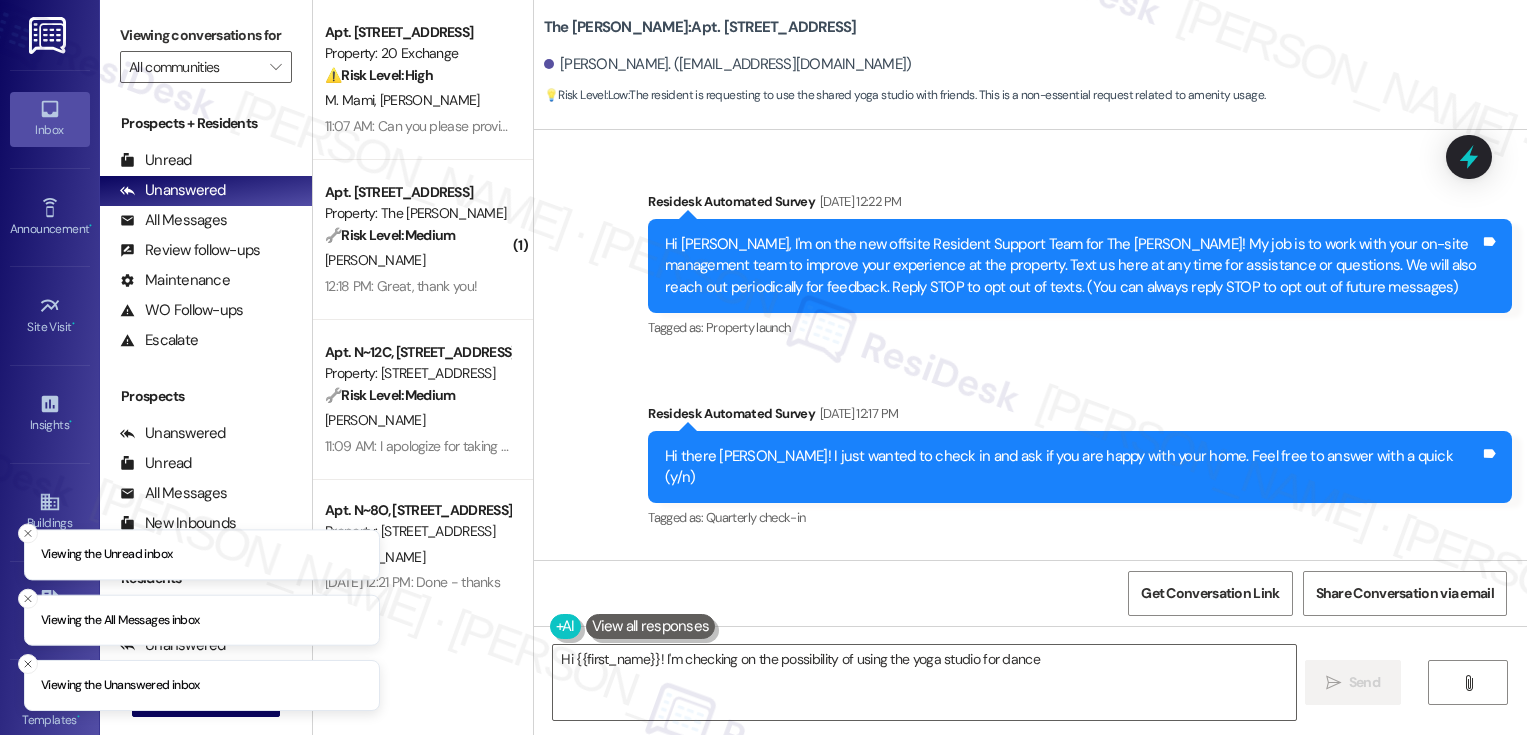 scroll, scrollTop: 0, scrollLeft: 0, axis: both 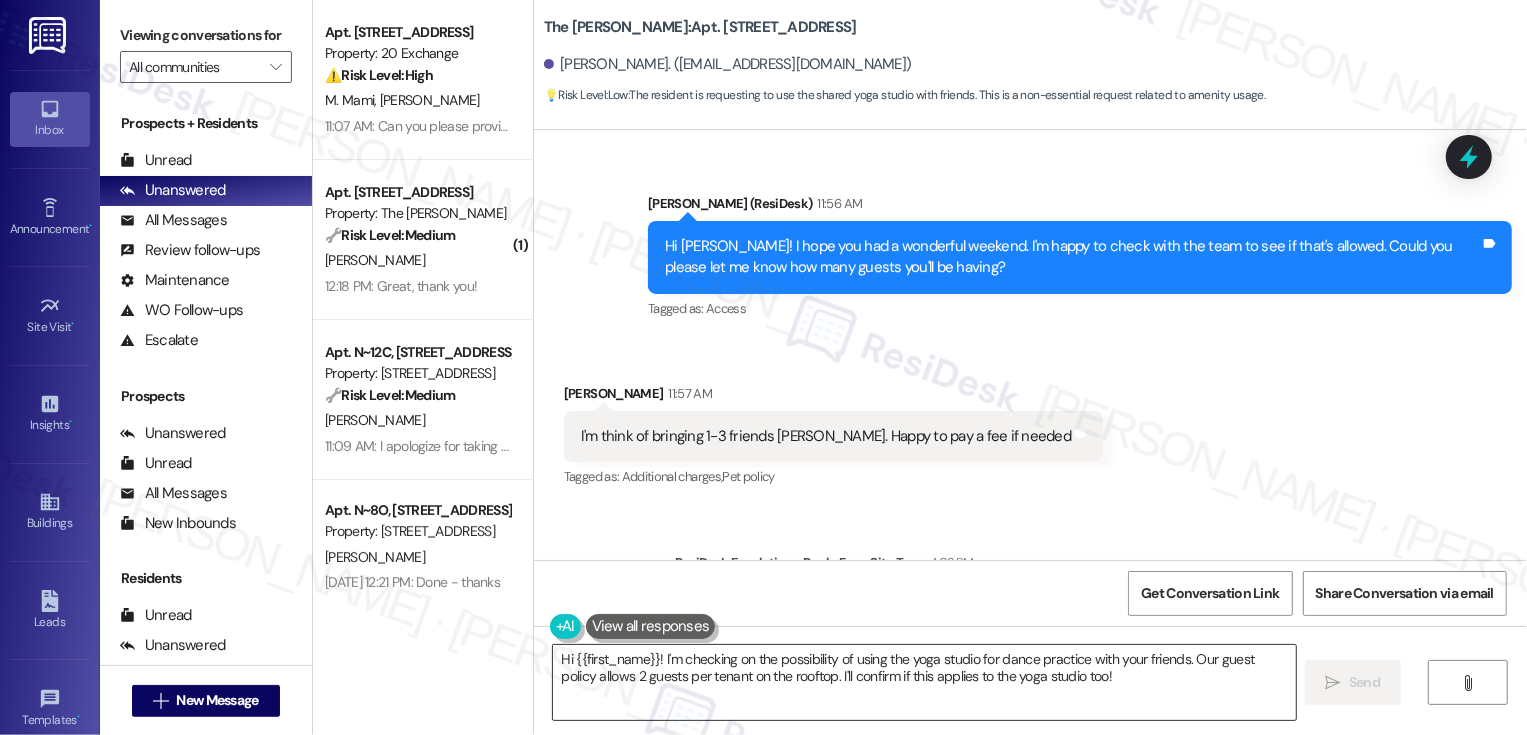 click on "Hi {{first_name}}! I'm checking on the possibility of using the yoga studio for dance practice with your friends. Our guest policy allows 2 guests per tenant on the rooftop. I'll confirm if this applies to the yoga studio too!" at bounding box center [924, 682] 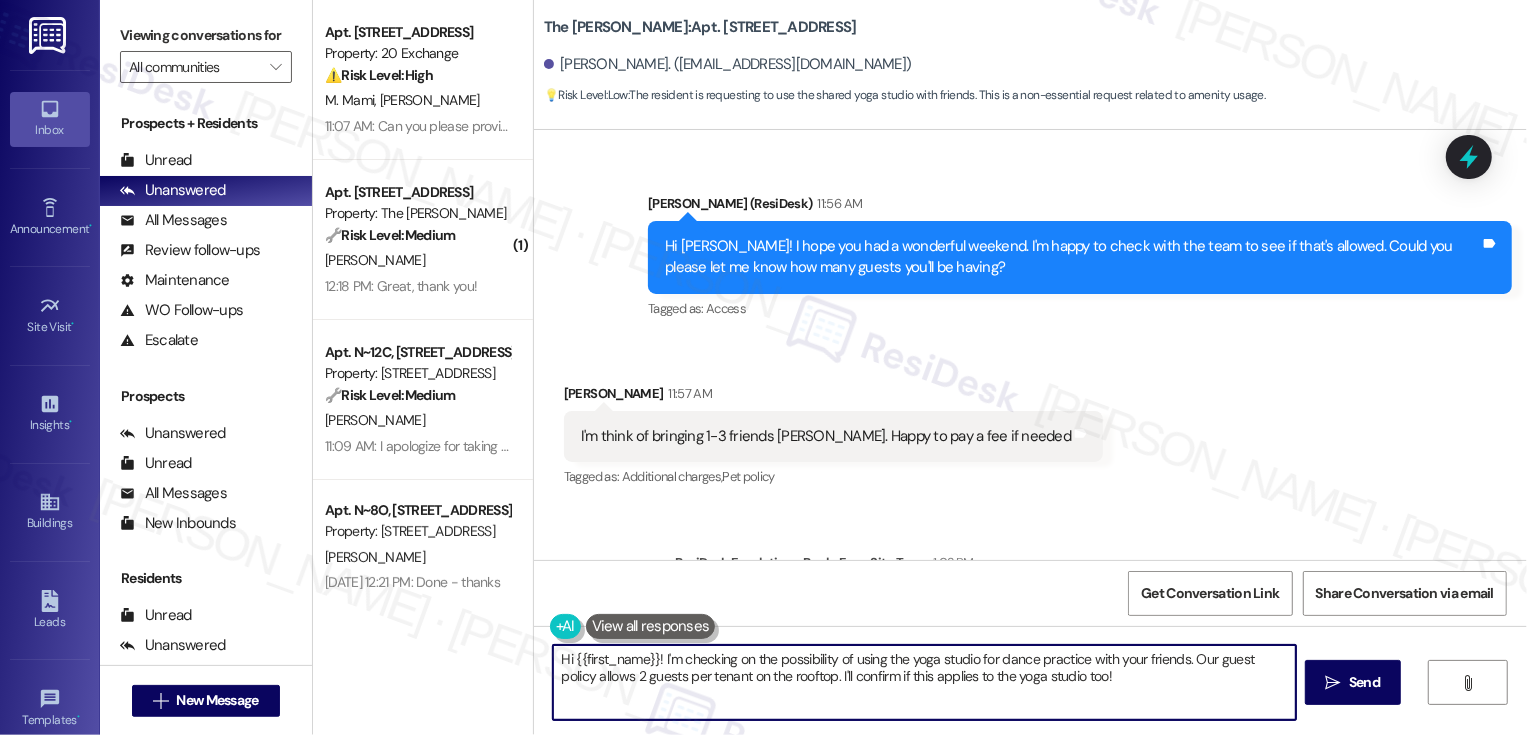 click on "Hi {{first_name}}! I'm checking on the possibility of using the yoga studio for dance practice with your friends. Our guest policy allows 2 guests per tenant on the rooftop. I'll confirm if this applies to the yoga studio too!" at bounding box center (924, 682) 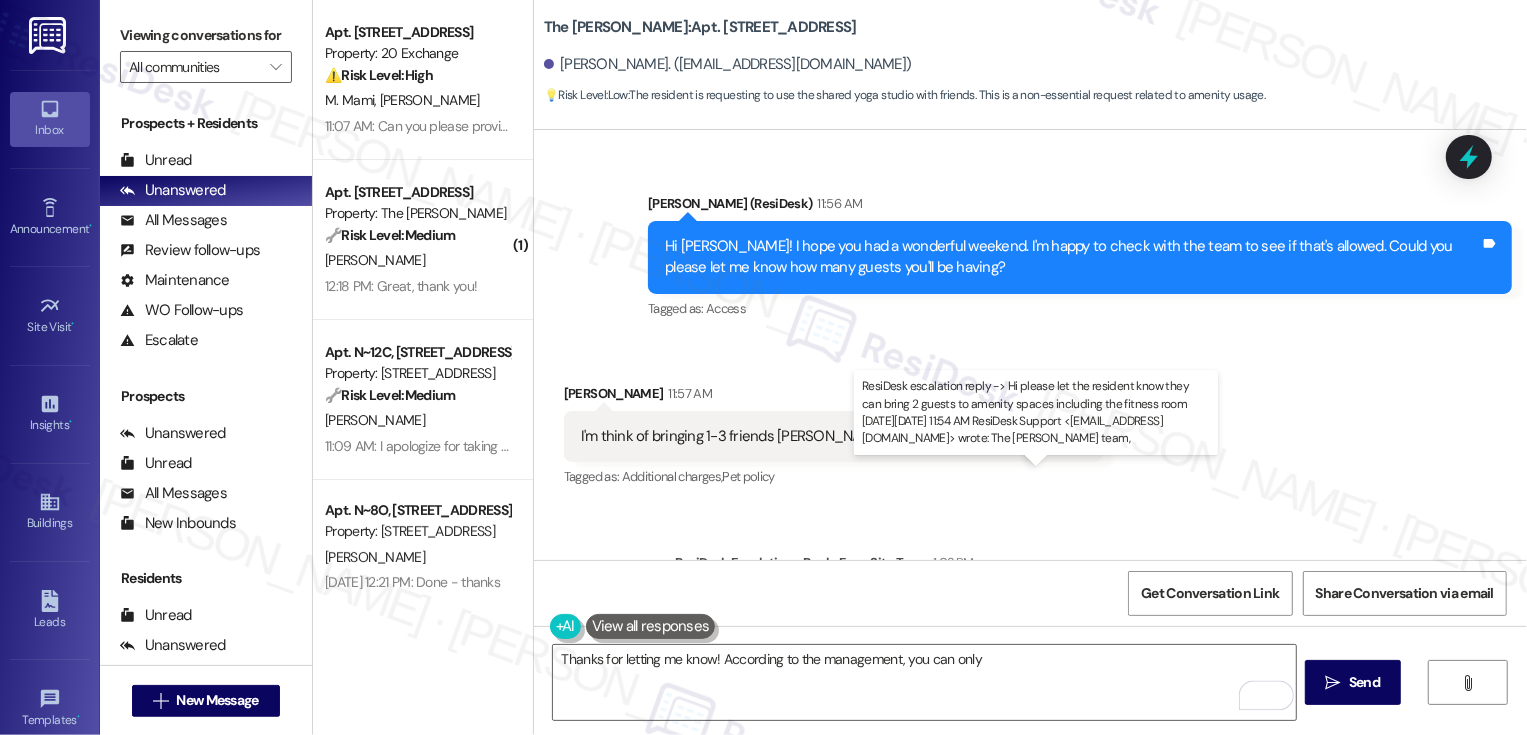 drag, startPoint x: 930, startPoint y: 497, endPoint x: 1298, endPoint y: 501, distance: 368.02173 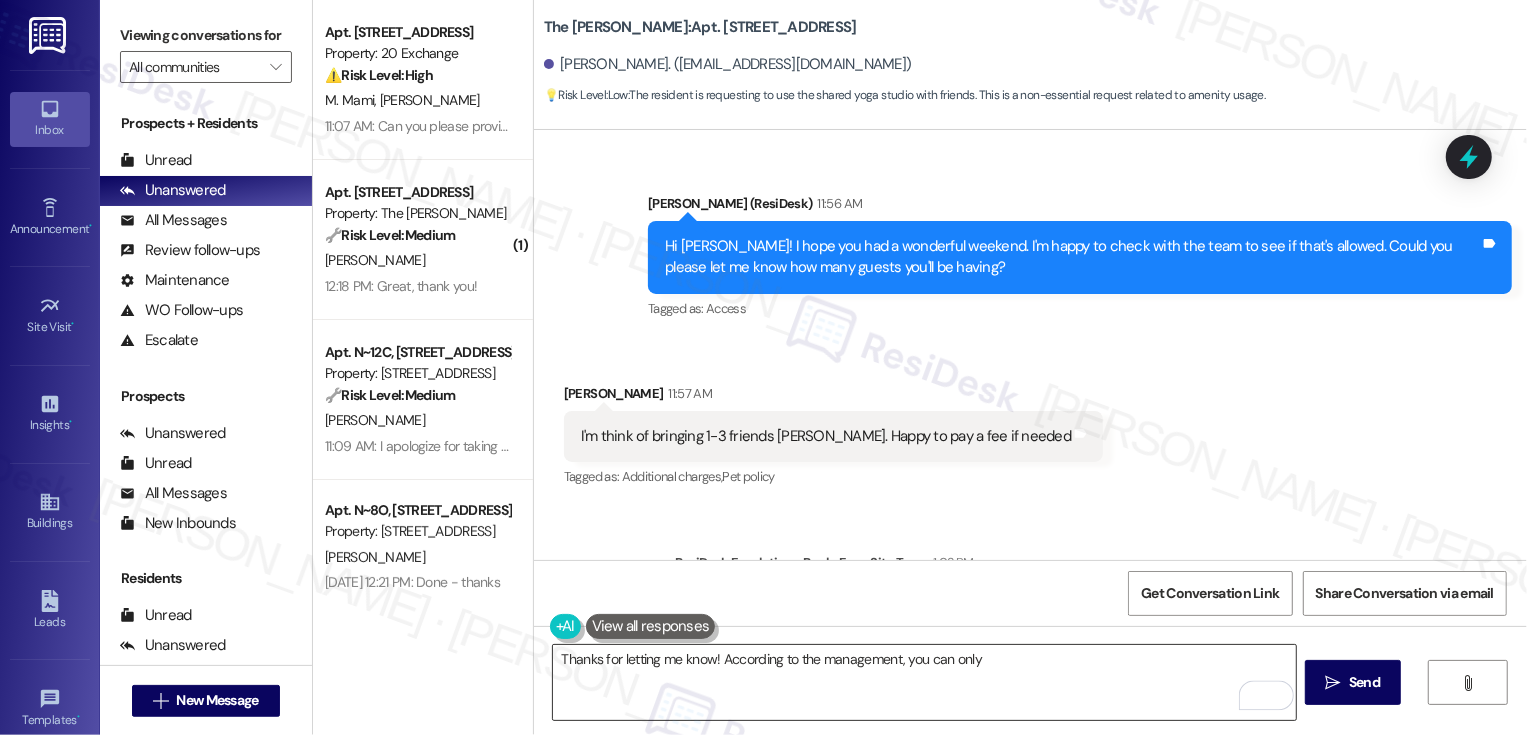 click on "Thanks for letting me know! According to the management, you can only" at bounding box center [924, 682] 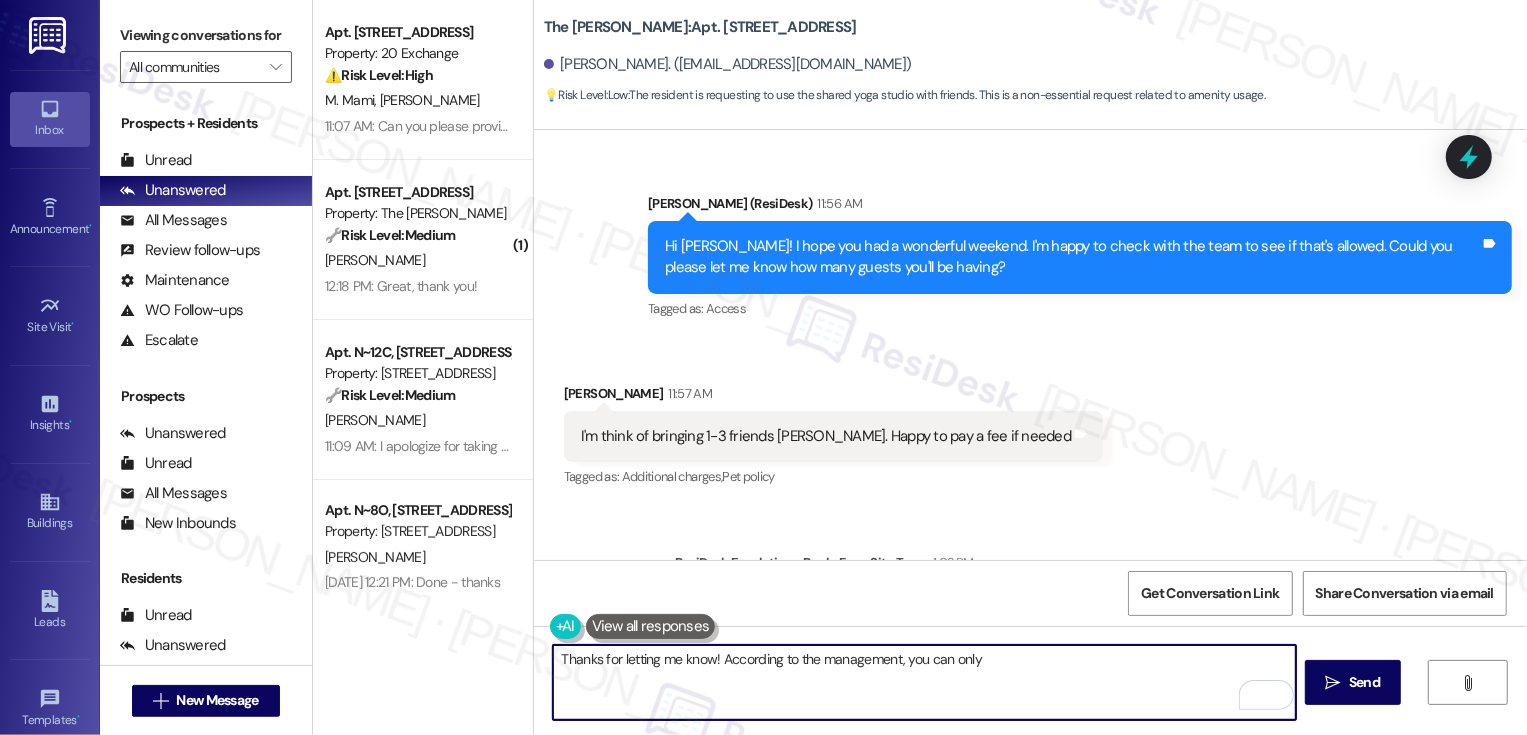 paste on "bring 2 guests to amenity spaces including the fitness room" 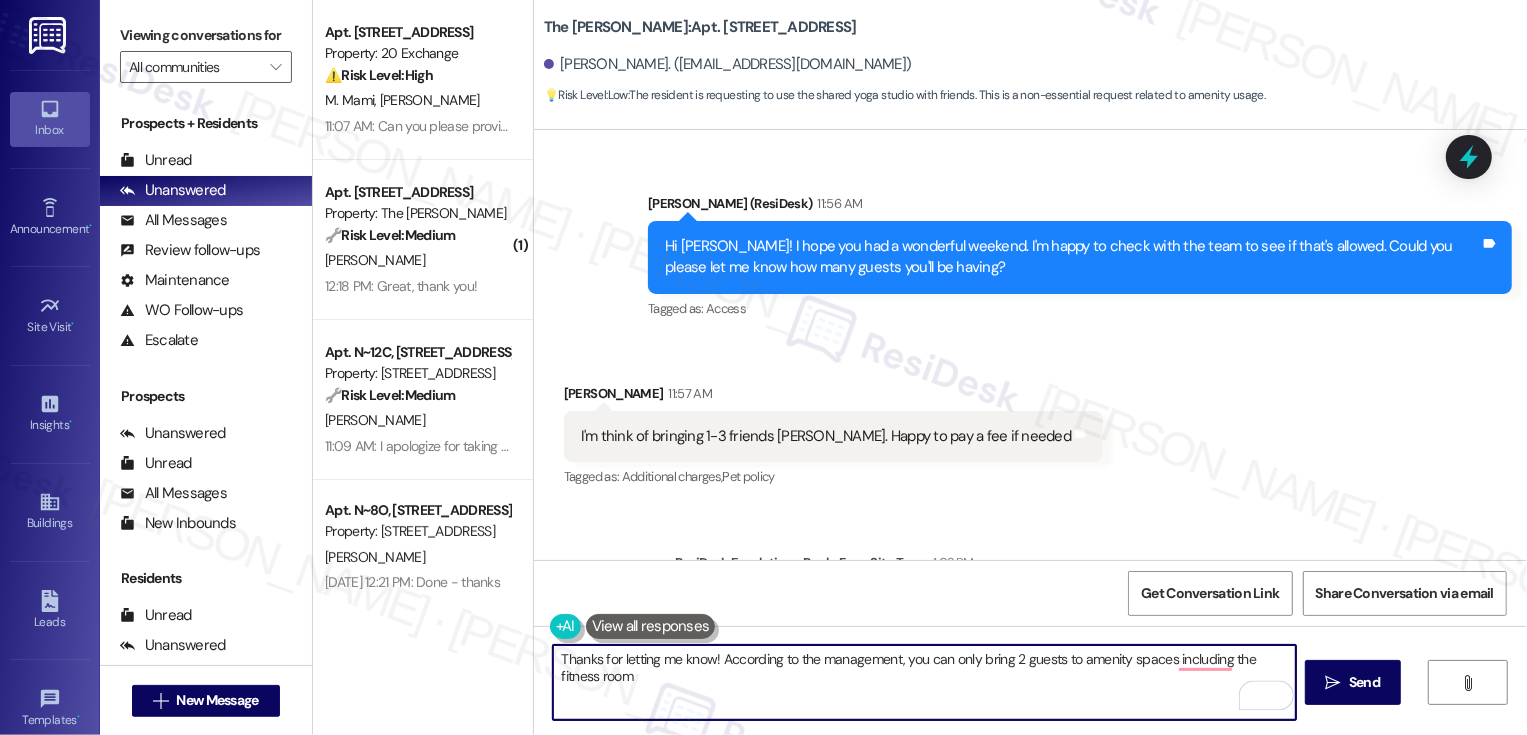 click on "Nizam Tengku 11:57 AM" at bounding box center [833, 397] 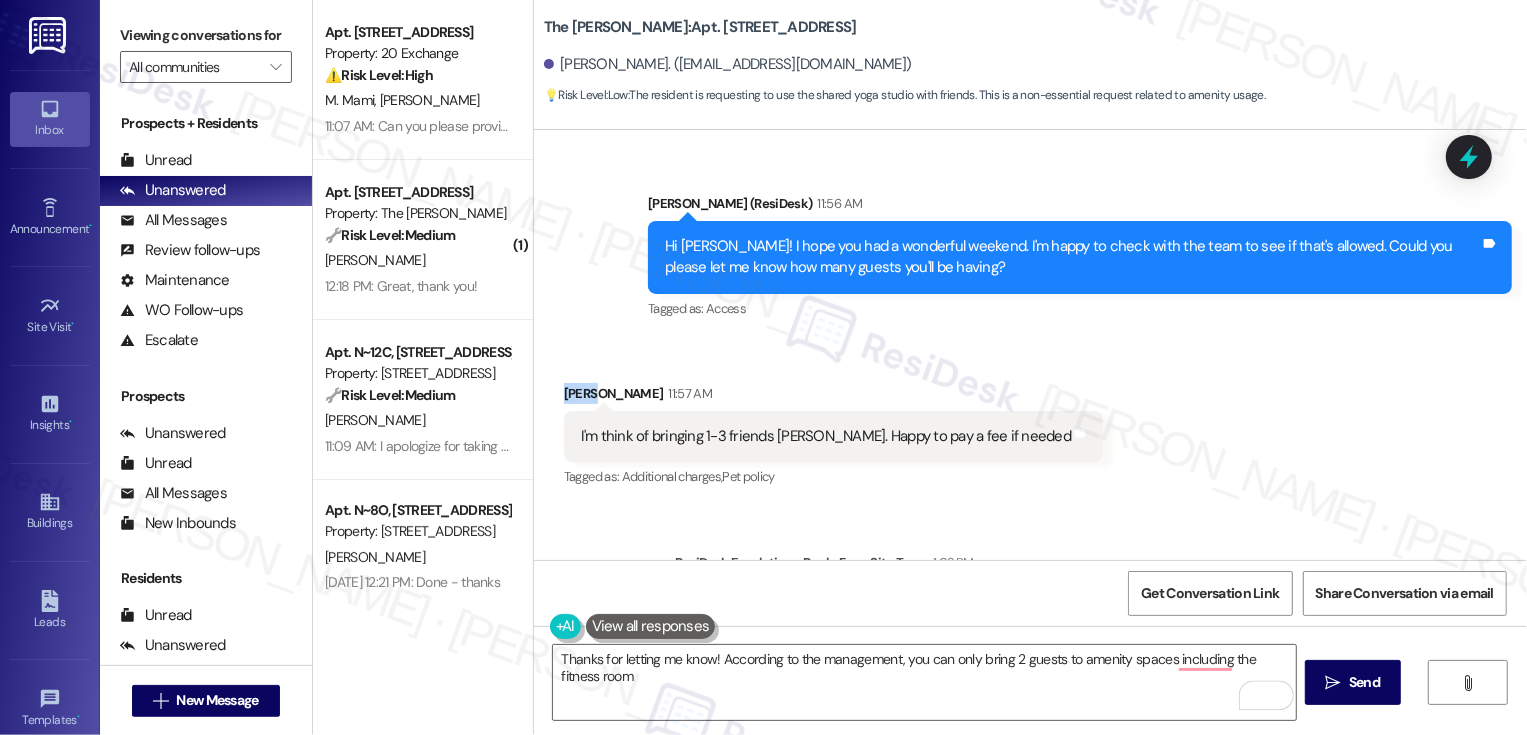 copy on "Nizam" 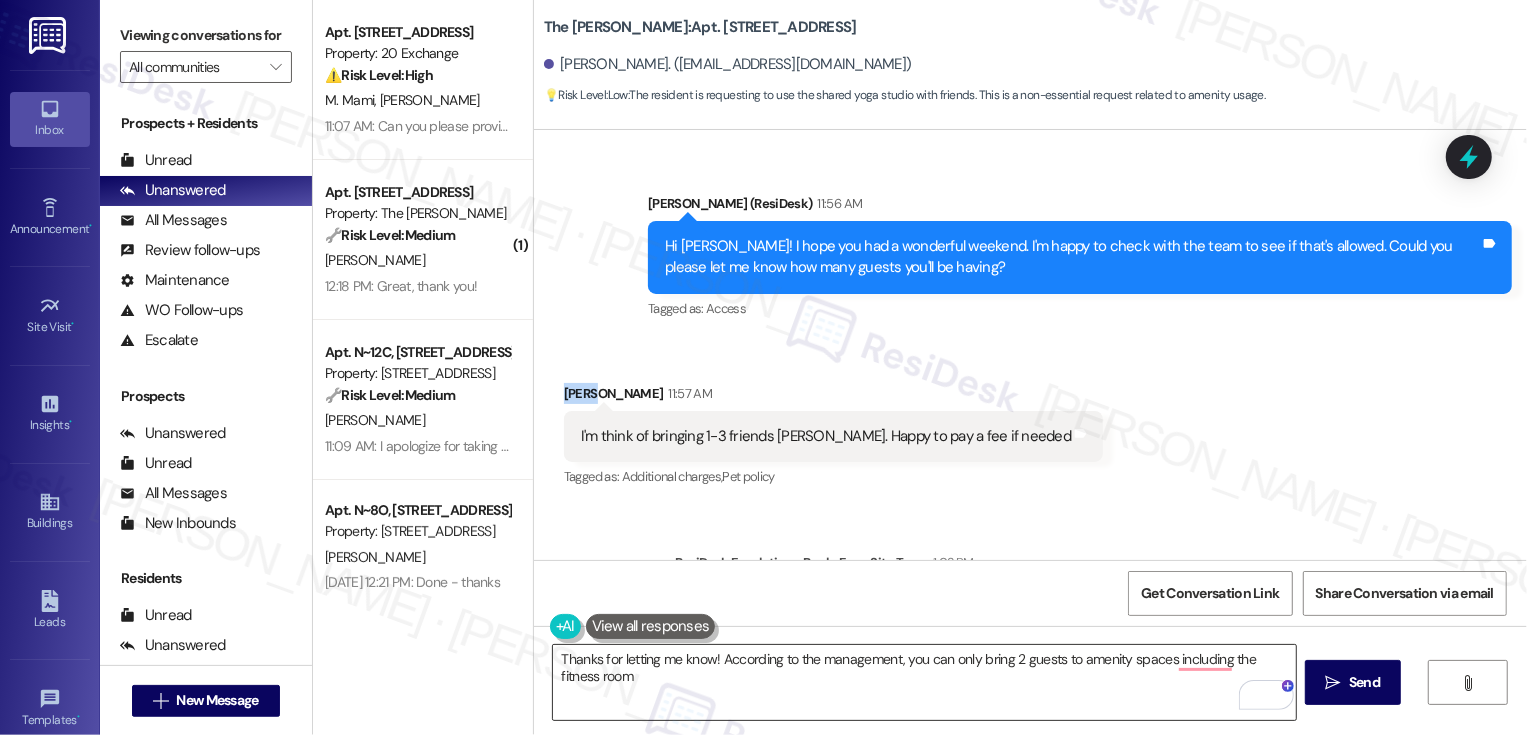 click on "Thanks for letting me know! According to the management, you can only bring 2 guests to amenity spaces including the fitness room" at bounding box center (924, 682) 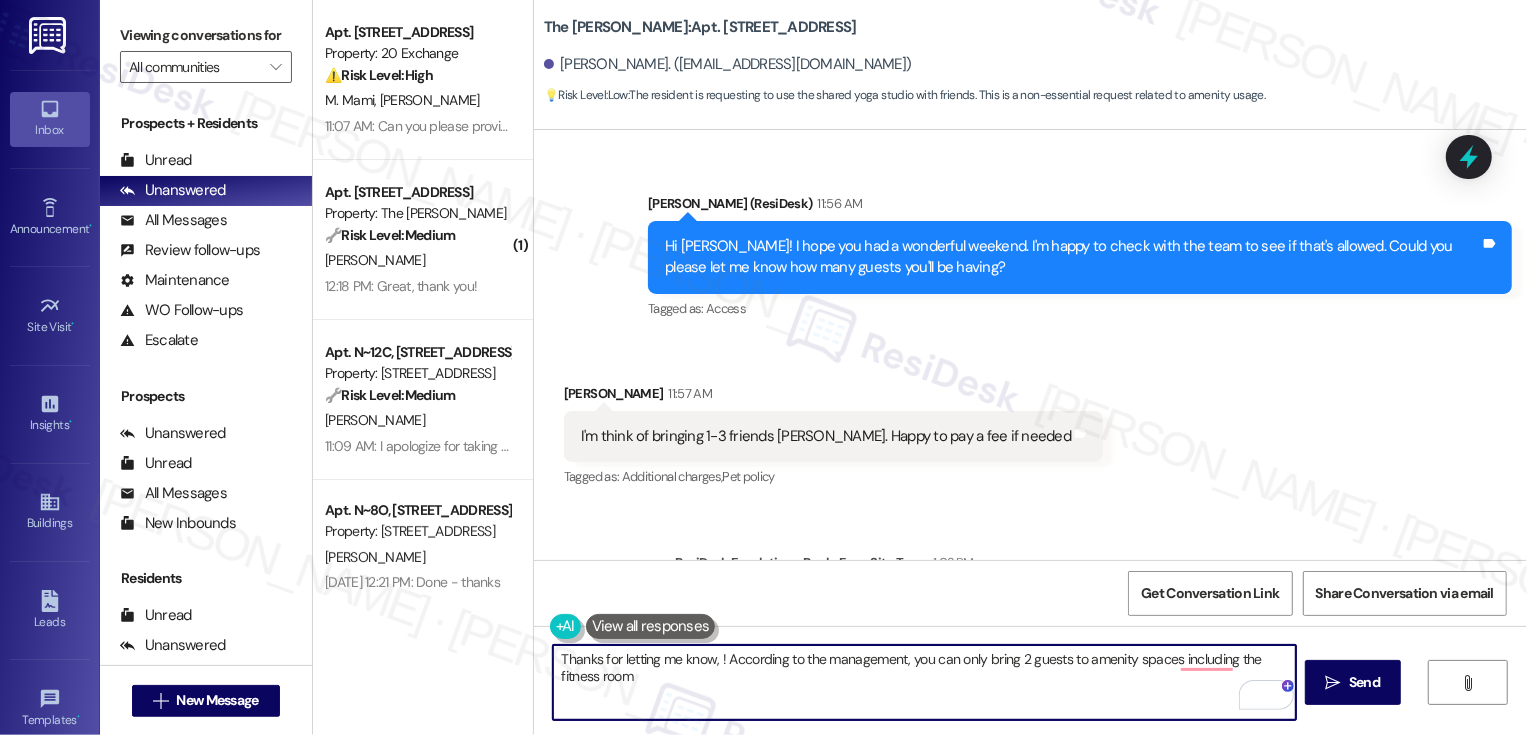 paste on "Nizam" 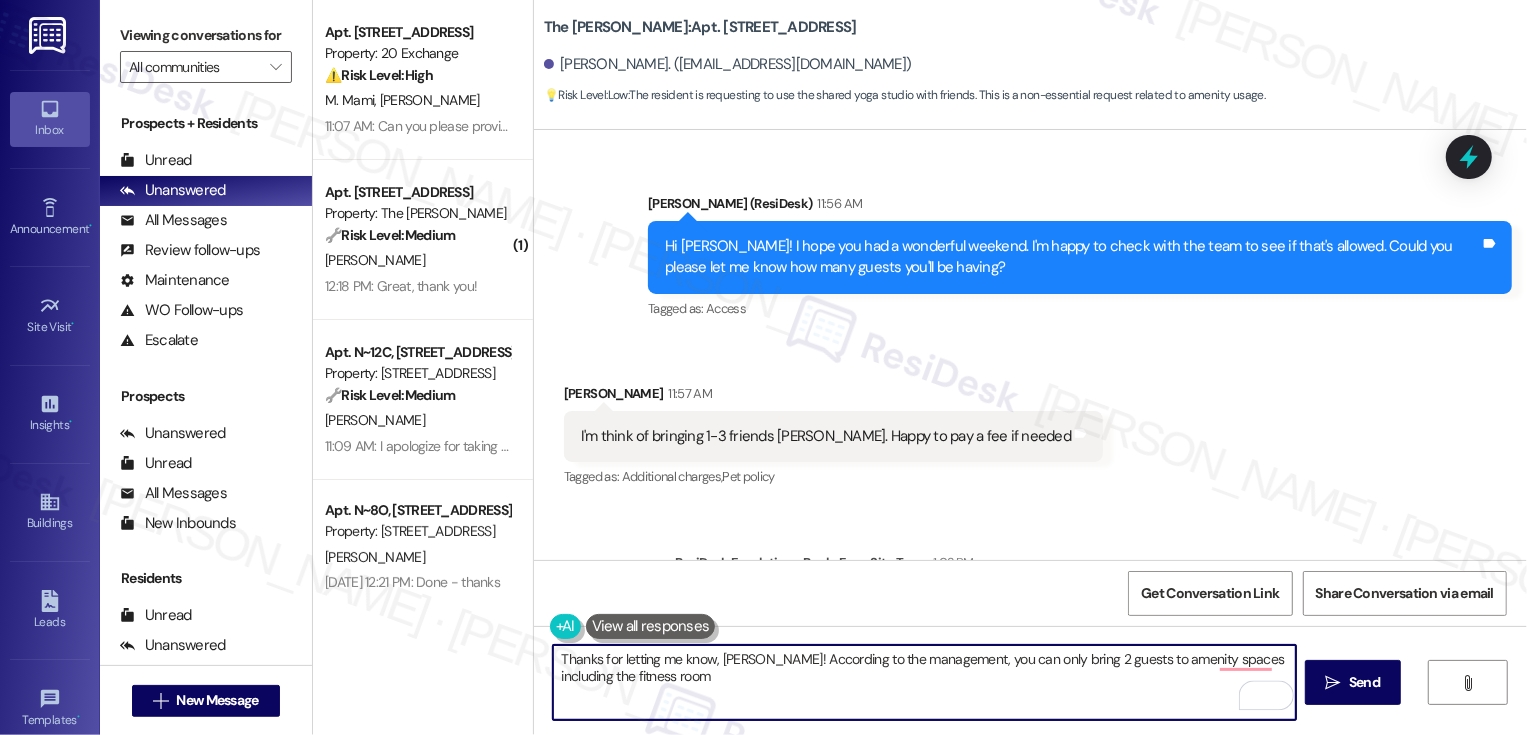 click on "Thanks for letting me know, Nizam! According to the management, you can only bring 2 guests to amenity spaces including the fitness room" at bounding box center [924, 682] 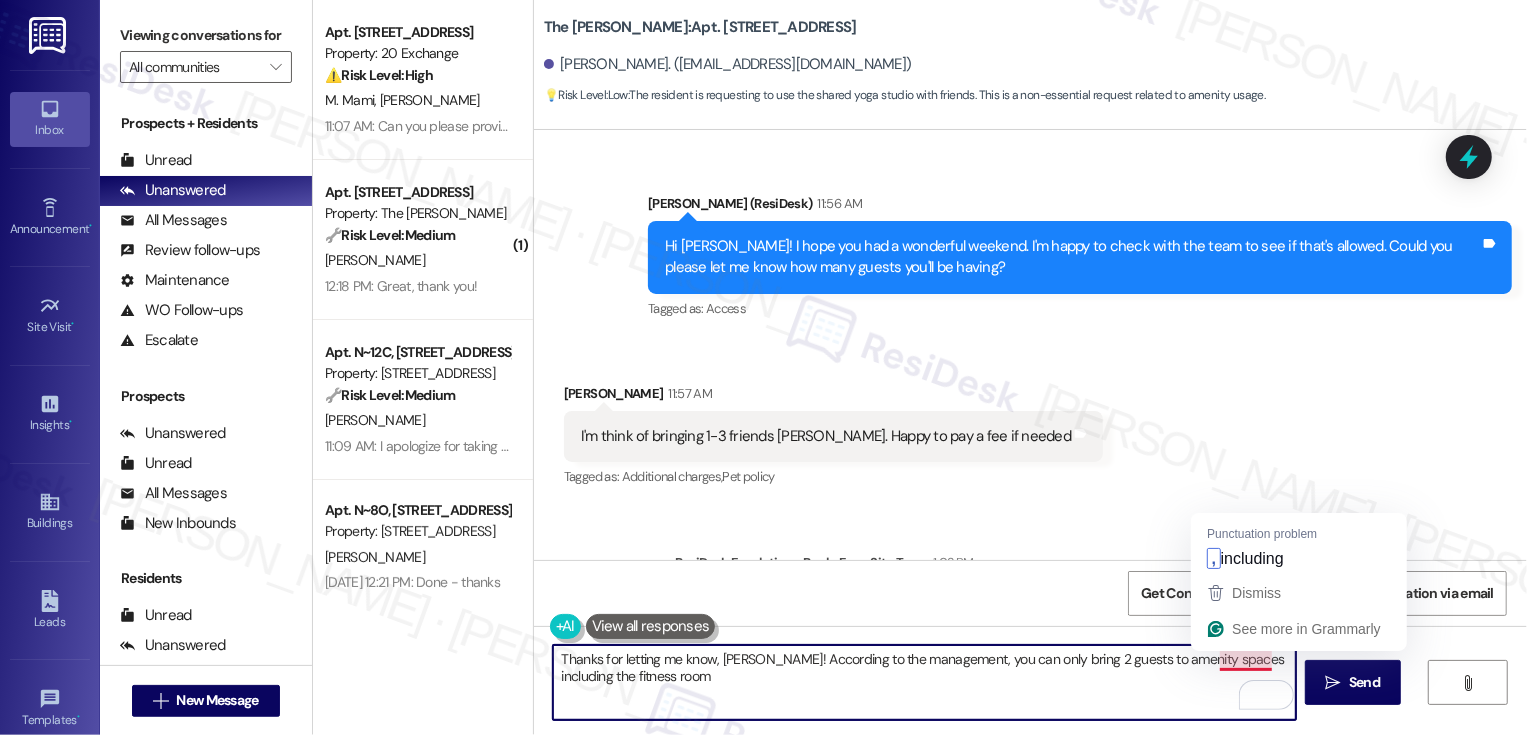 click on "Thanks for letting me know, Nizam! According to the management, you can only bring 2 guests to amenity spaces including the fitness room" at bounding box center (924, 682) 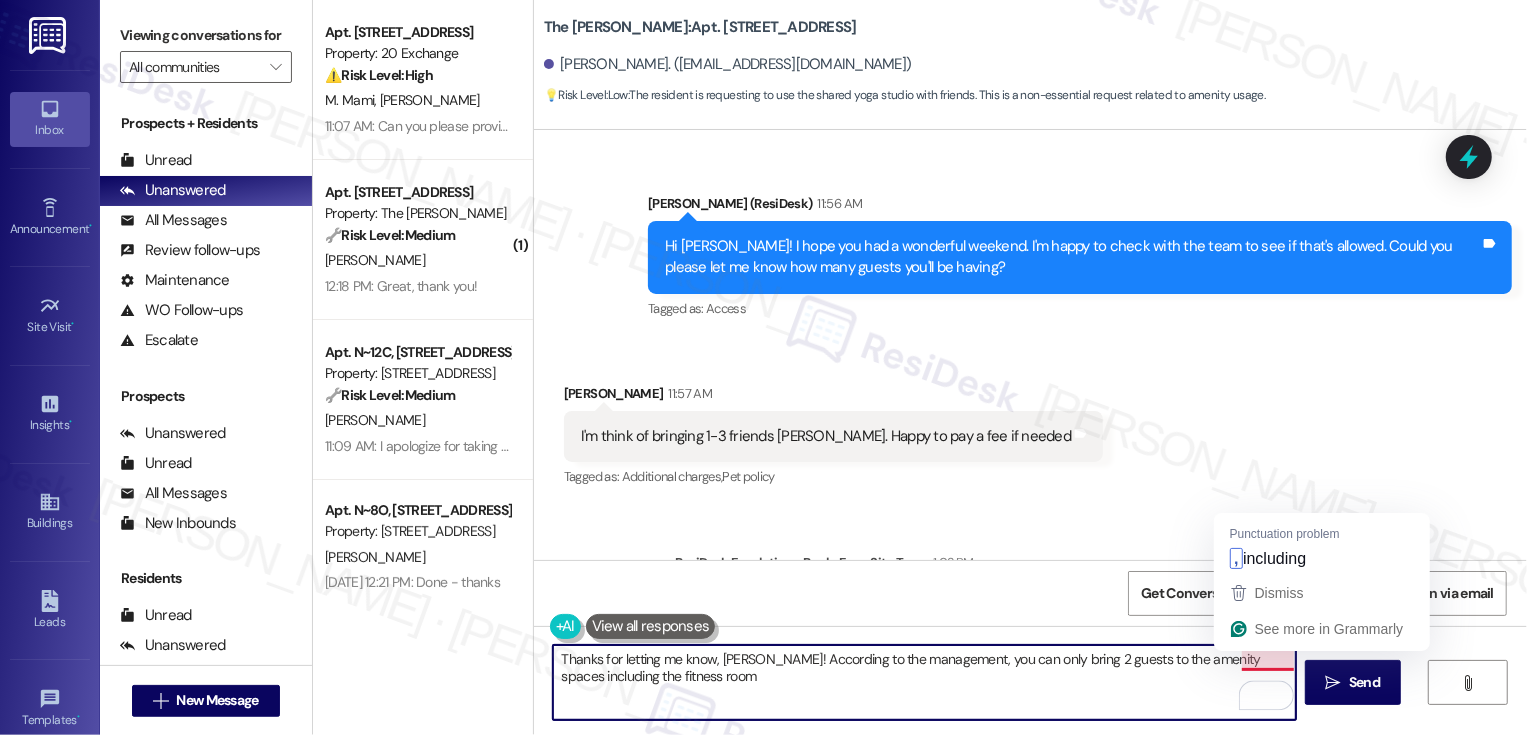 click on "Thanks for letting me know, Nizam! According to the management, you can only bring 2 guests to the amenity spaces including the fitness room" at bounding box center [924, 682] 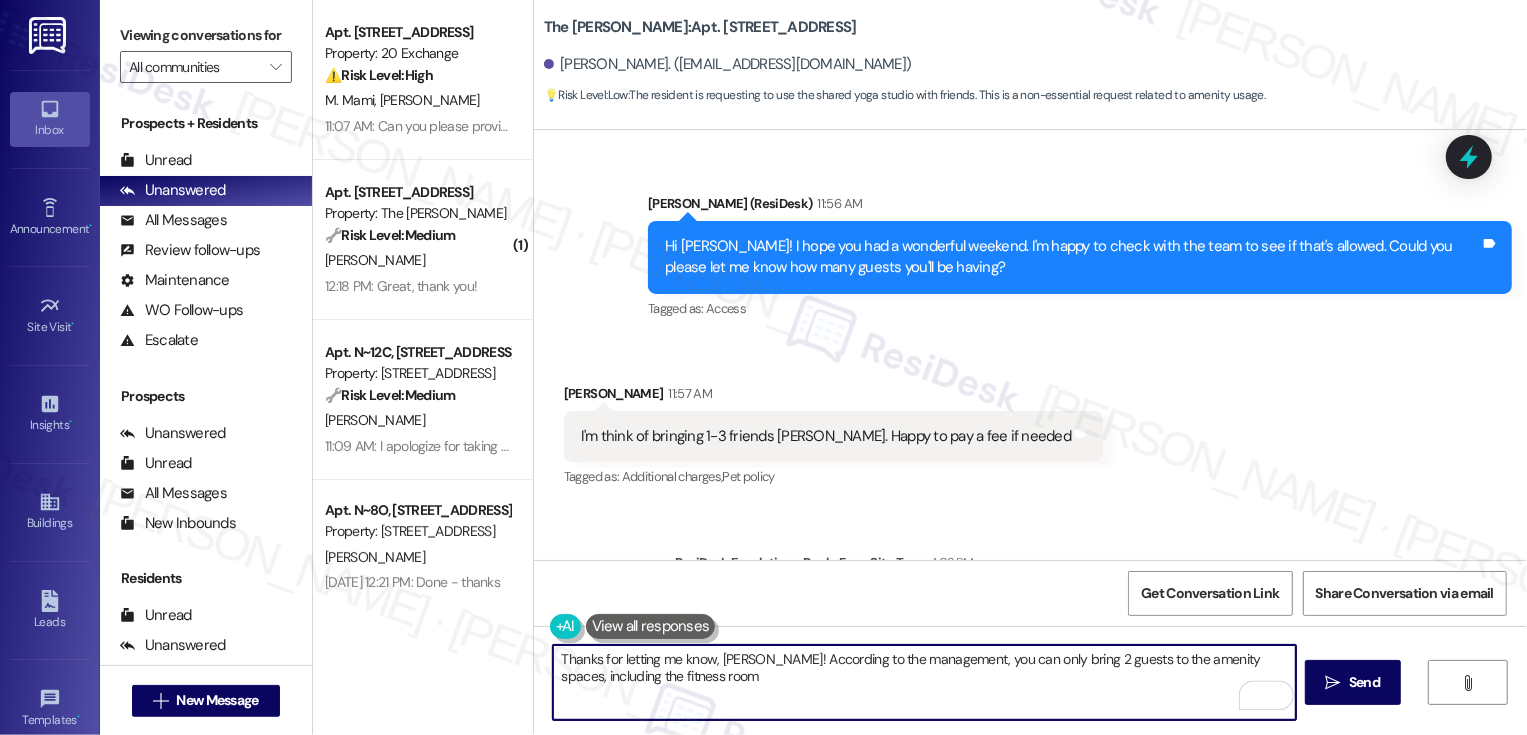 click on "Thanks for letting me know, Nizam! According to the management, you can only bring 2 guests to the amenity spaces, including the fitness room" at bounding box center (924, 682) 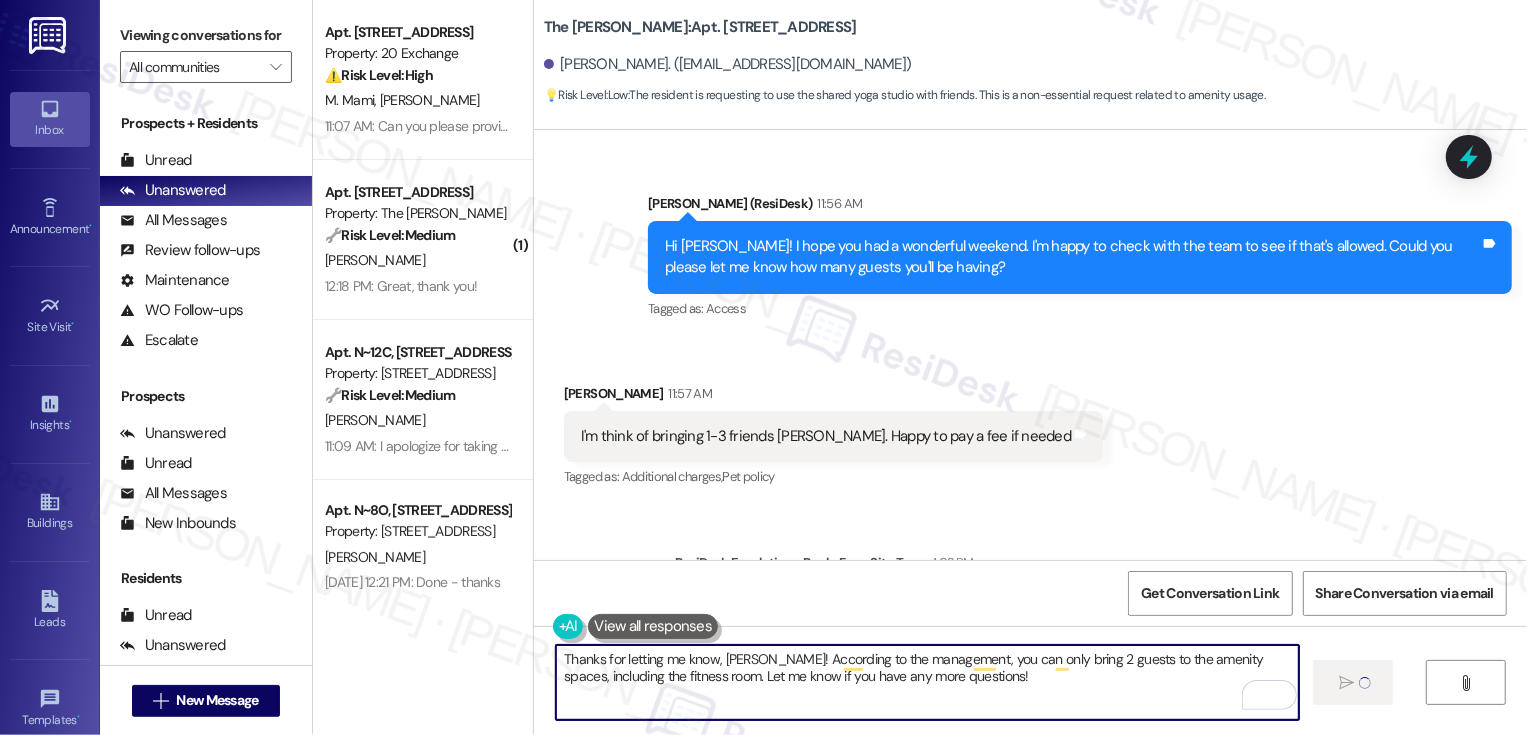 type on "Thanks for letting me know, Nizam! According to the management, you can only bring 2 guests to the amenity spaces, including the fitness room. Let me know if you have any more questions!" 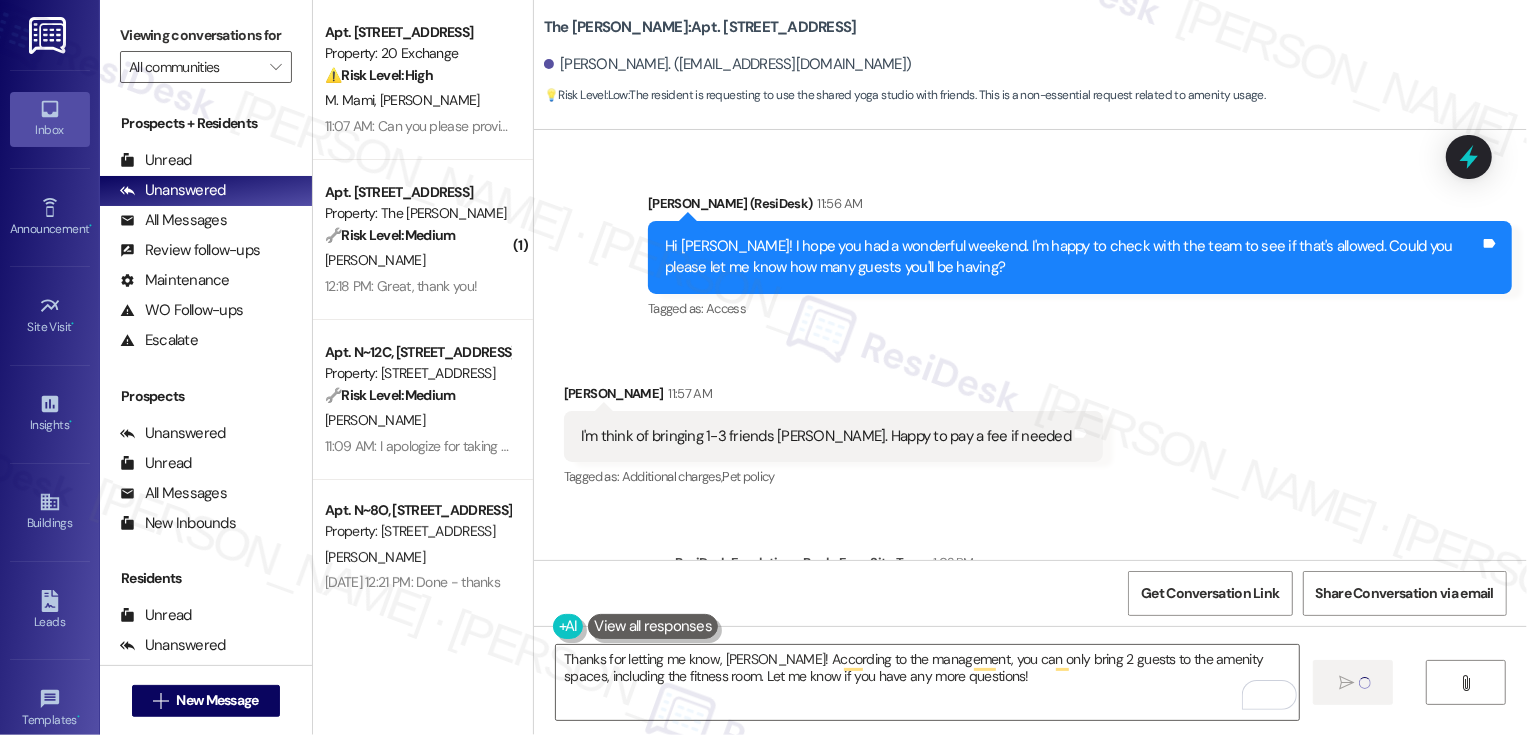 type 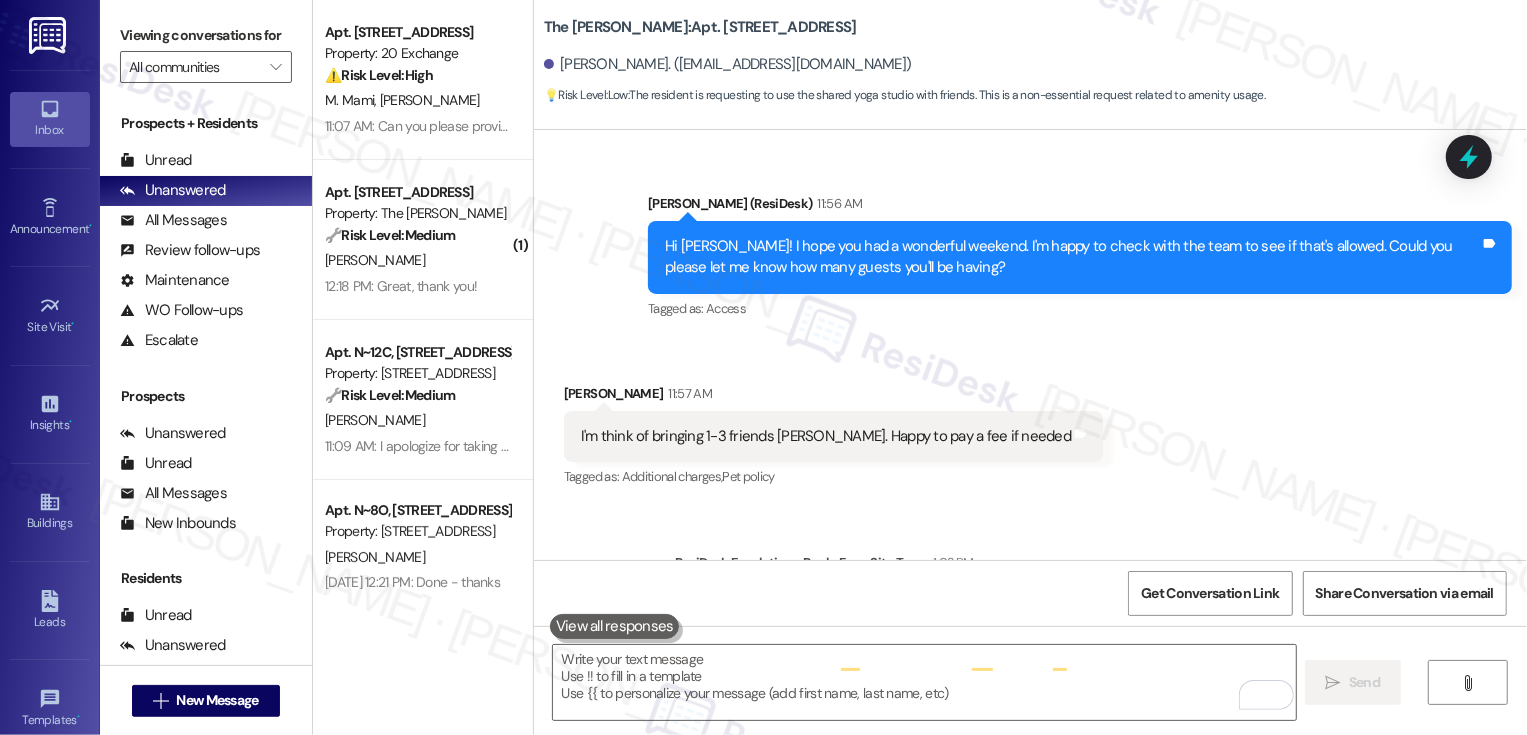 scroll, scrollTop: 11304, scrollLeft: 0, axis: vertical 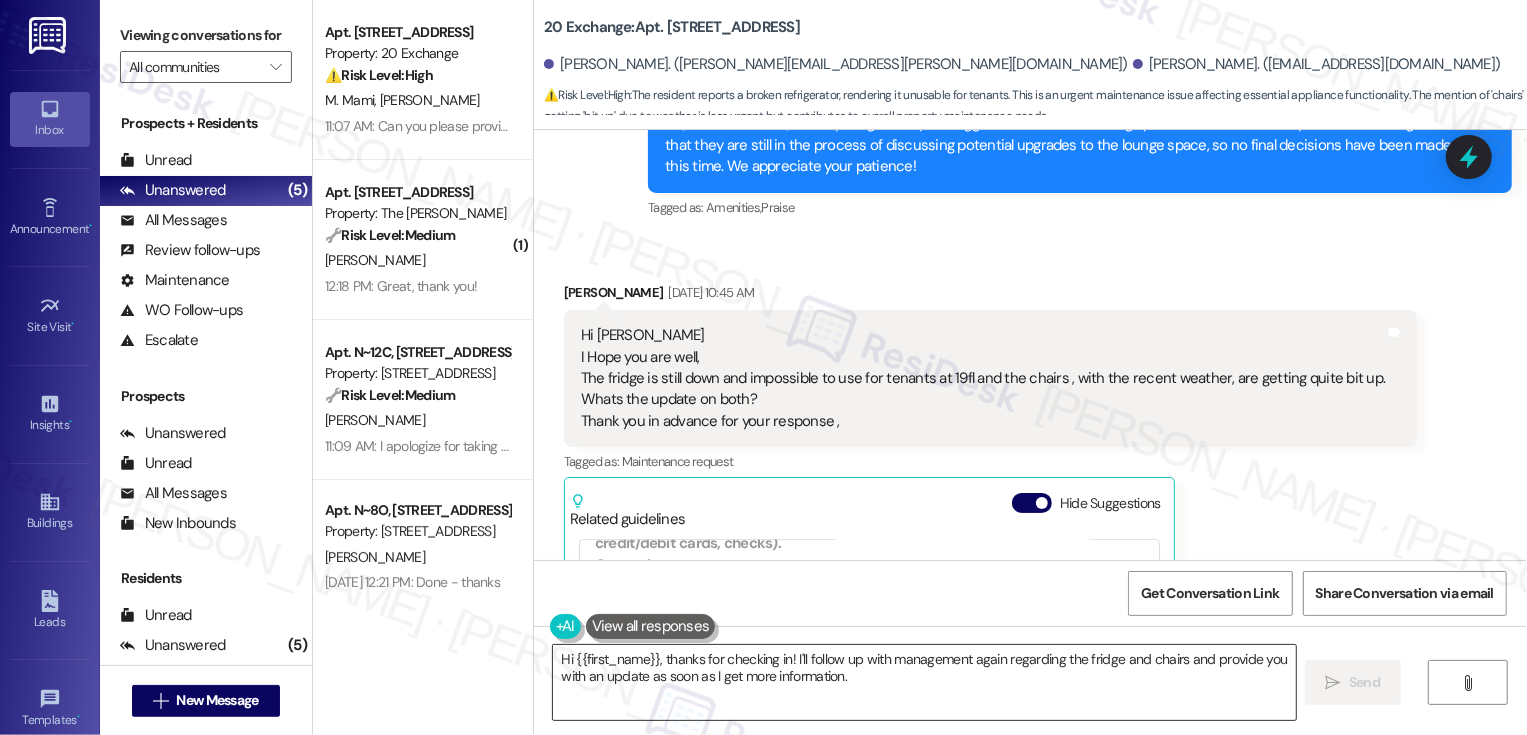 click on "Hi {{first_name}}, thanks for checking in! I'll follow up with management again regarding the fridge and chairs and provide you with an update as soon as I get more information." at bounding box center [924, 682] 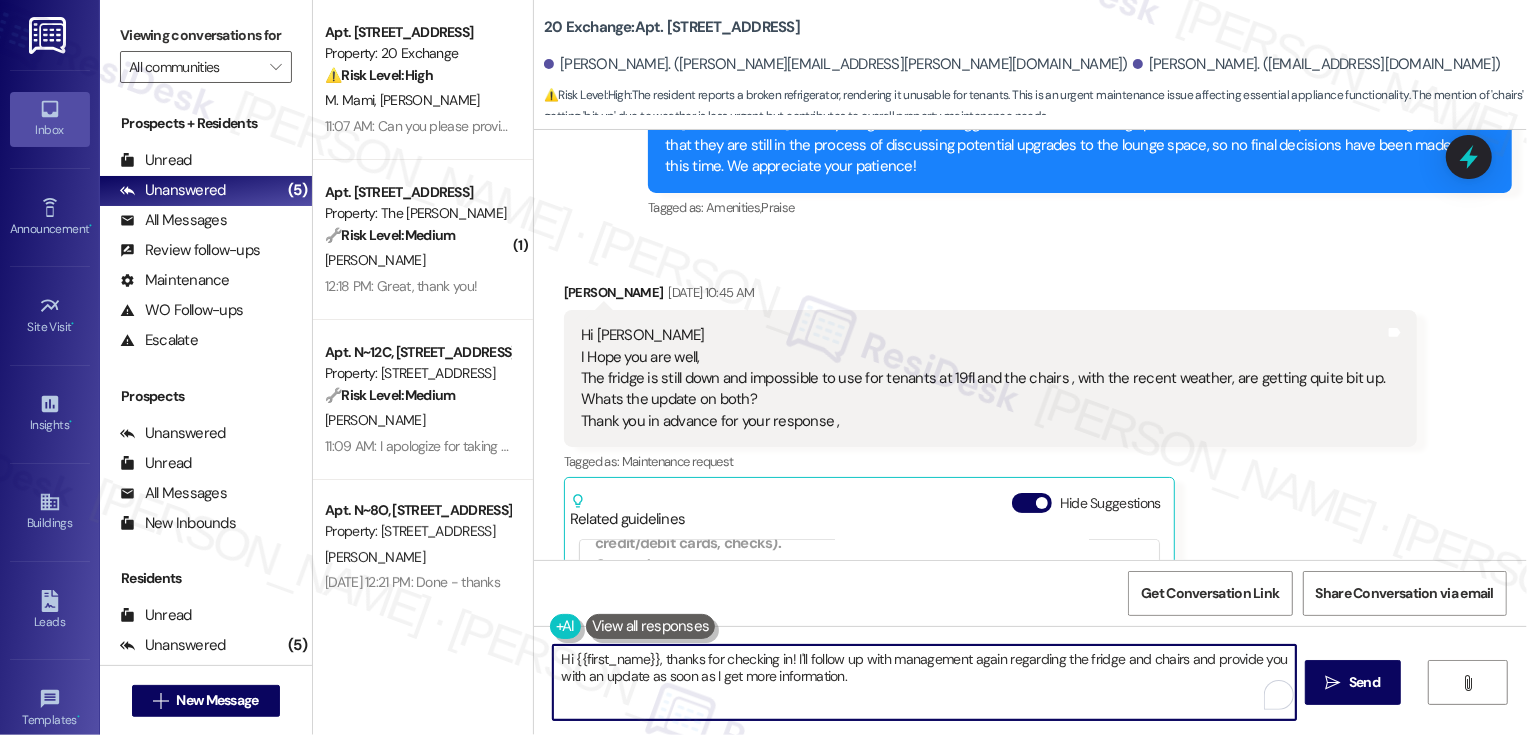 paste on "Thanks for your message! Per the team, we’ll have staff go up to check the fridge on the 19th floor again to make sure everything is in order.
At this time, the team also let me know that there are no plans to add additional chairs to the space. I'm sorry for any inconvenience this may cause, and I truly appreciate your understanding.
Please don’t hesitate to reach out if there's anything else I can assist with!" 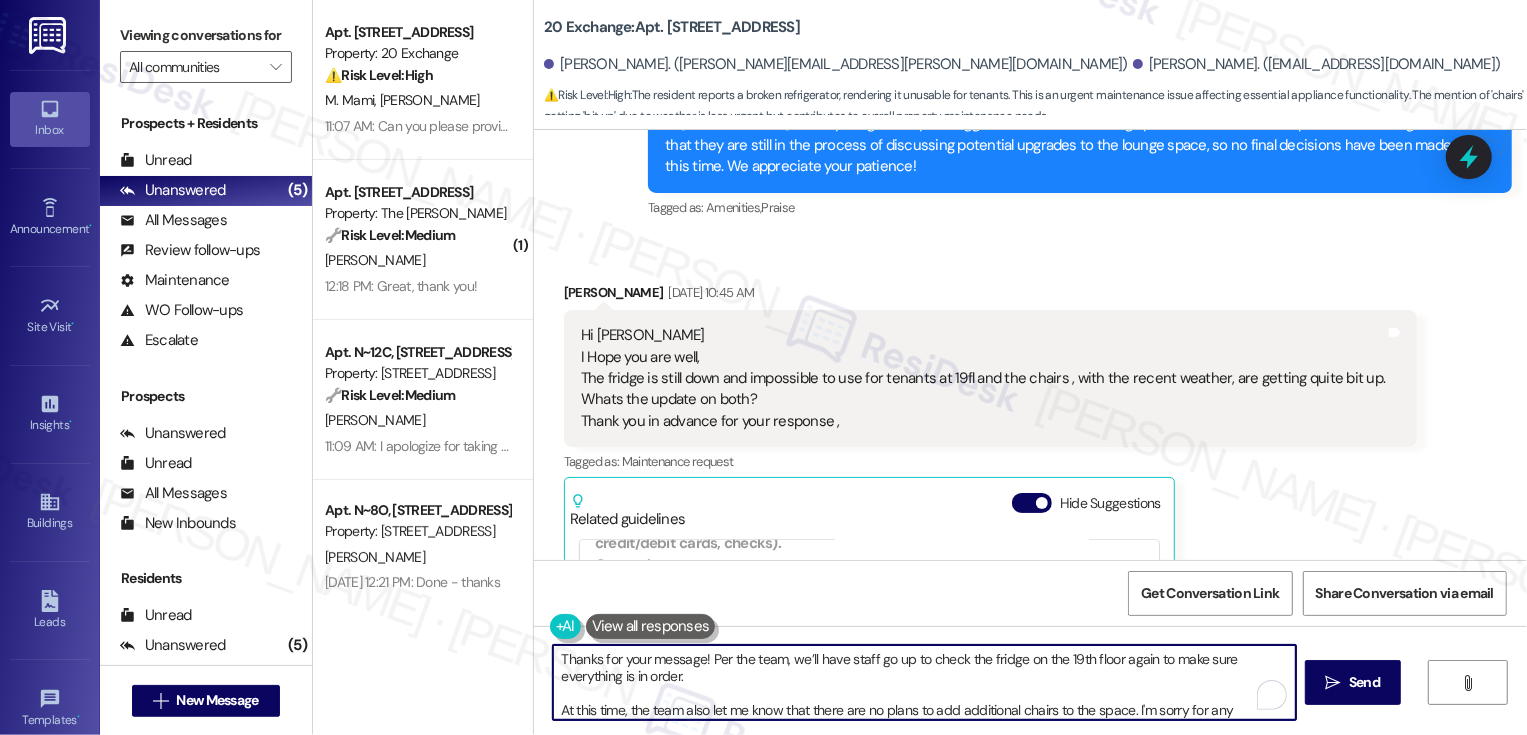 scroll, scrollTop: 50, scrollLeft: 0, axis: vertical 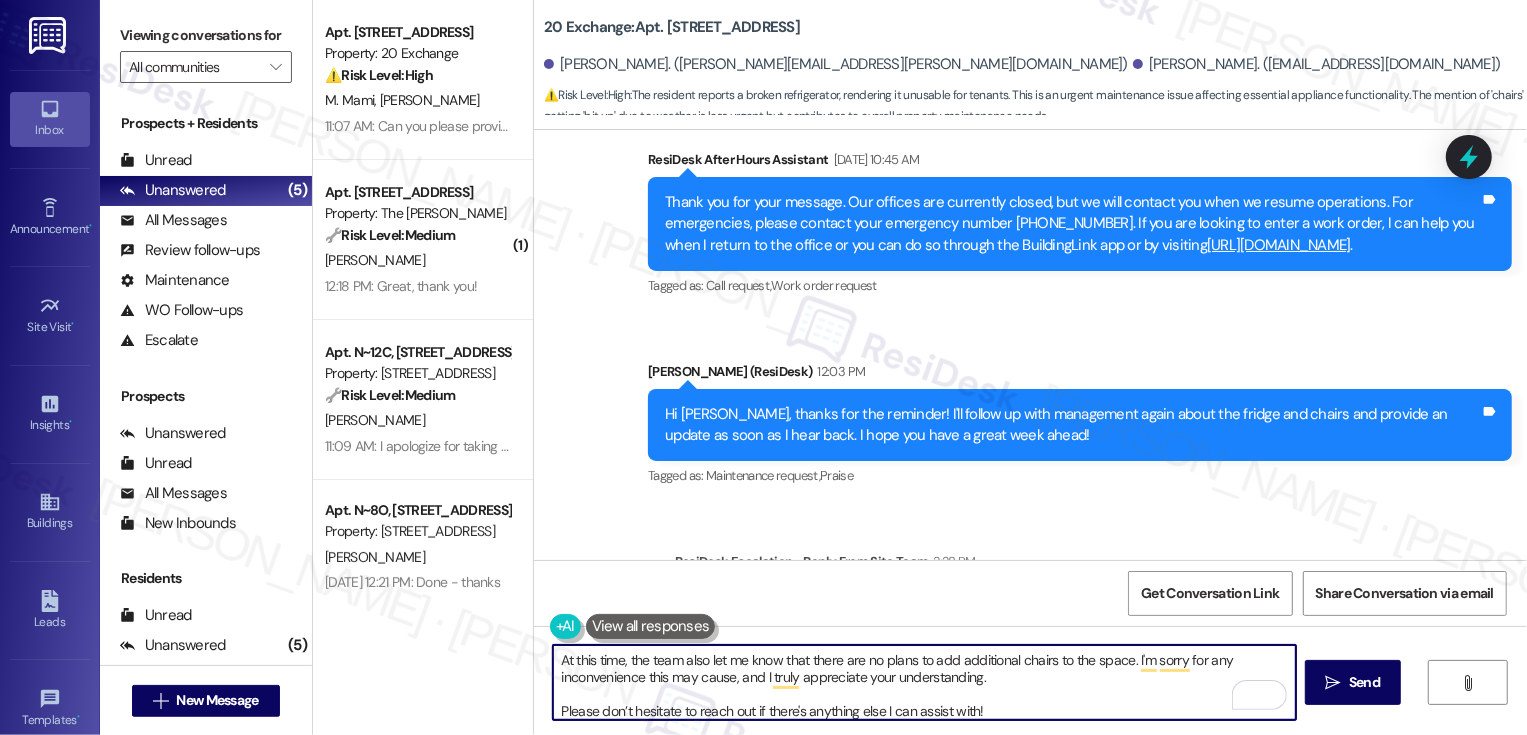 click on "Thanks for your message! Per the team, we’ll have staff go up to check the fridge on the 19th floor again to make sure everything is in order.
At this time, the team also let me know that there are no plans to add additional chairs to the space. I'm sorry for any inconvenience this may cause, and I truly appreciate your understanding.
Please don’t hesitate to reach out if there's anything else I can assist with!" at bounding box center [924, 682] 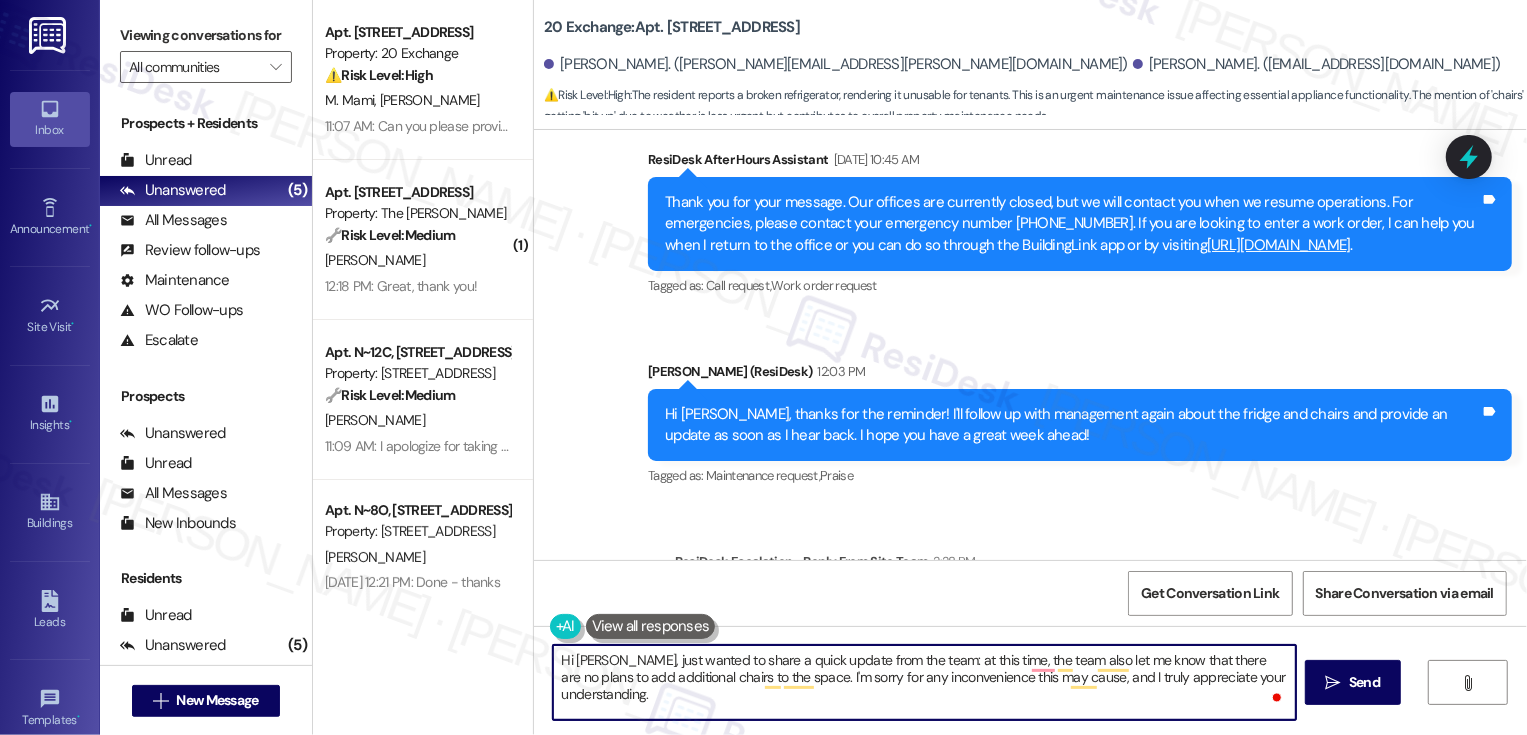 click on "Hi Elise, thanks for the reminder! I'll follow up with management again about the fridge and chairs and provide an update as soon as I hear back. I hope you have a great week ahead!" at bounding box center [1072, 425] 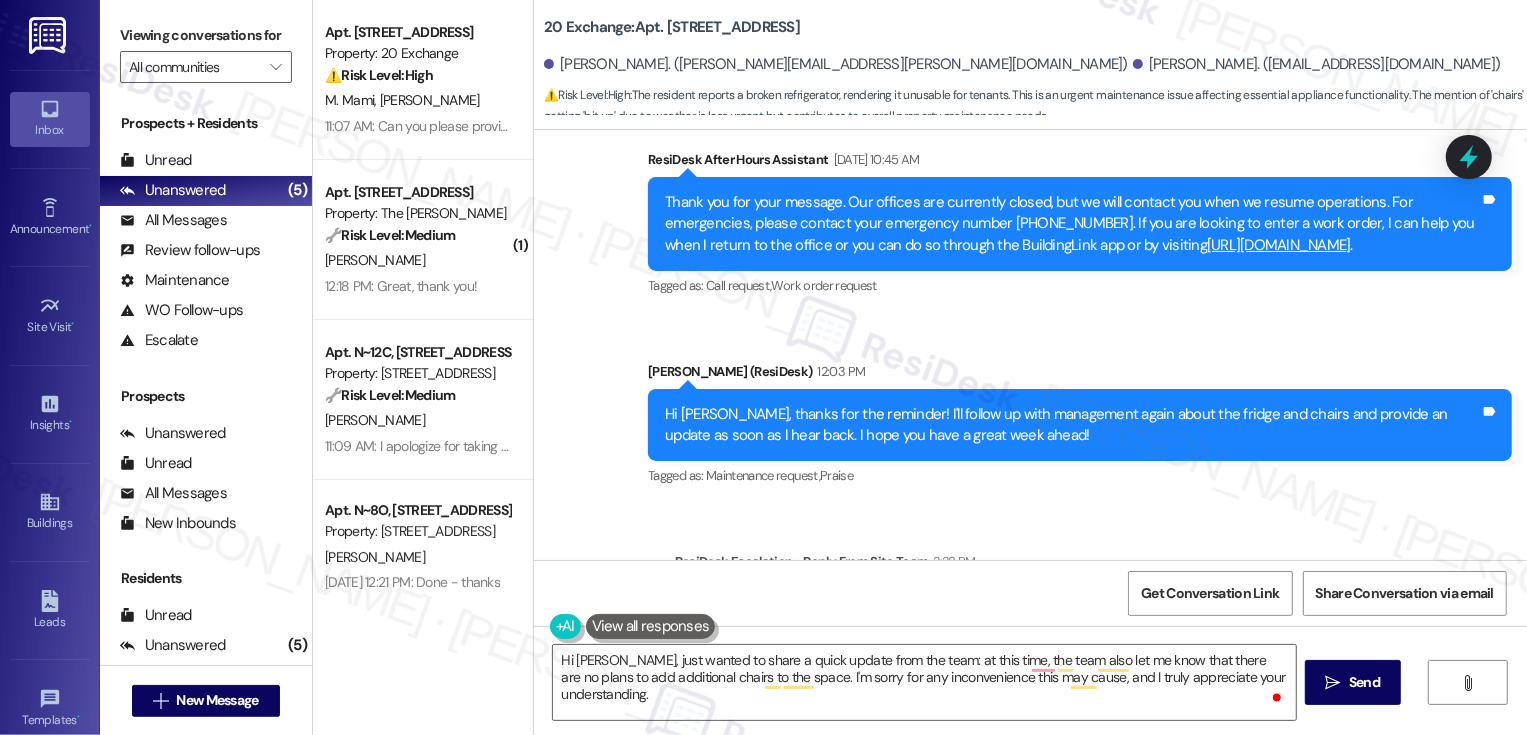 click on "Hi Elise, thanks for the reminder! I'll follow up with management again about the fridge and chairs and provide an update as soon as I hear back. I hope you have a great week ahead!" at bounding box center (1072, 425) 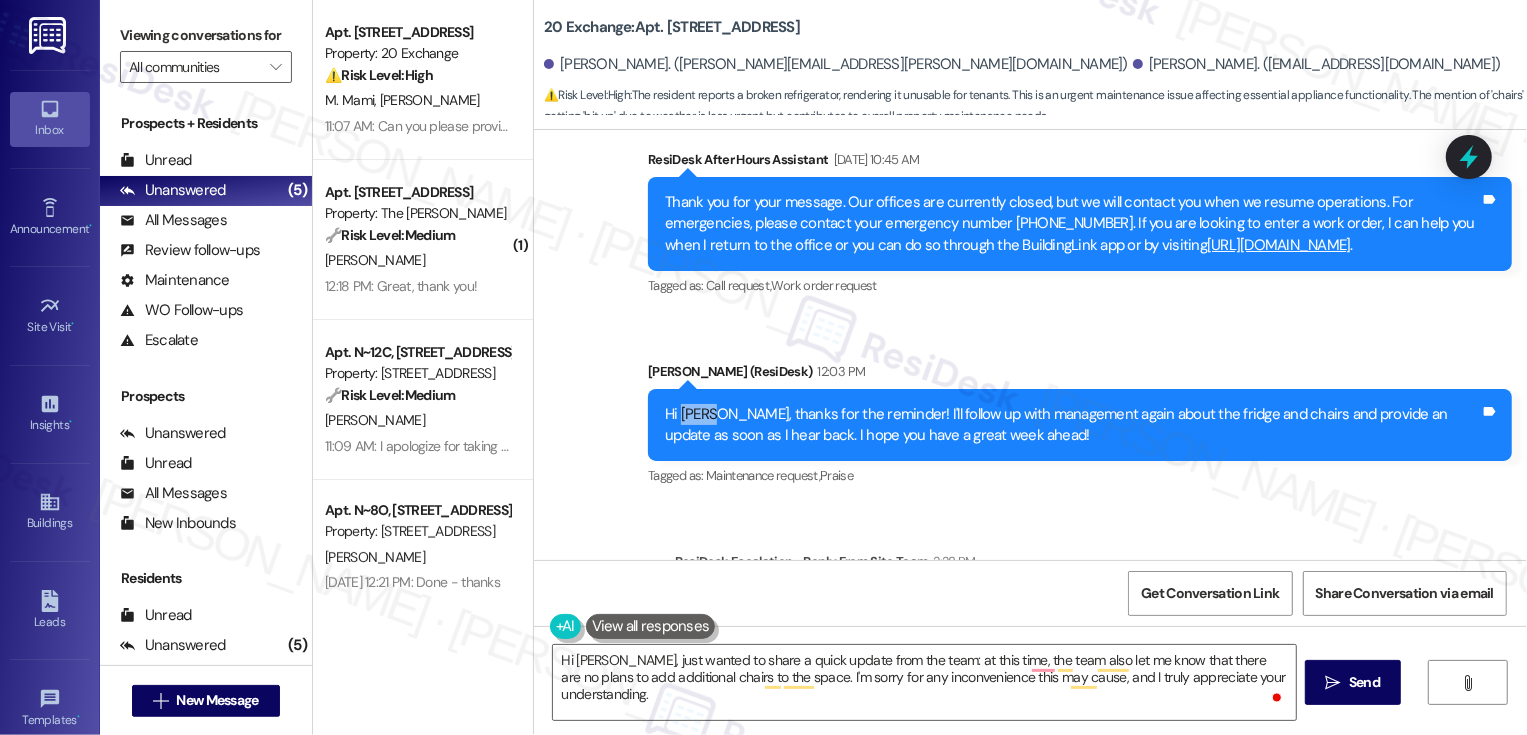 copy on "Elise" 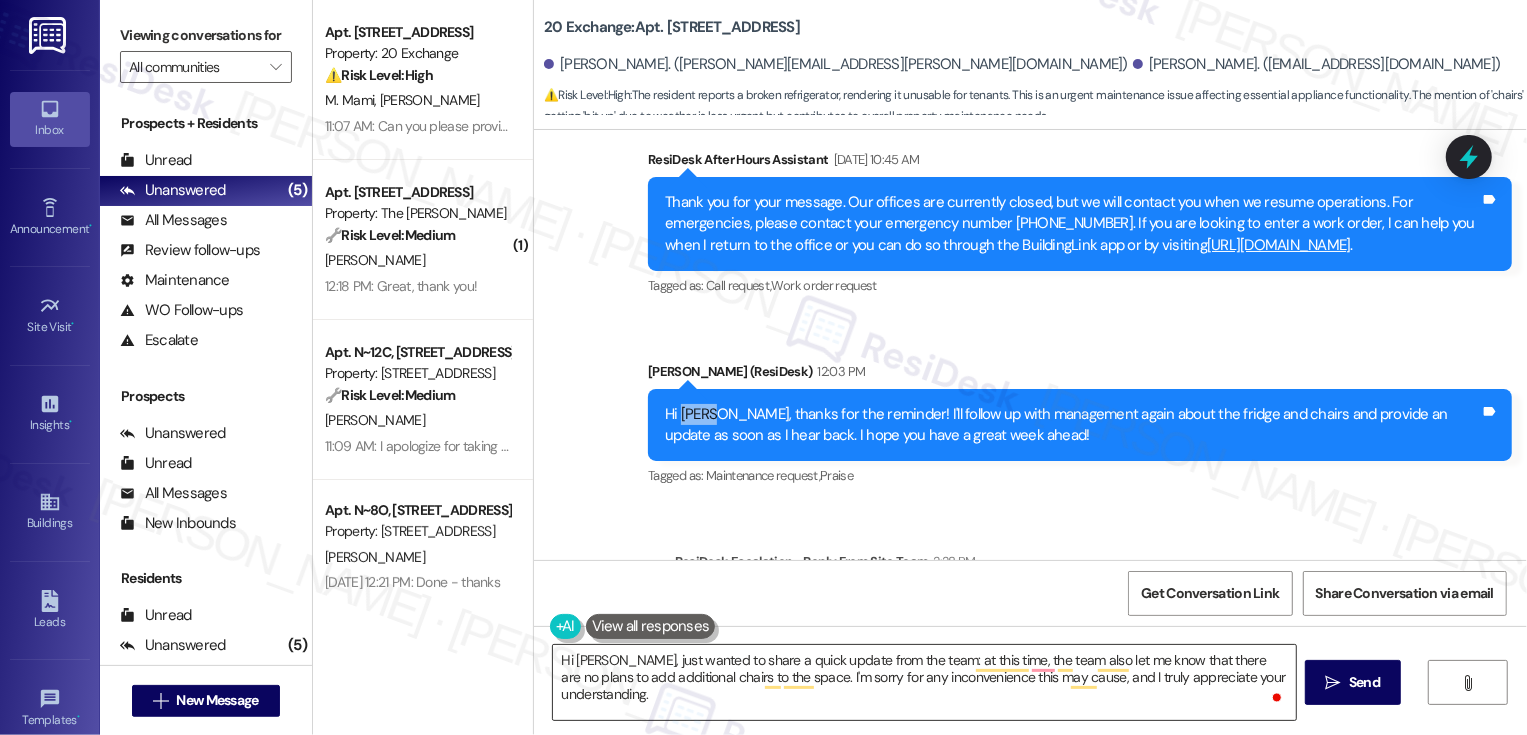 click on "Thanks for your message! Per the team, we’ll have staff go up to check the fridge on the 19th floor again to make sure everything is in order.
Hi Elisa, just wanted to share a quick update from the team: at this time, the team also let me know that there are no plans to add additional chairs to the space. I'm sorry for any inconvenience this may cause, and I truly appreciate your understanding.
Please don’t hesitate to reach out if there's anything else I can assist with!" at bounding box center (924, 682) 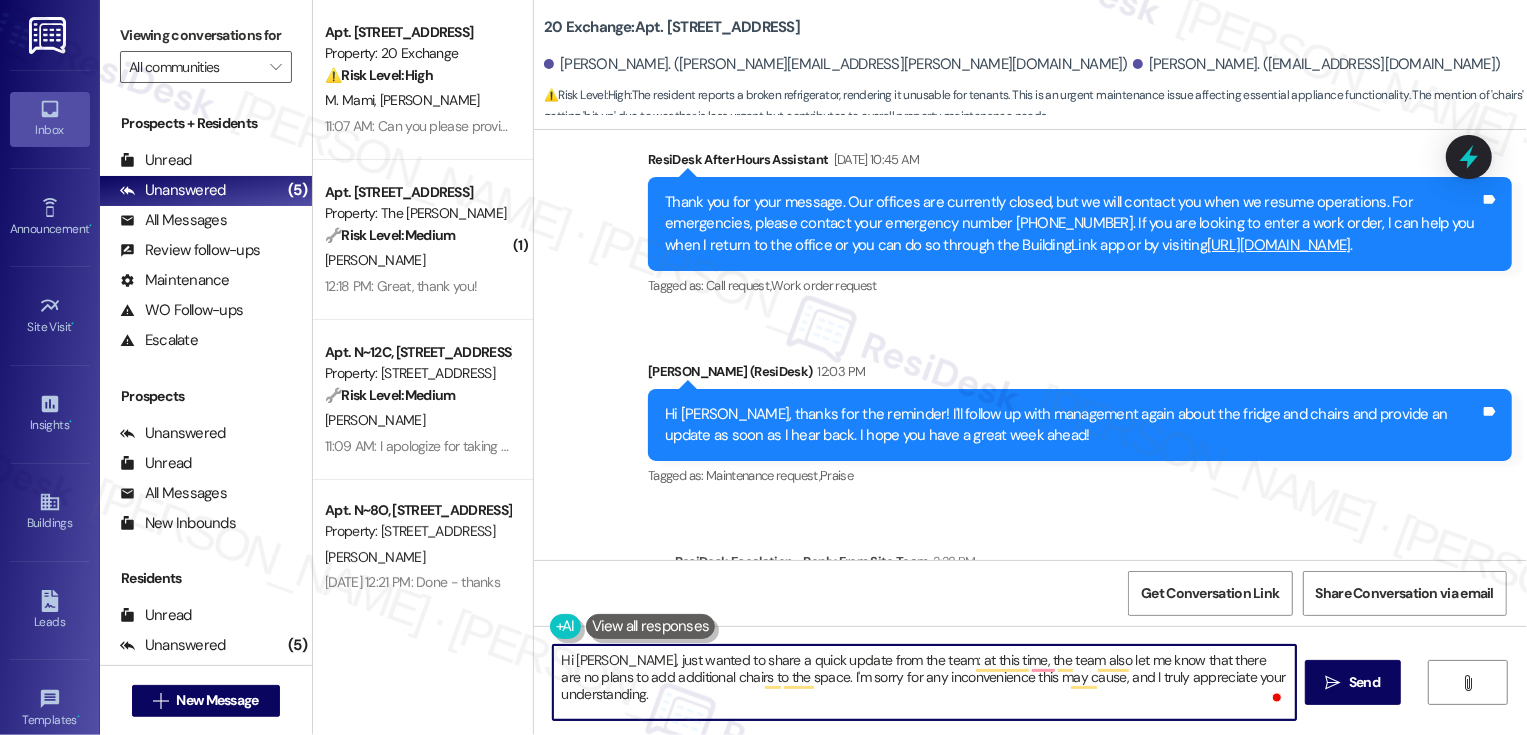 click on "Thanks for your message! Per the team, we’ll have staff go up to check the fridge on the 19th floor again to make sure everything is in order.
Hi Elisa, just wanted to share a quick update from the team: at this time, the team also let me know that there are no plans to add additional chairs to the space. I'm sorry for any inconvenience this may cause, and I truly appreciate your understanding.
Please don’t hesitate to reach out if there's anything else I can assist with!" at bounding box center [924, 682] 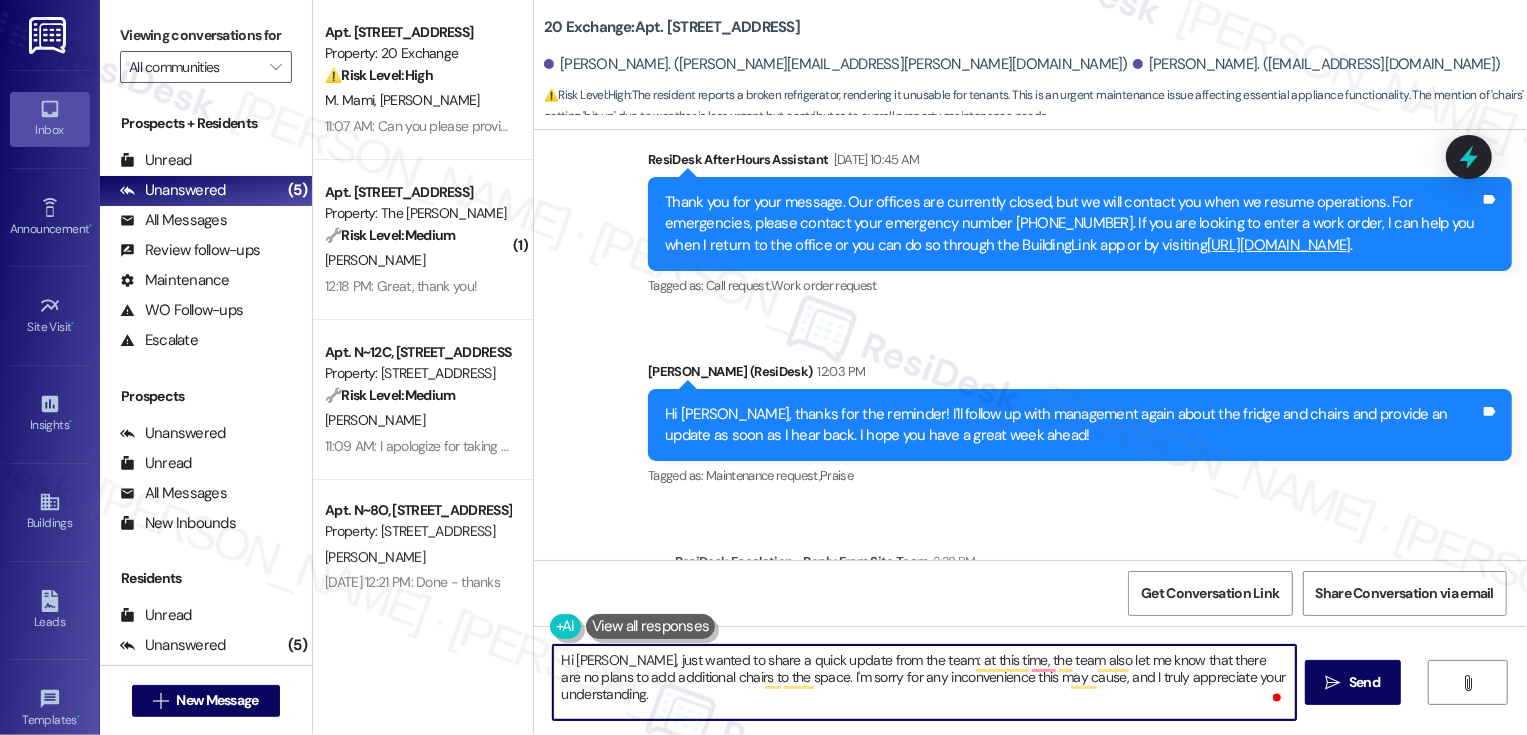 scroll, scrollTop: 55, scrollLeft: 0, axis: vertical 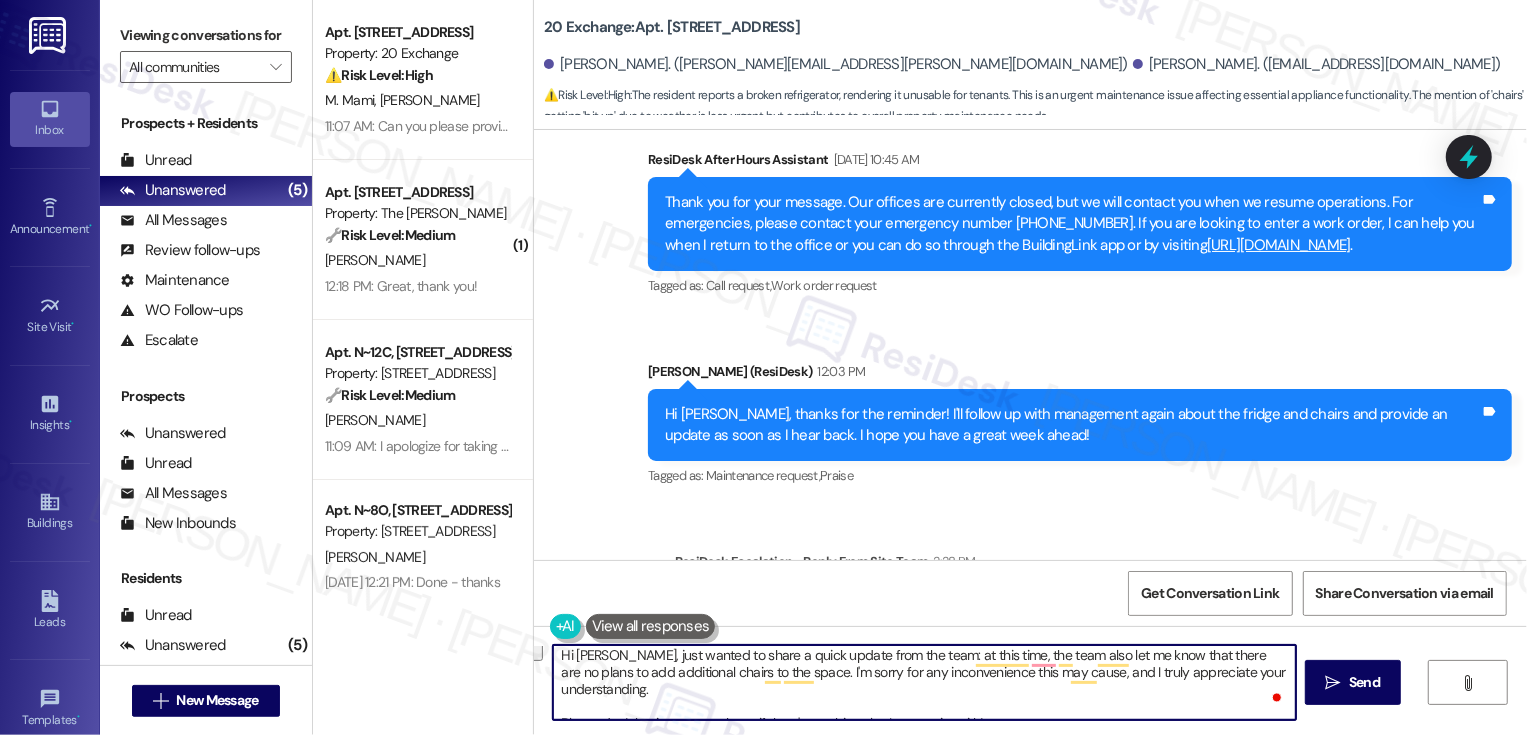 drag, startPoint x: 893, startPoint y: 659, endPoint x: 1035, endPoint y: 751, distance: 169.1981 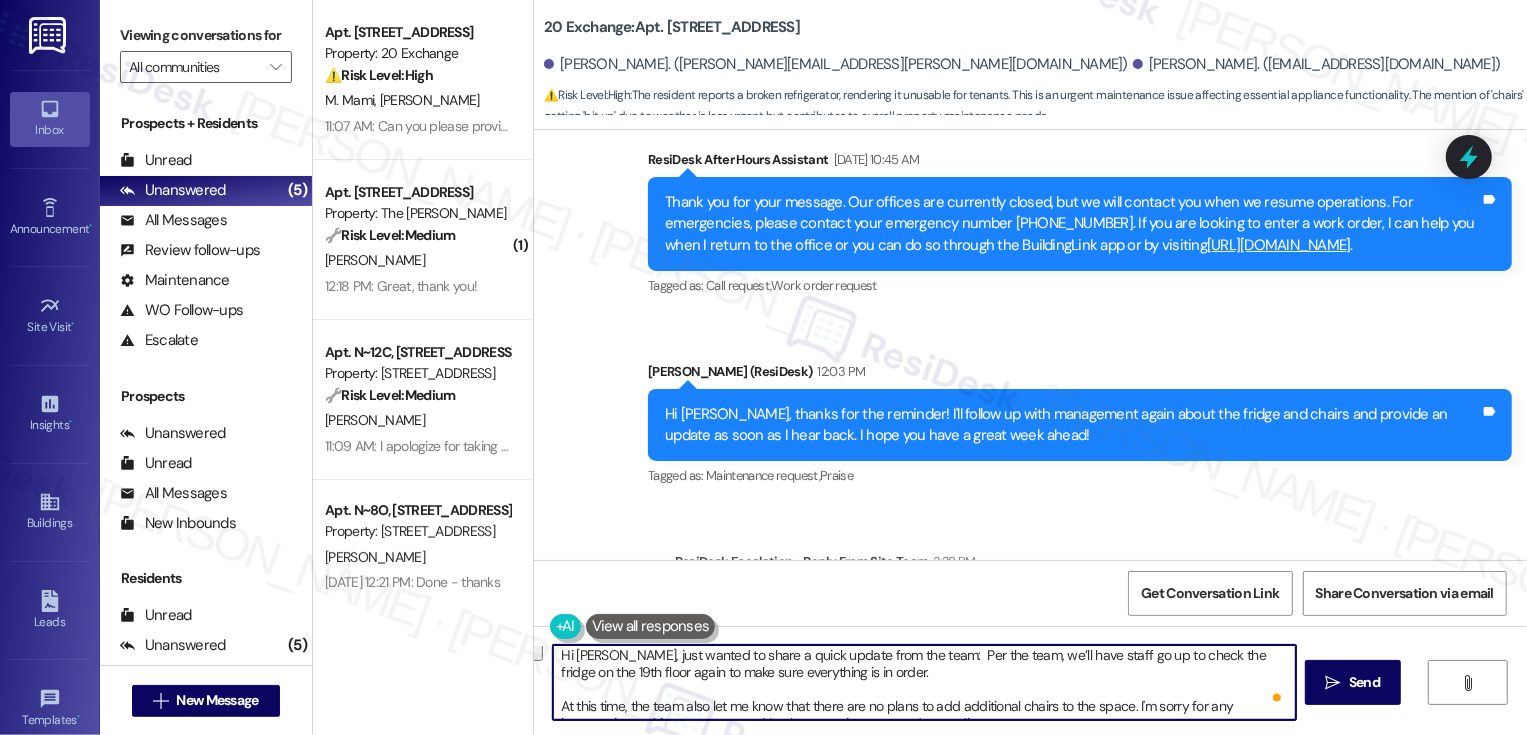 scroll, scrollTop: 102, scrollLeft: 0, axis: vertical 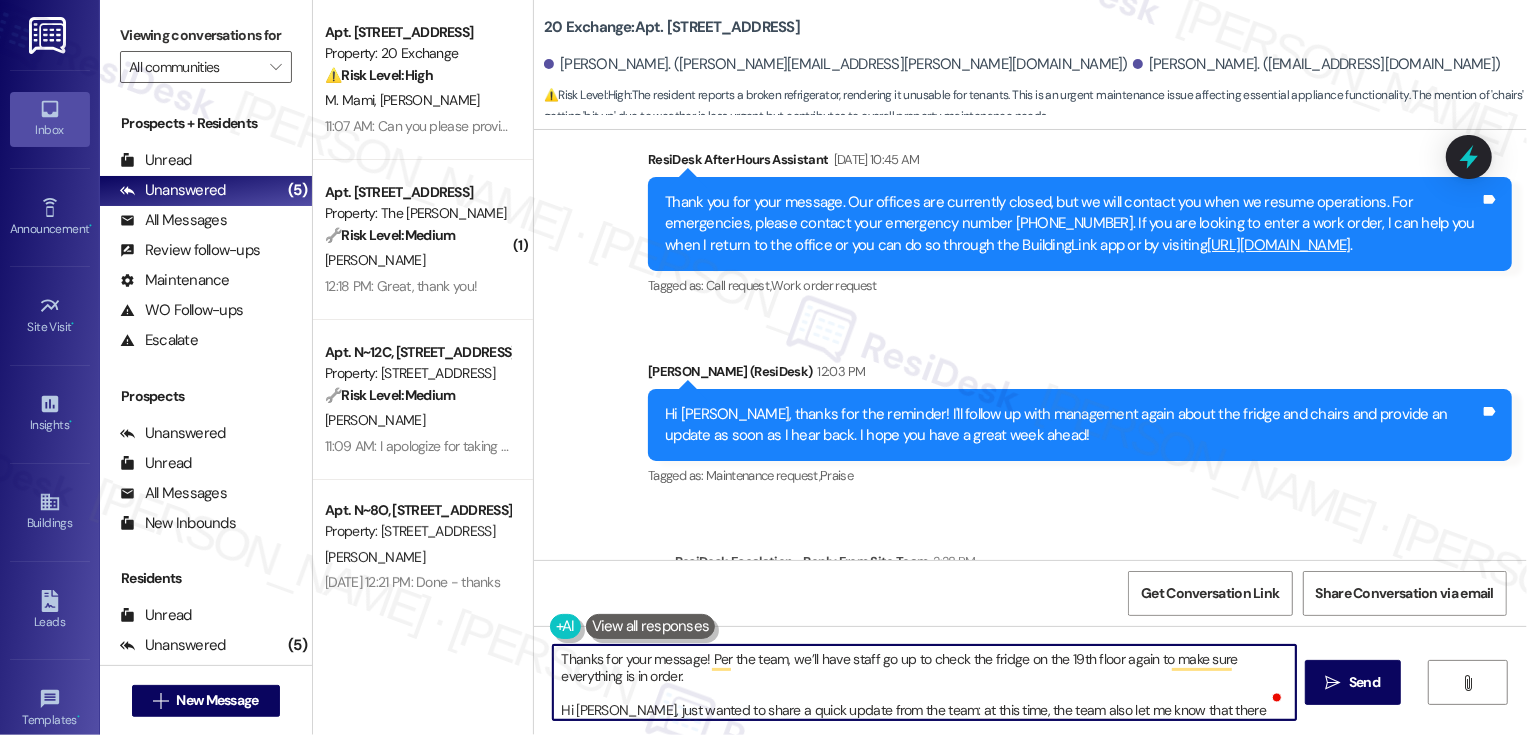 click on "Thanks for your message! Per the team, we’ll have staff go up to check the fridge on the 19th floor again to make sure everything is in order.
Hi Elisa, just wanted to share a quick update from the team: at this time, the team also let me know that there are no plans to add additional chairs to the space. I'm sorry for any inconvenience this may cause, and I truly appreciate your understanding.
Please don’t hesitate to reach out if there's anything else I can assist with!" at bounding box center [924, 682] 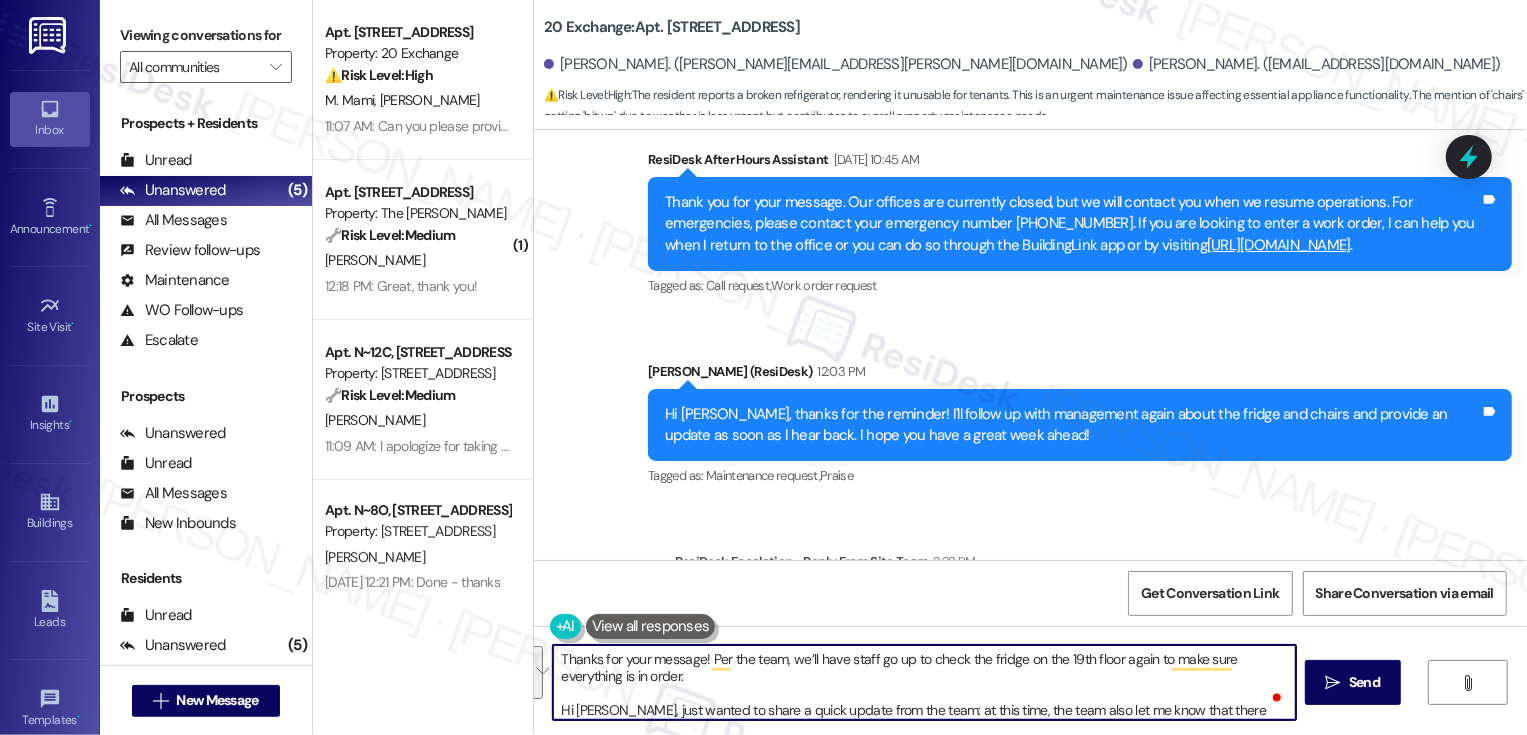 drag, startPoint x: 545, startPoint y: 711, endPoint x: 519, endPoint y: 635, distance: 80.32434 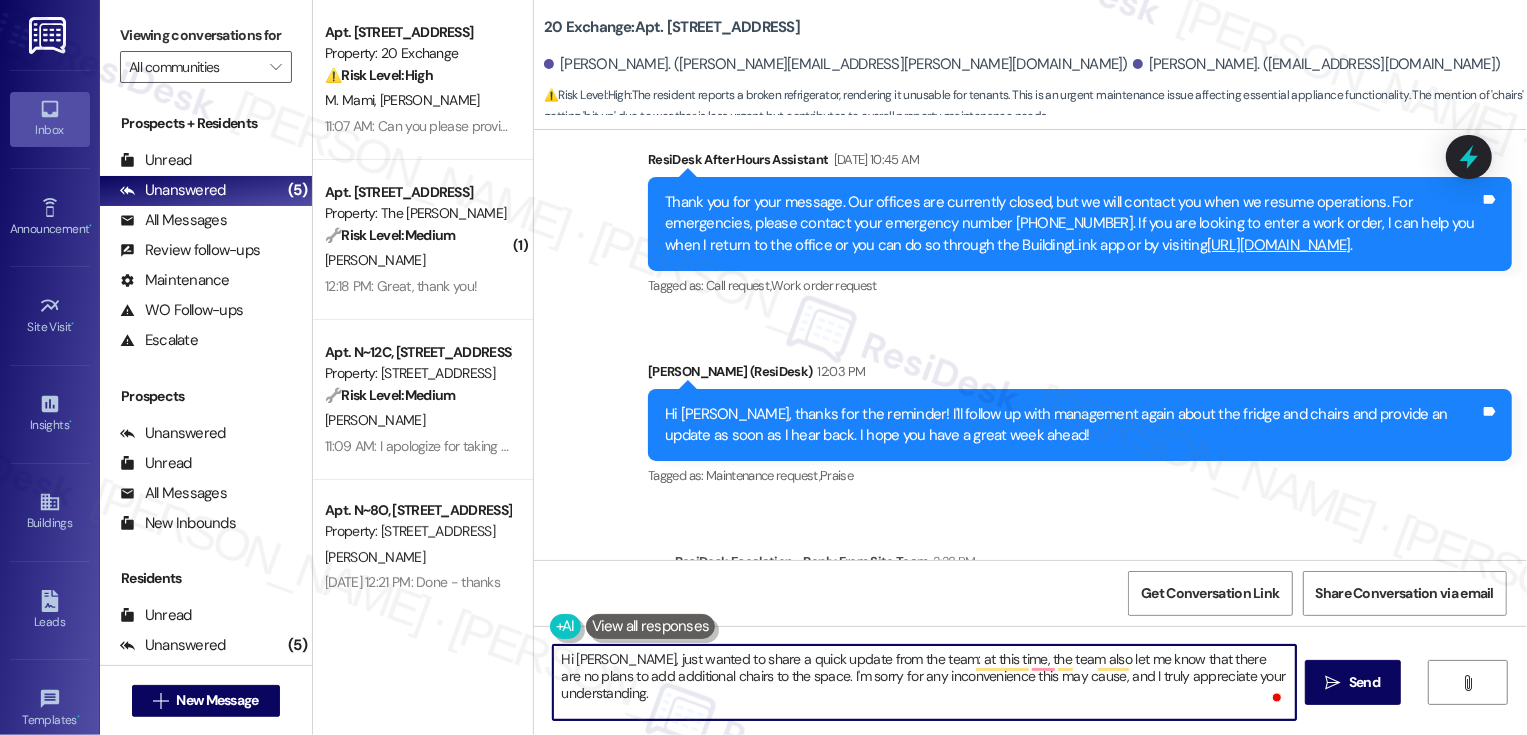 scroll, scrollTop: 5, scrollLeft: 0, axis: vertical 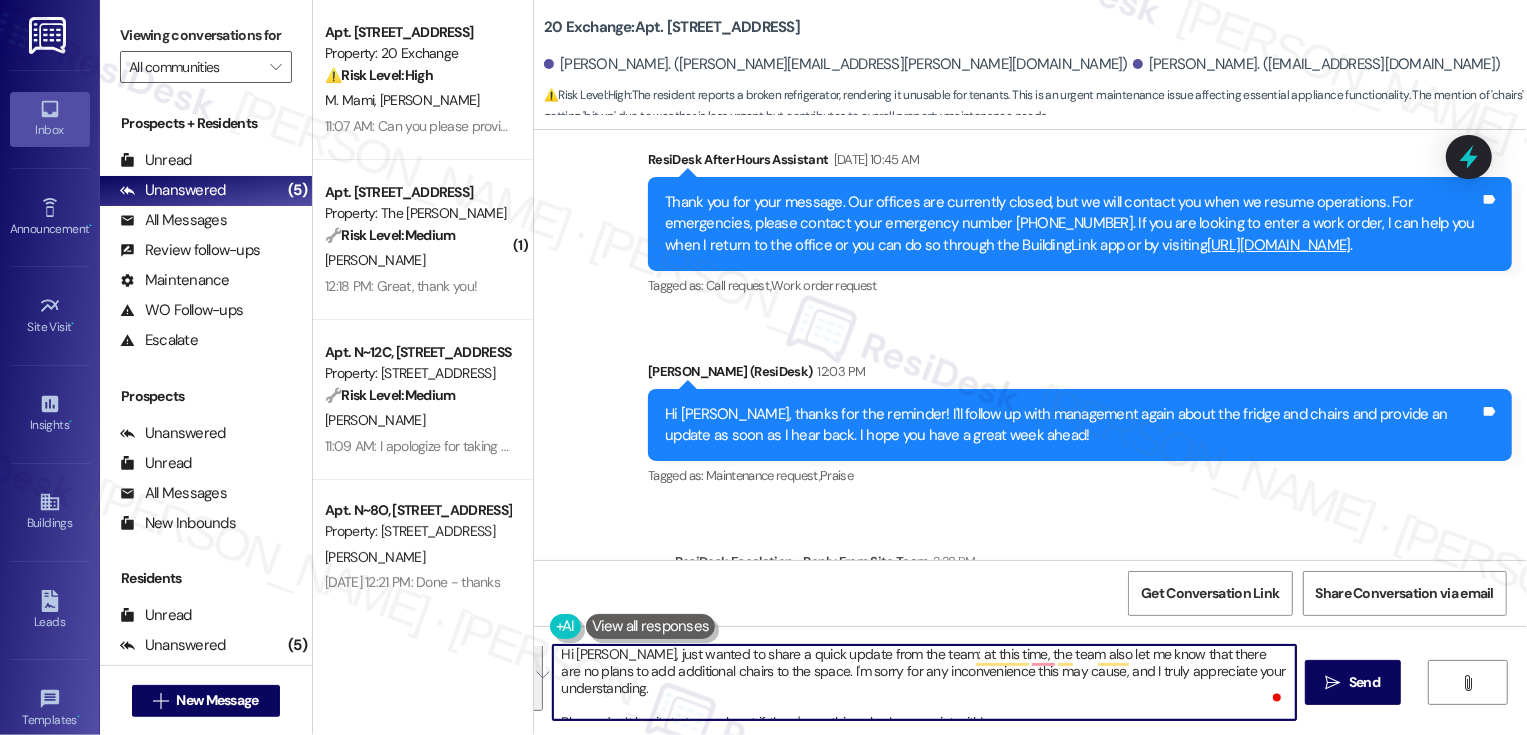 drag, startPoint x: 895, startPoint y: 658, endPoint x: 1032, endPoint y: 765, distance: 173.83325 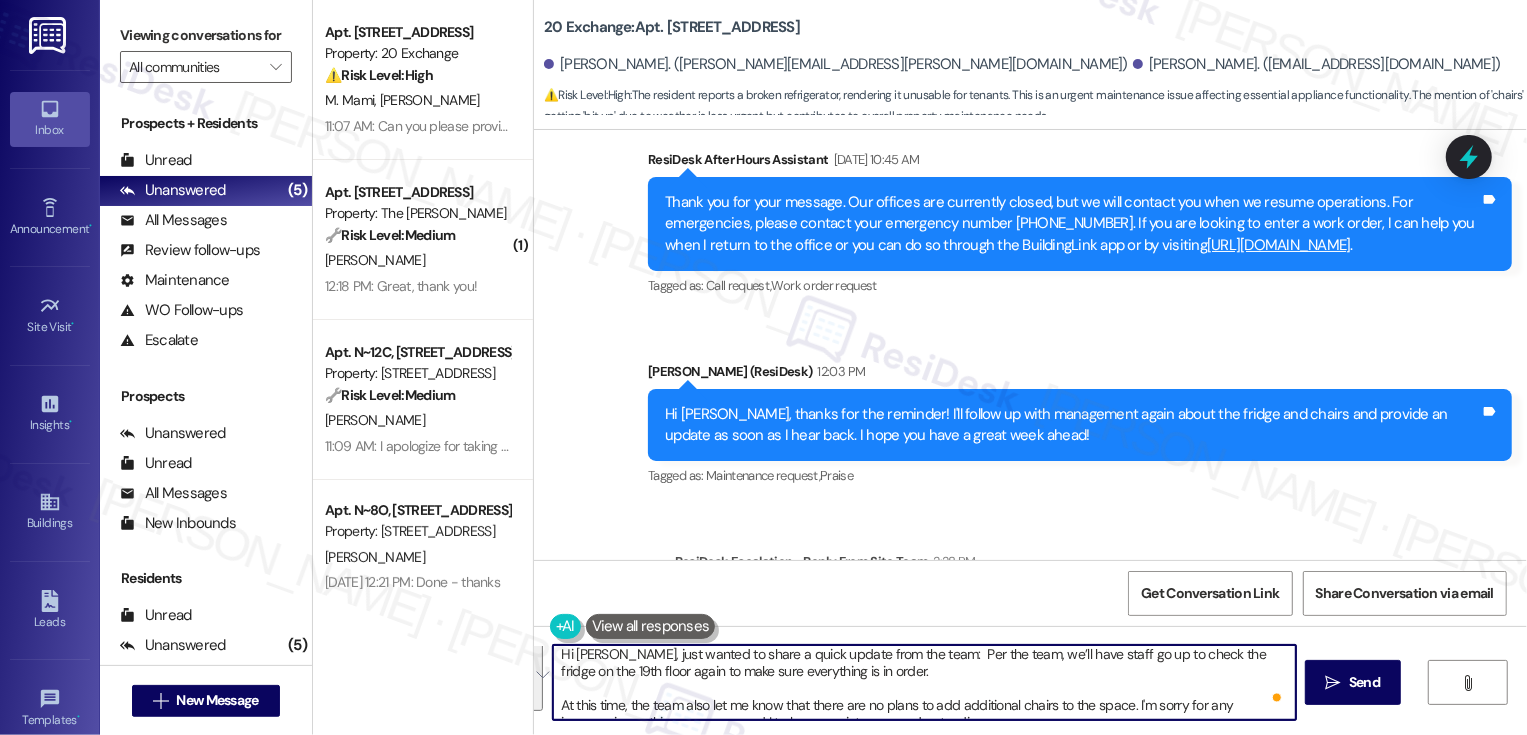 scroll, scrollTop: 50, scrollLeft: 0, axis: vertical 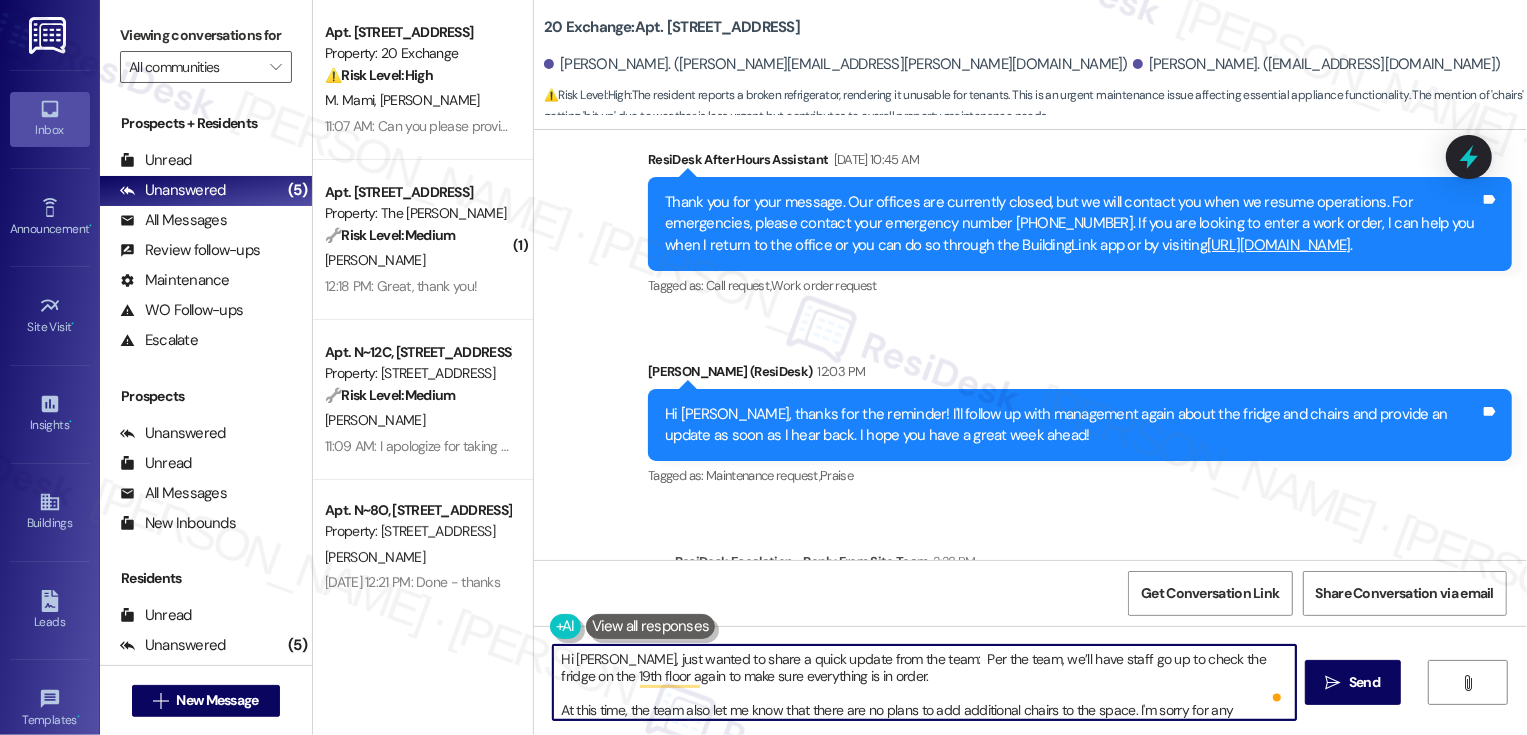 click on "Hi Elise, thanks for the reminder! I'll follow up with management again about the fridge and chairs and provide an update as soon as I hear back. I hope you have a great week ahead!" at bounding box center [1072, 425] 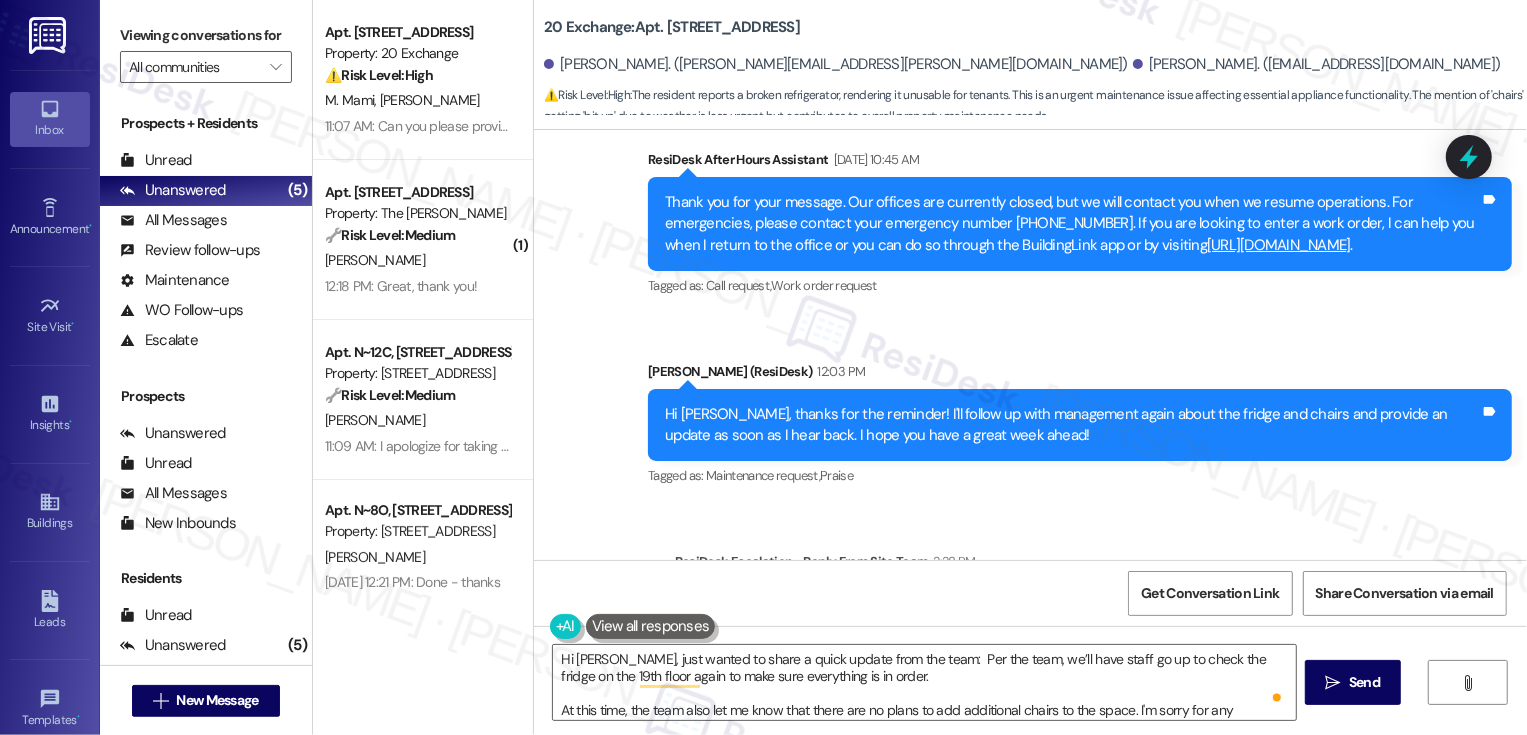 click on "Hi Elise, thanks for the reminder! I'll follow up with management again about the fridge and chairs and provide an update as soon as I hear back. I hope you have a great week ahead!" at bounding box center (1072, 425) 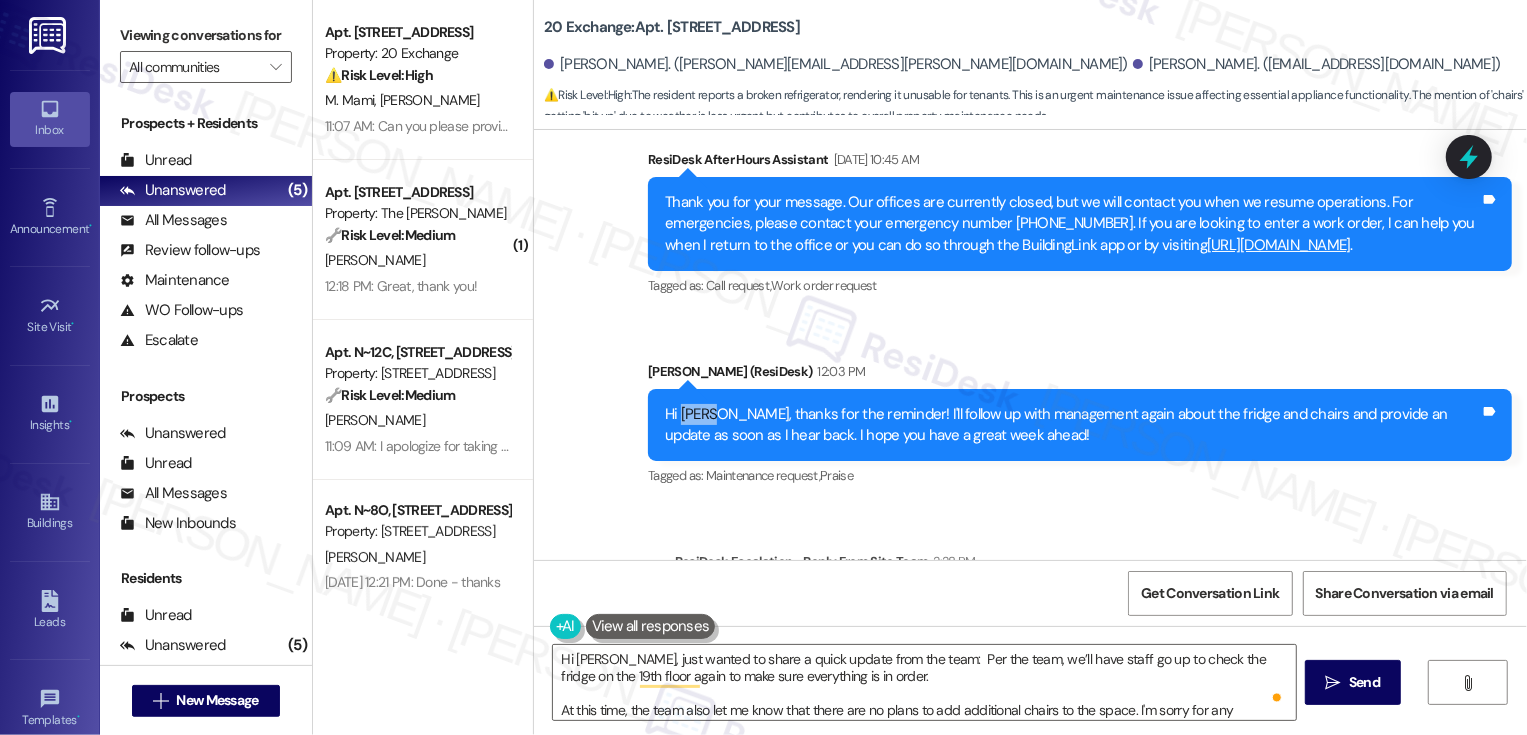 copy on "Elise" 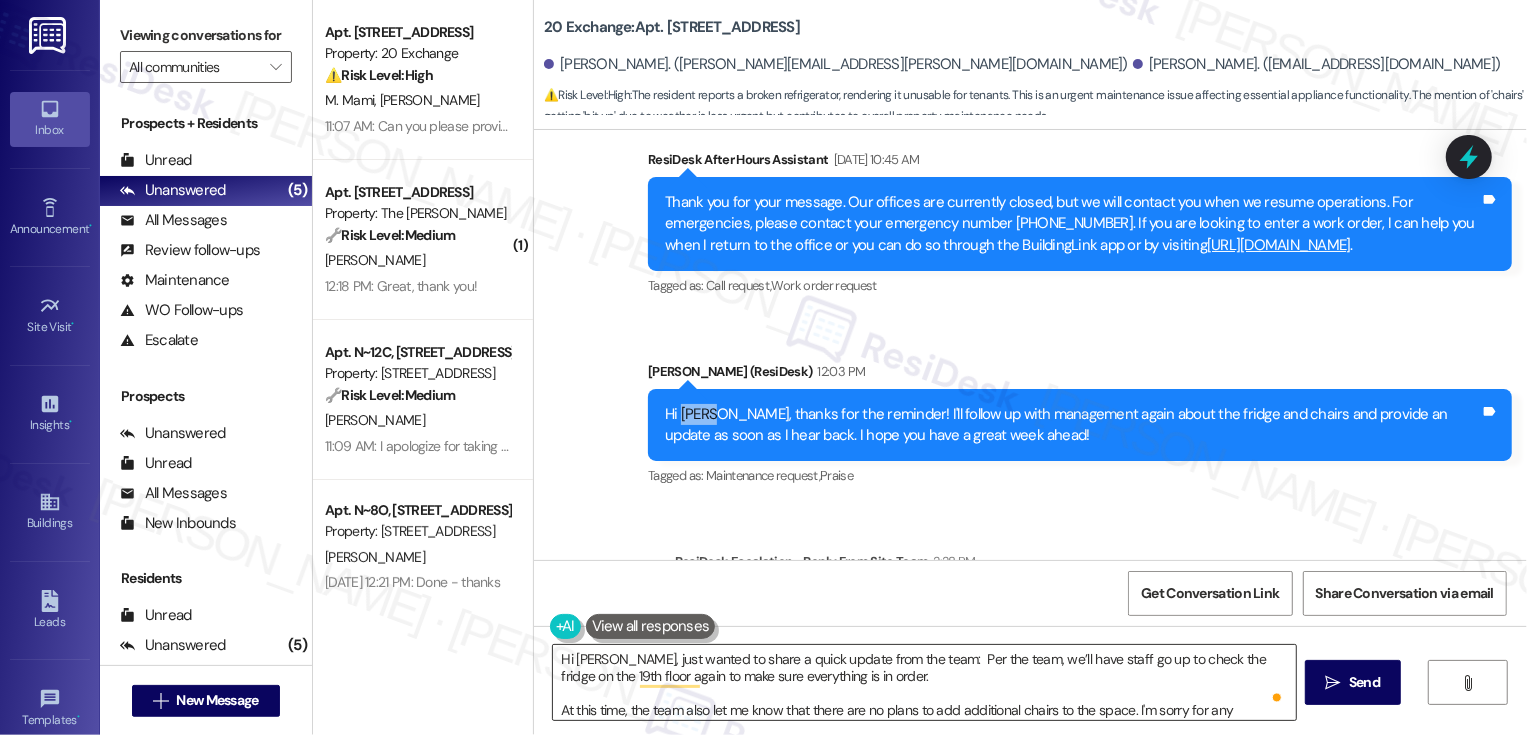 click on "Hi Elisa, just wanted to share a quick update from the team:  Per the team, we’ll have staff go up to check the fridge on the 19th floor again to make sure everything is in order.
At this time, the team also let me know that there are no plans to add additional chairs to the space. I'm sorry for any inconvenience this may cause, and I truly appreciate your understanding.
Please don’t hesitate to reach out if there's anything else I can assist with!" at bounding box center (924, 682) 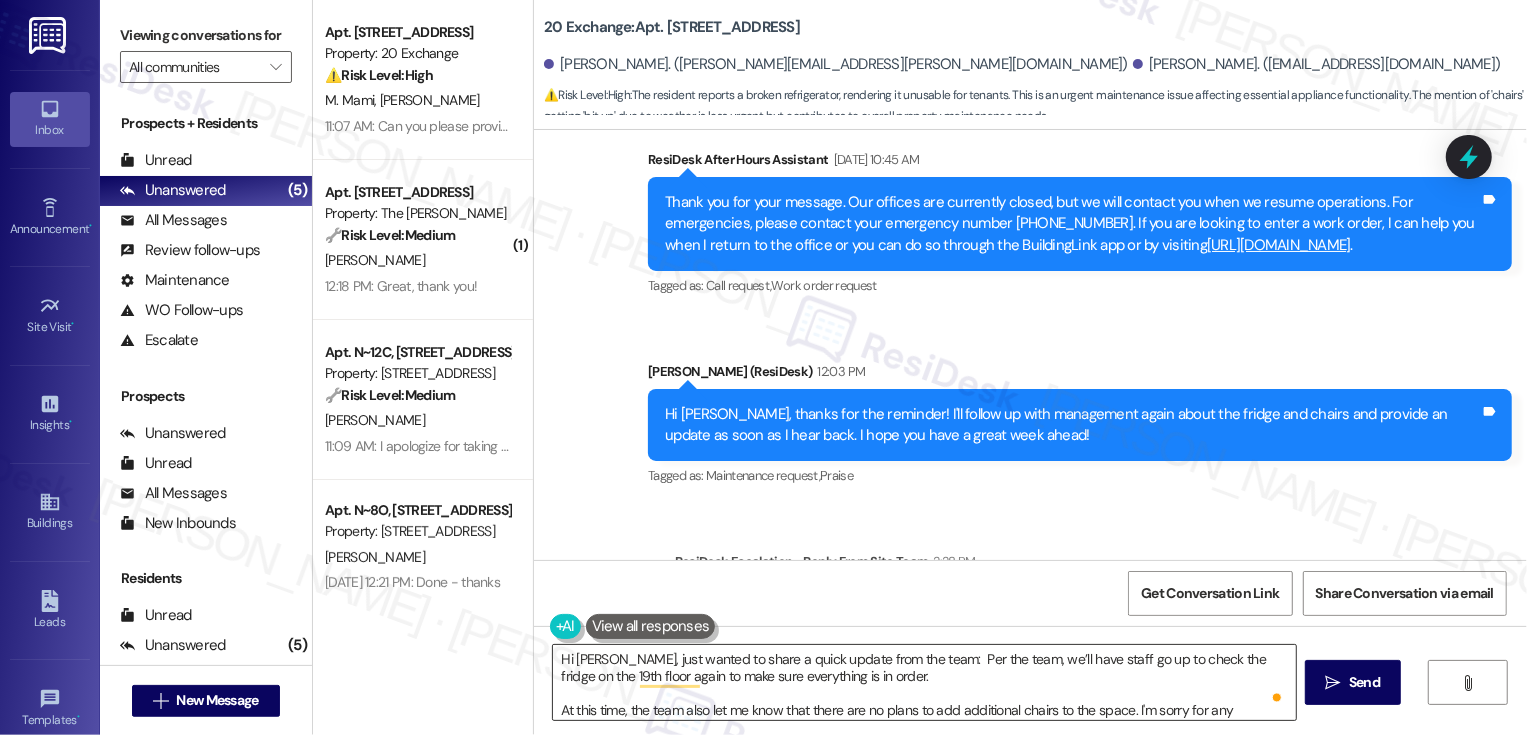 click on "Hi Elisa, just wanted to share a quick update from the team:  Per the team, we’ll have staff go up to check the fridge on the 19th floor again to make sure everything is in order.
At this time, the team also let me know that there are no plans to add additional chairs to the space. I'm sorry for any inconvenience this may cause, and I truly appreciate your understanding.
Please don’t hesitate to reach out if there's anything else I can assist with!" at bounding box center [924, 682] 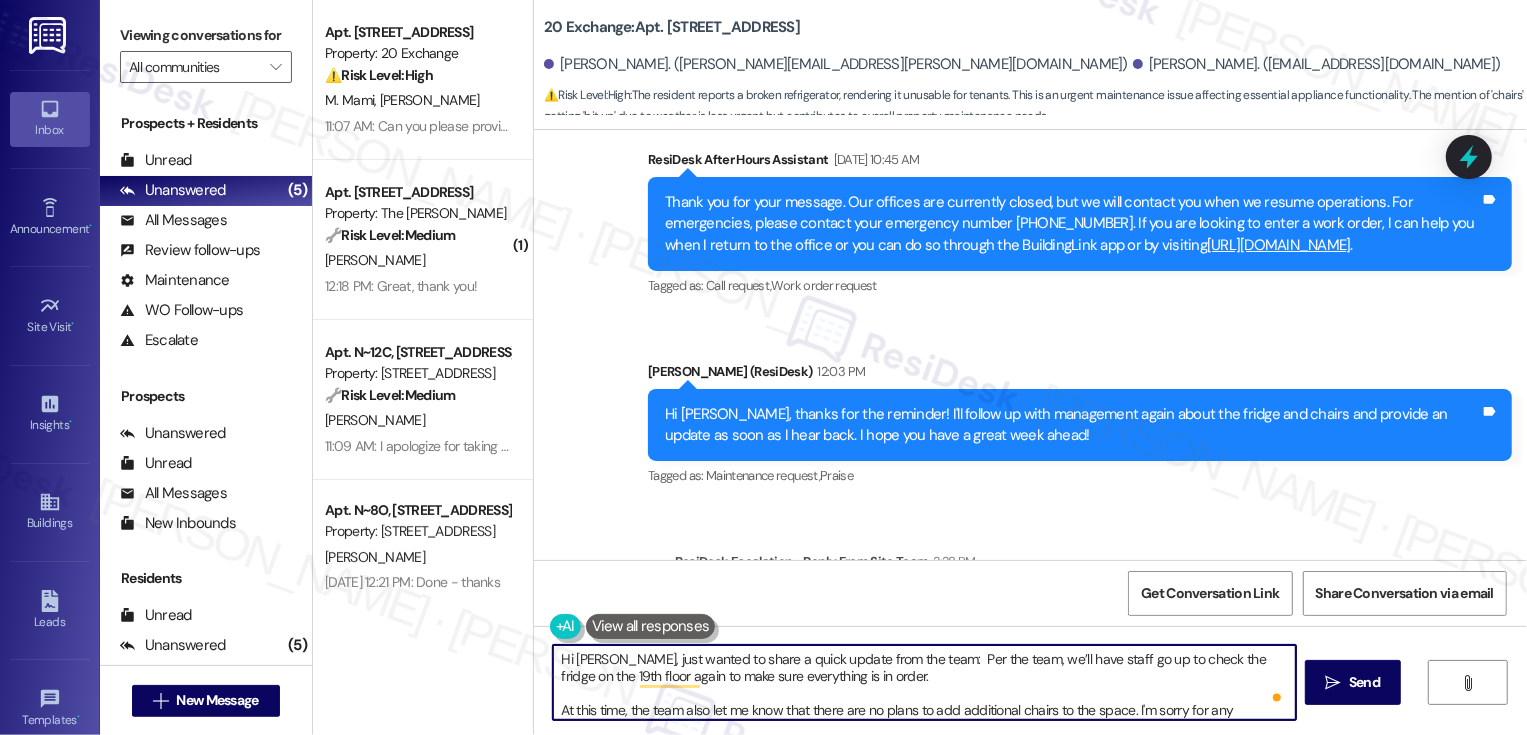 paste on "e" 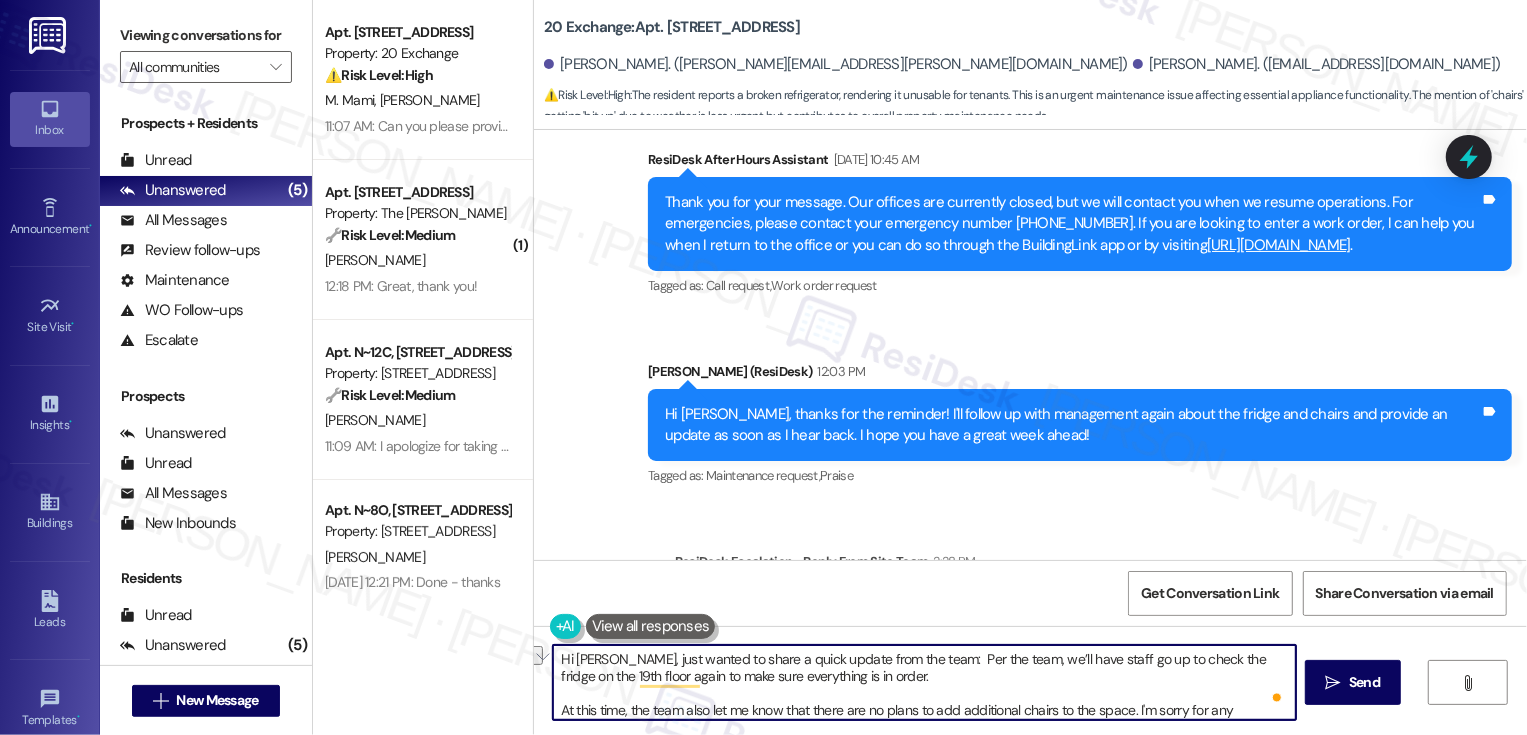 drag, startPoint x: 804, startPoint y: 658, endPoint x: 889, endPoint y: 656, distance: 85.02353 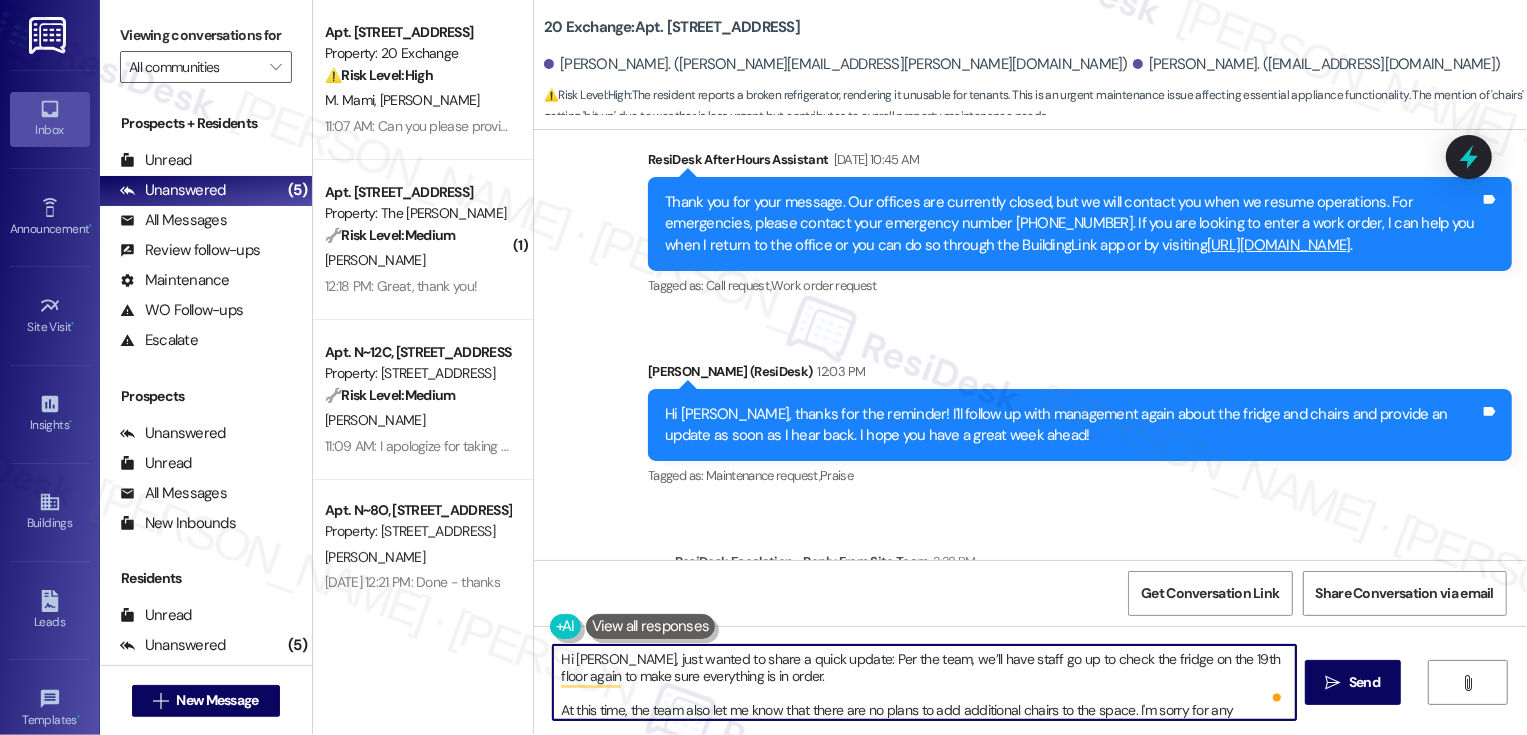 click on "Hi Elise, just wanted to share a quick update: Per the team, we’ll have staff go up to check the fridge on the 19th floor again to make sure everything is in order.
At this time, the team also let me know that there are no plans to add additional chairs to the space. I'm sorry for any inconvenience this may cause, and I truly appreciate your understanding.
Please don’t hesitate to reach out if there's anything else I can assist with!" at bounding box center (924, 682) 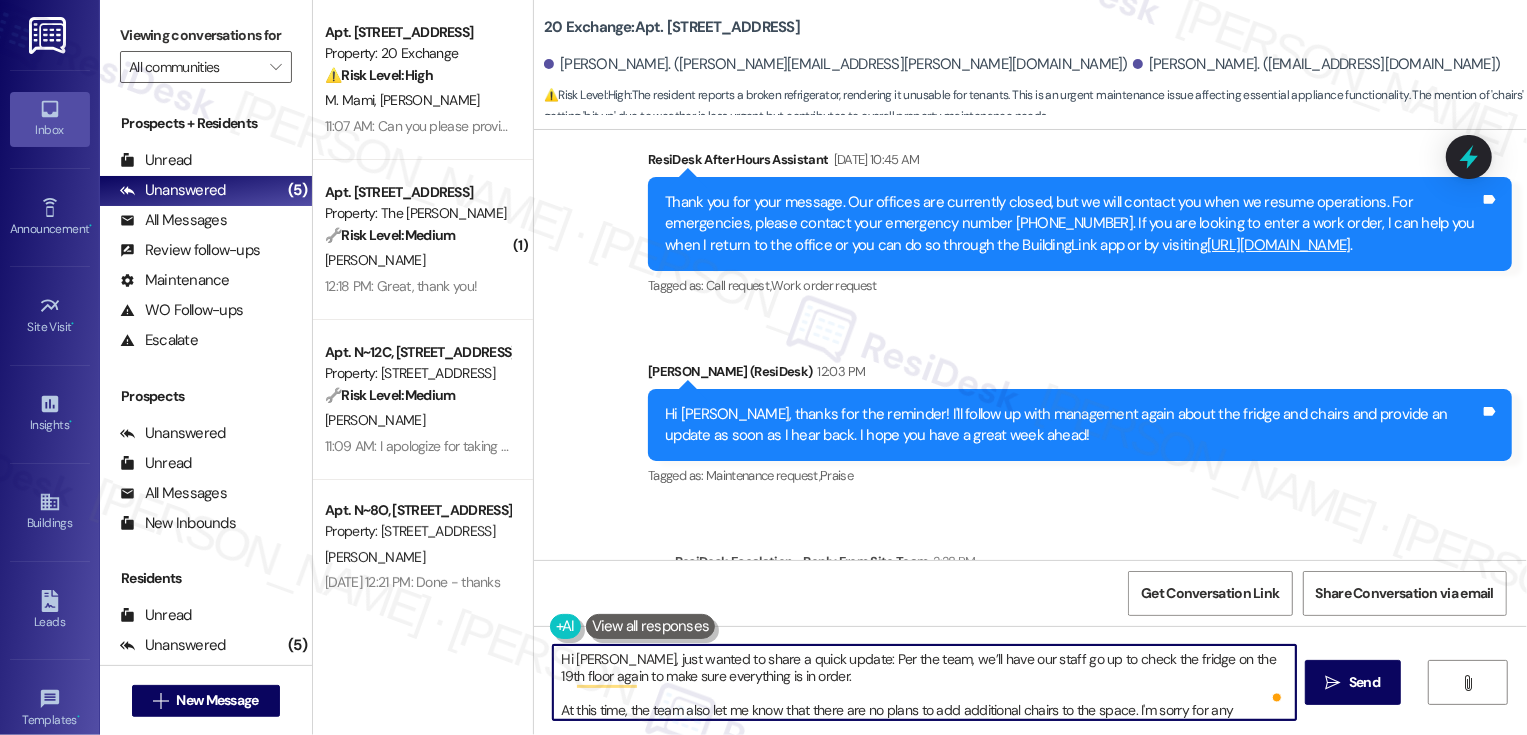 scroll, scrollTop: 9, scrollLeft: 0, axis: vertical 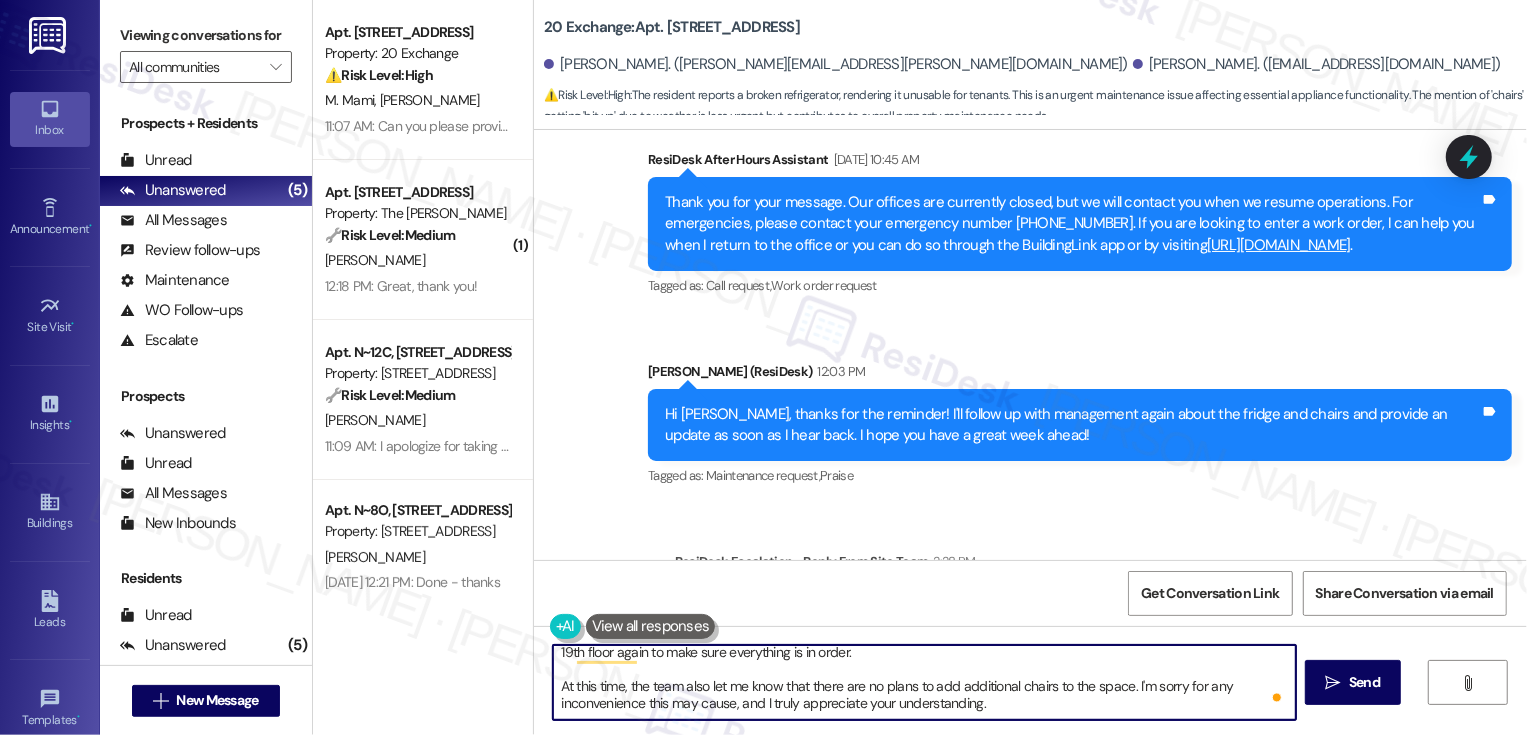 drag, startPoint x: 1047, startPoint y: 685, endPoint x: 1123, endPoint y: 688, distance: 76.05919 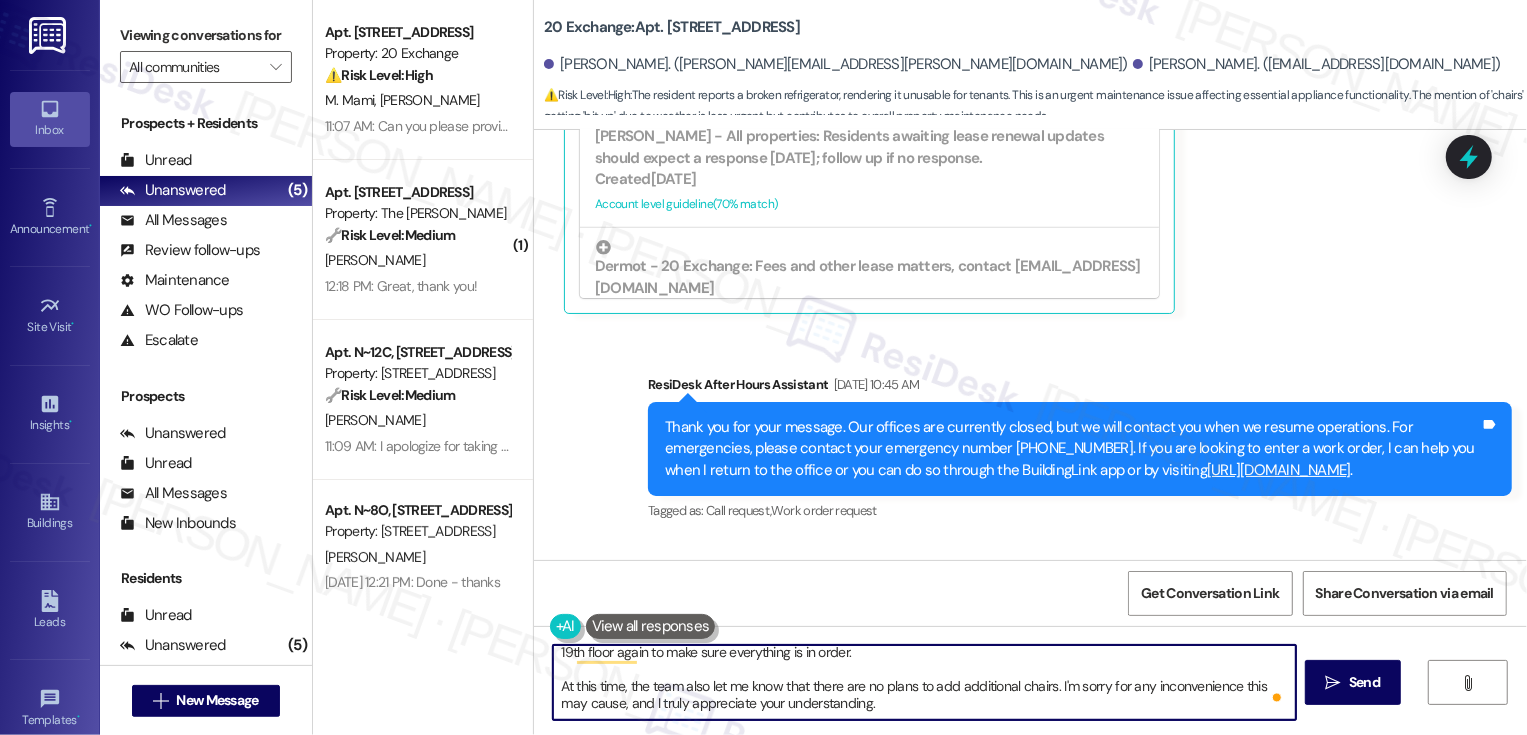 scroll, scrollTop: 13289, scrollLeft: 0, axis: vertical 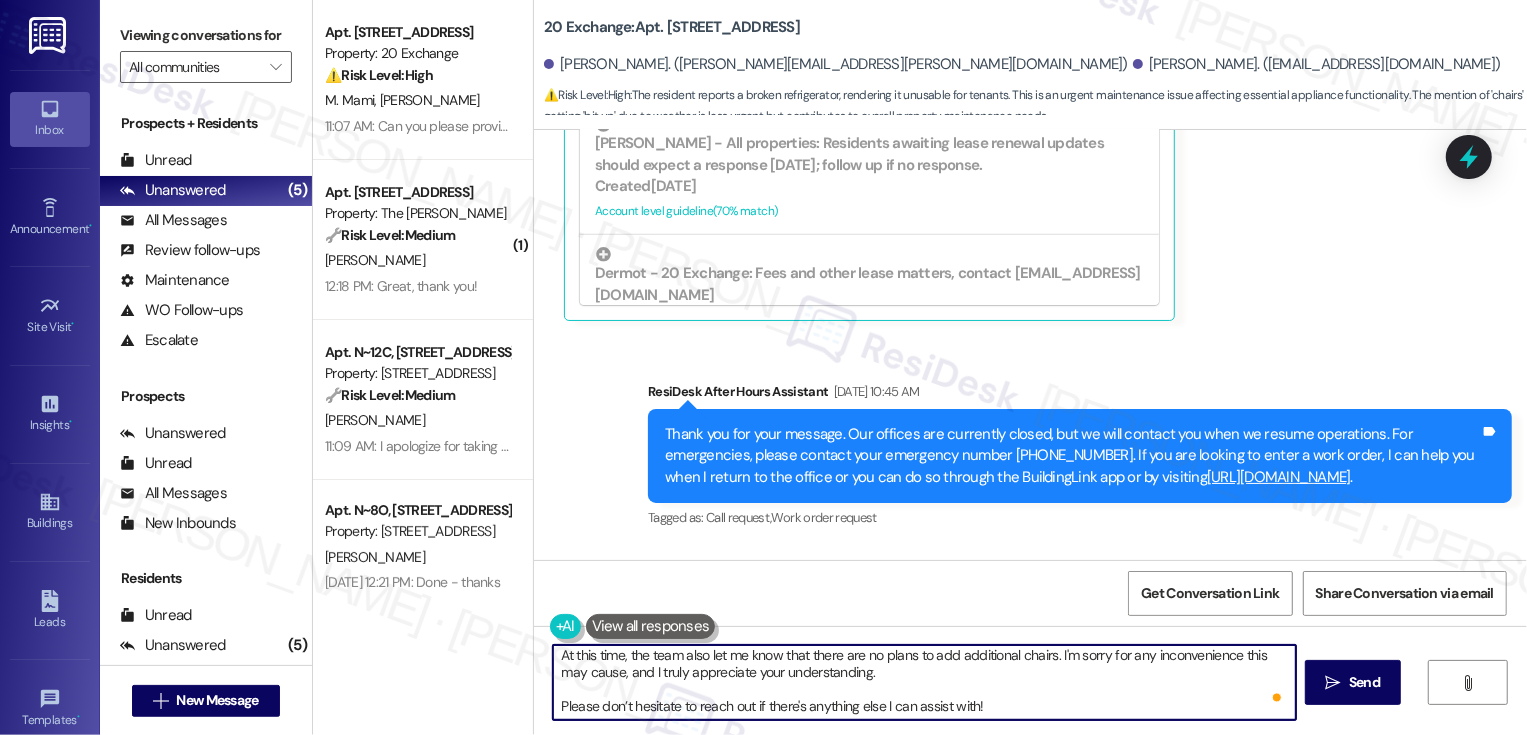 type on "Hi Elise, just wanted to share a quick update: Per the team, we’ll have our staff go up to check the fridge on the 19th floor again to make sure everything is in order.
At this time, the team also let me know that there are no plans to add additional chairs. I'm sorry for any inconvenience this may cause, and I truly appreciate your understanding.
Please don’t hesitate to reach out if there's anything else I can assist with!" 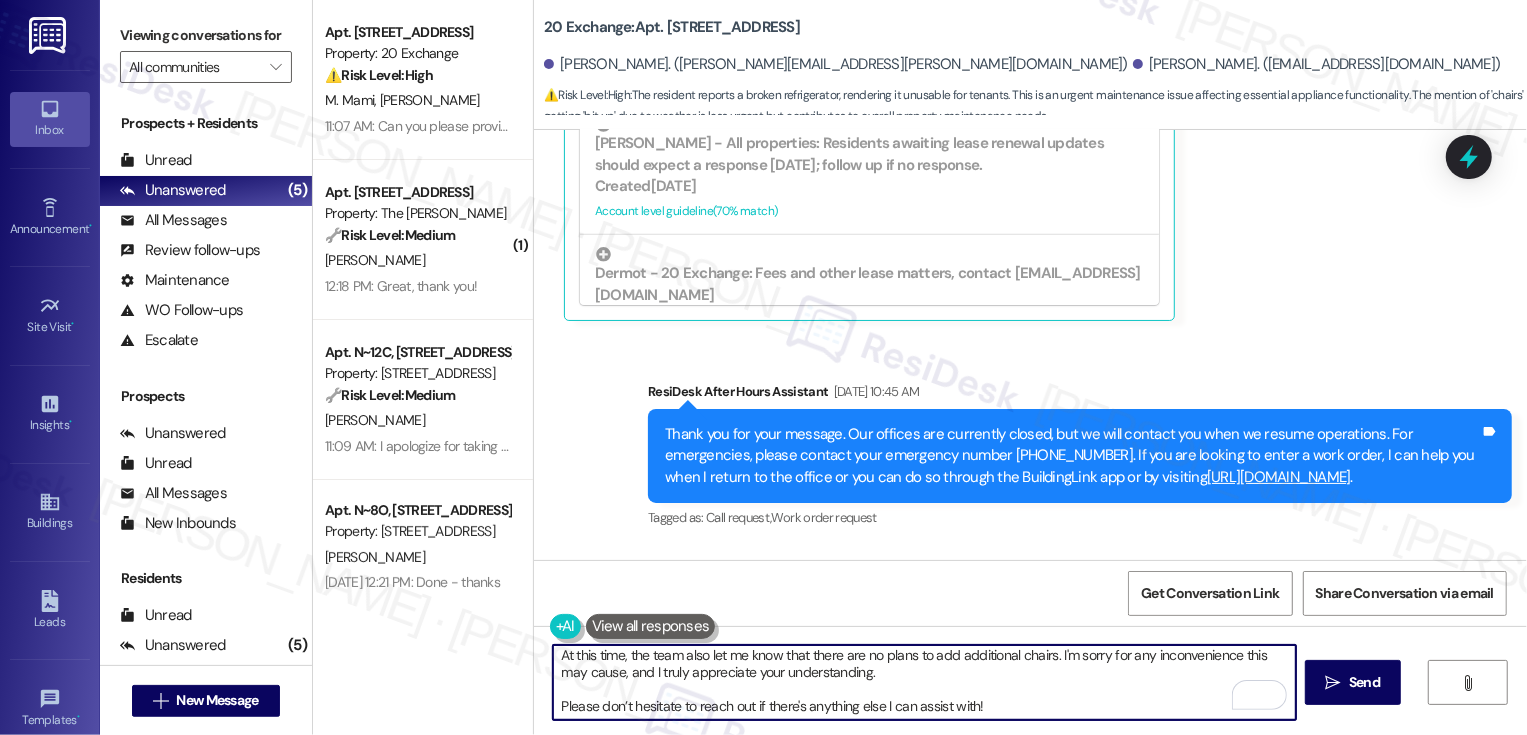 click on "Hi Elise, just wanted to share a quick update: Per the team, we’ll have our staff go up to check the fridge on the 19th floor again to make sure everything is in order.
At this time, the team also let me know that there are no plans to add additional chairs. I'm sorry for any inconvenience this may cause, and I truly appreciate your understanding.
Please don’t hesitate to reach out if there's anything else I can assist with!" at bounding box center (924, 682) 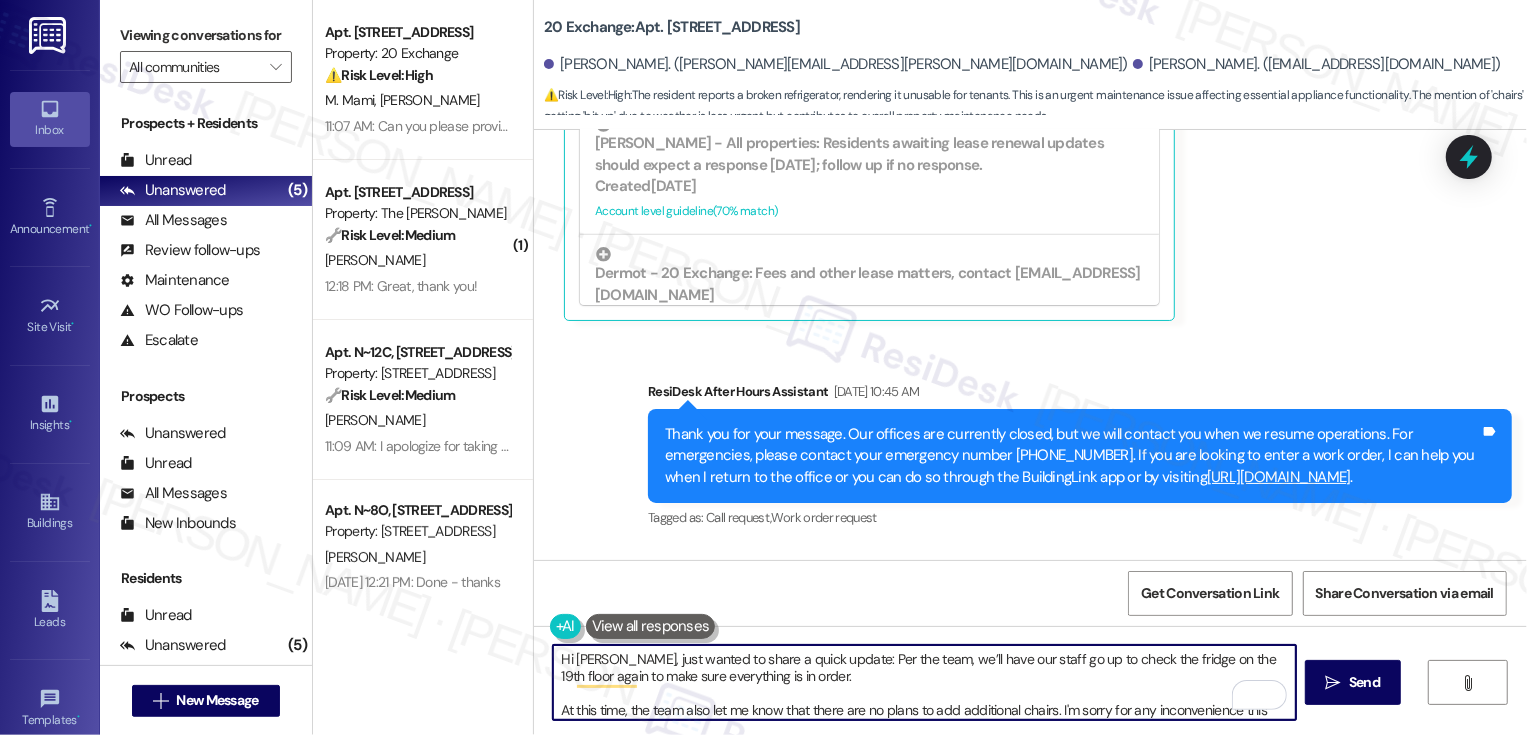 scroll, scrollTop: 55, scrollLeft: 0, axis: vertical 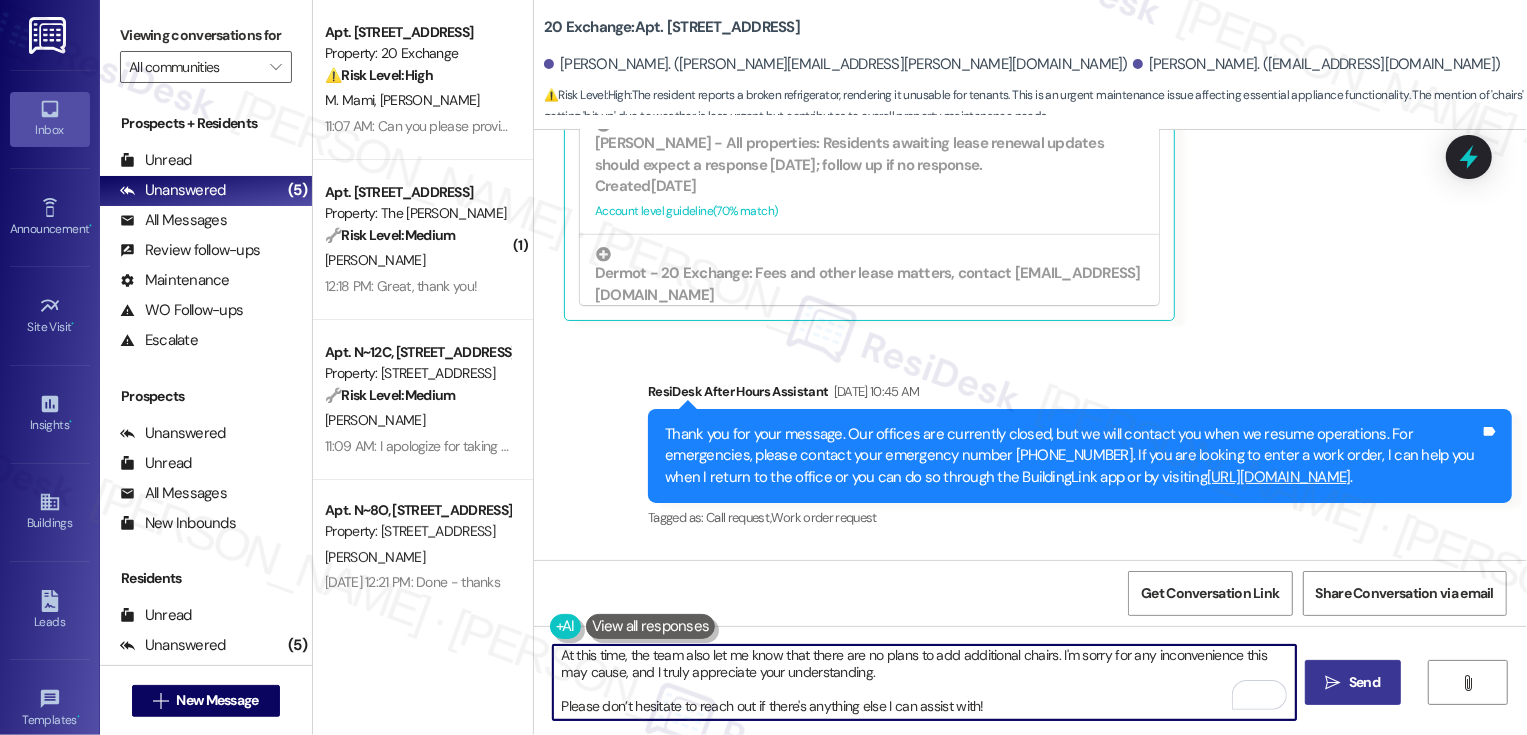 click on "Send" at bounding box center (1364, 682) 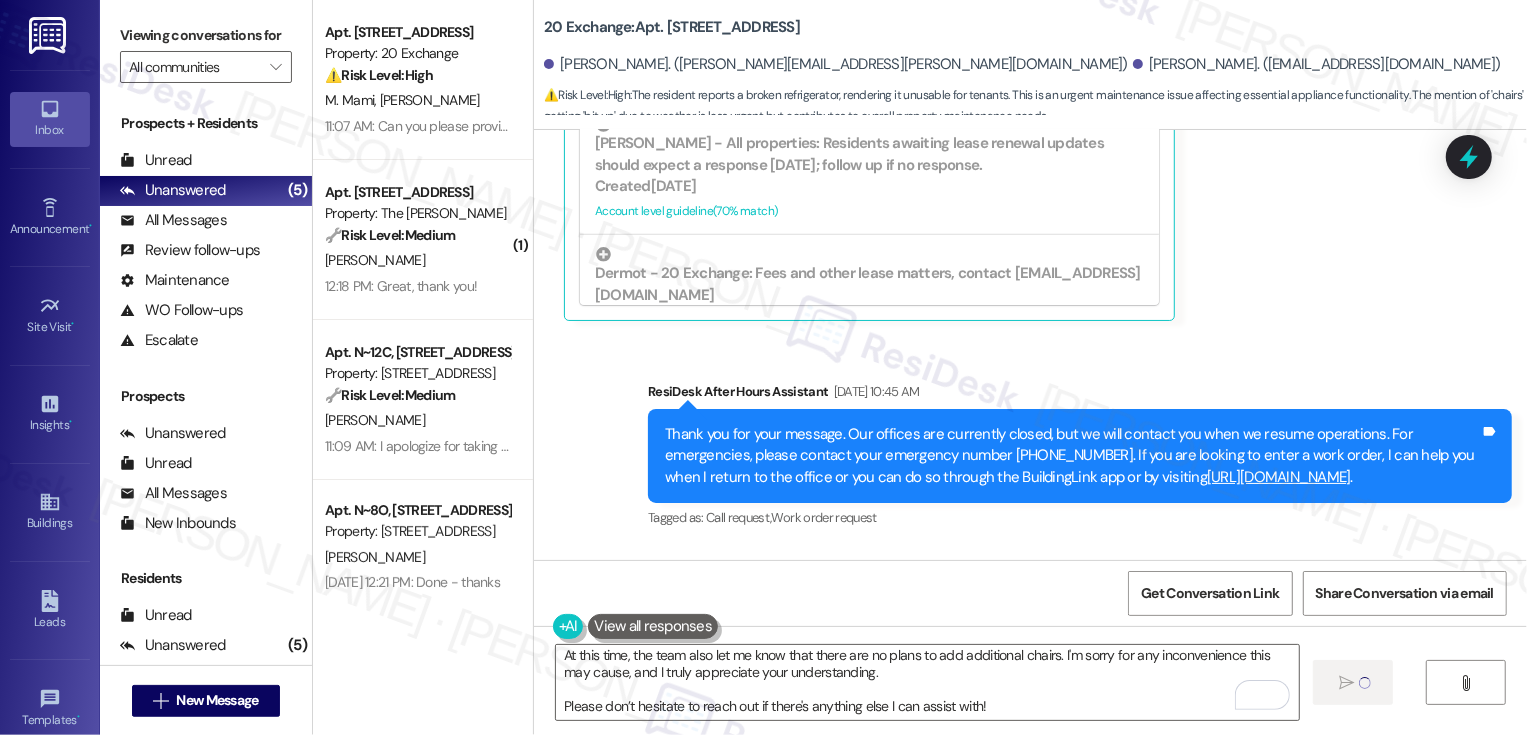type 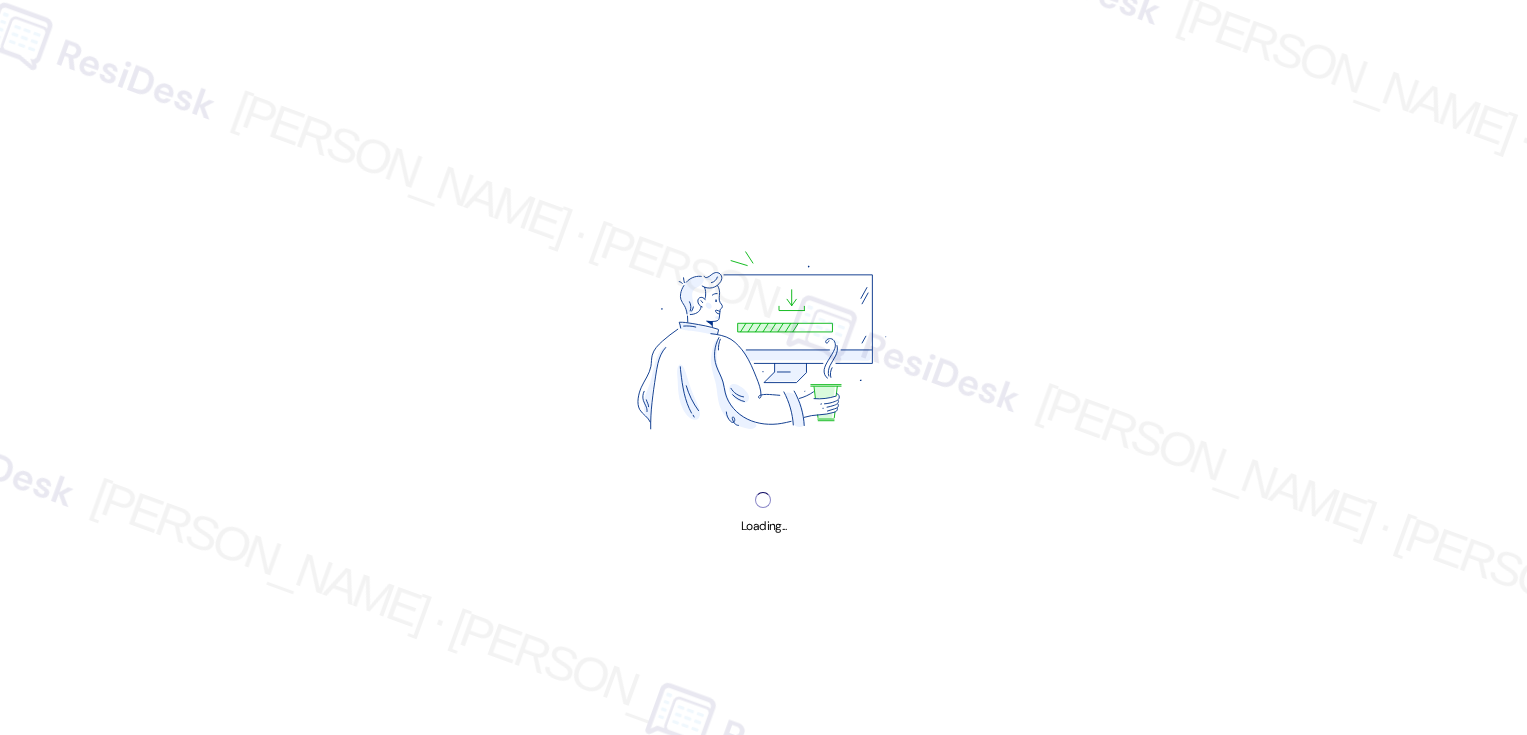 scroll, scrollTop: 0, scrollLeft: 0, axis: both 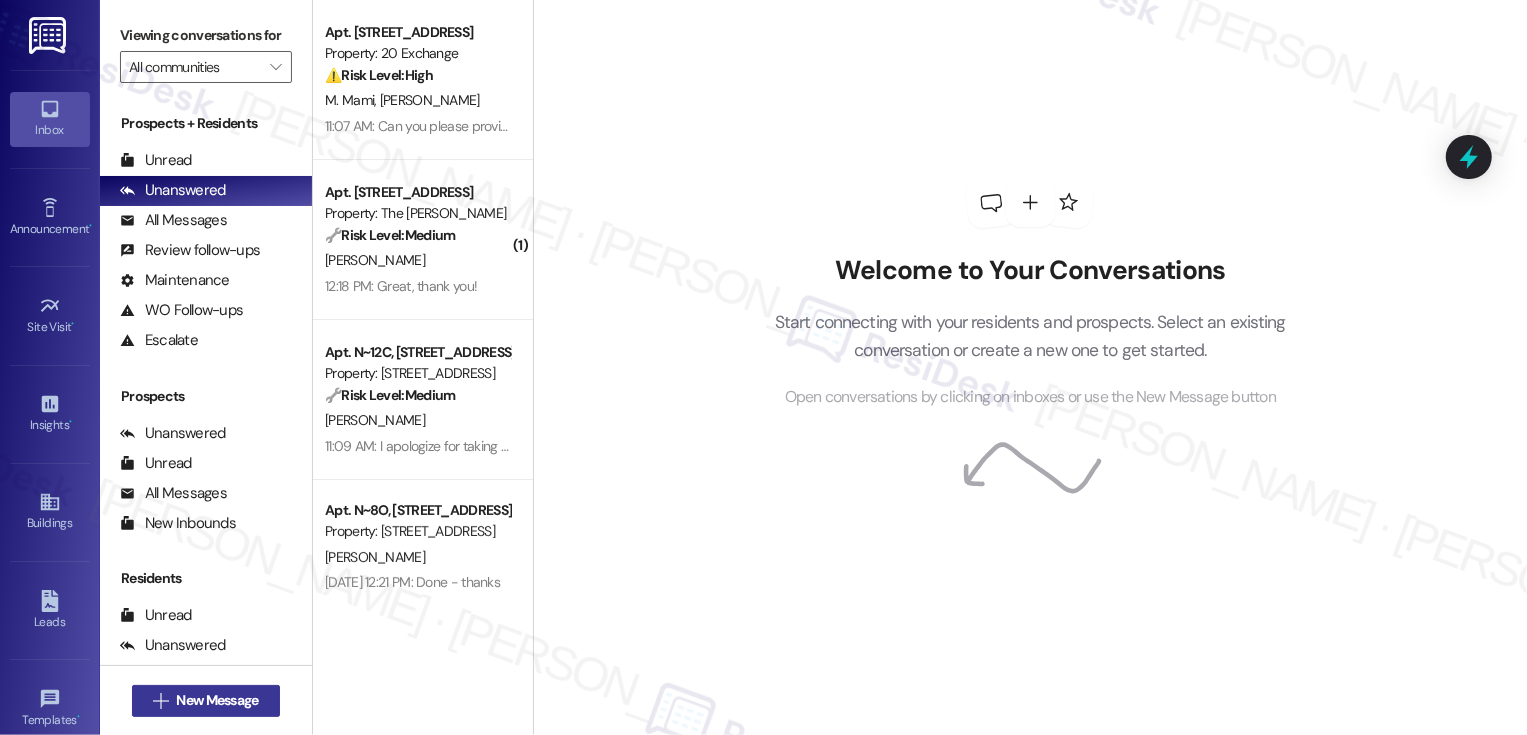 click on "New Message" at bounding box center [217, 700] 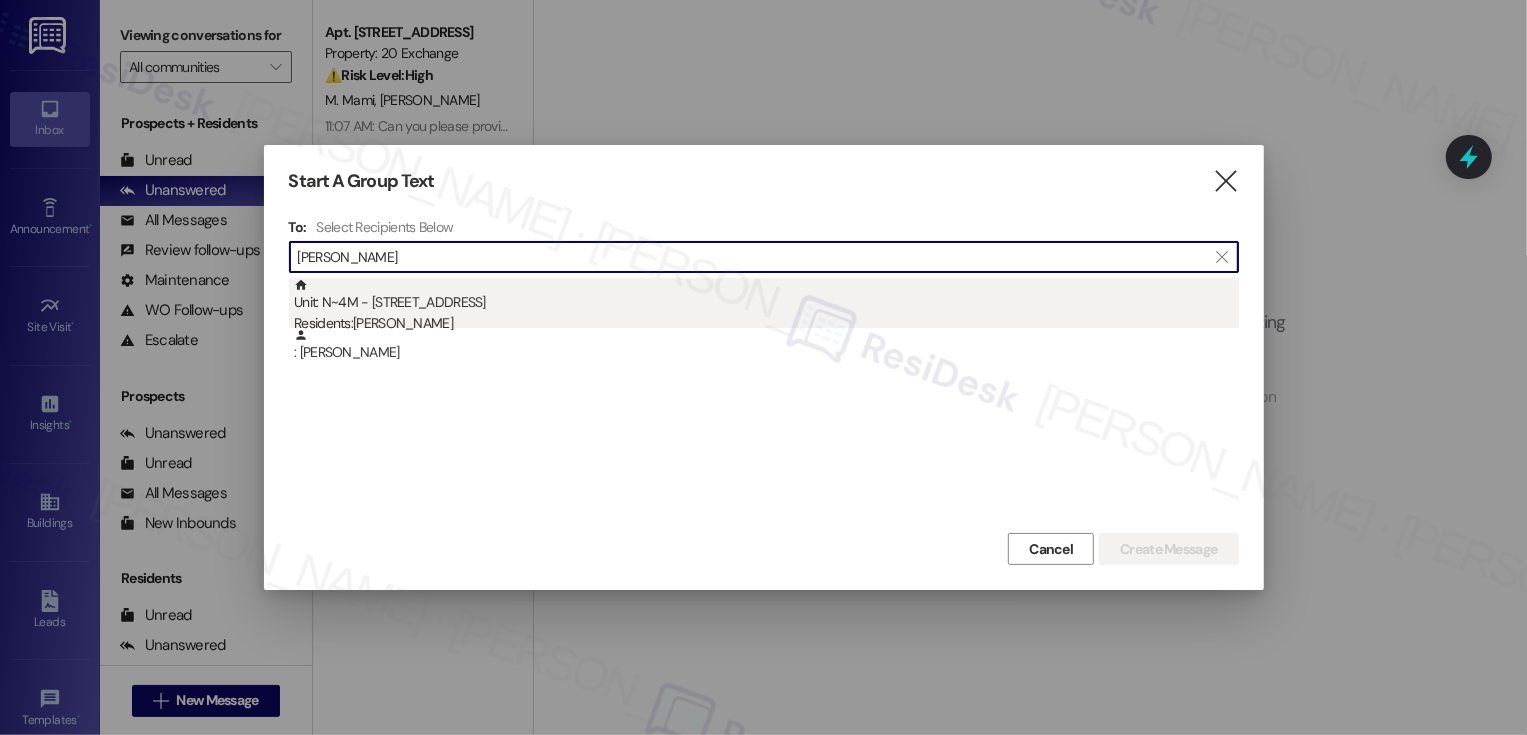 type on "[PERSON_NAME]" 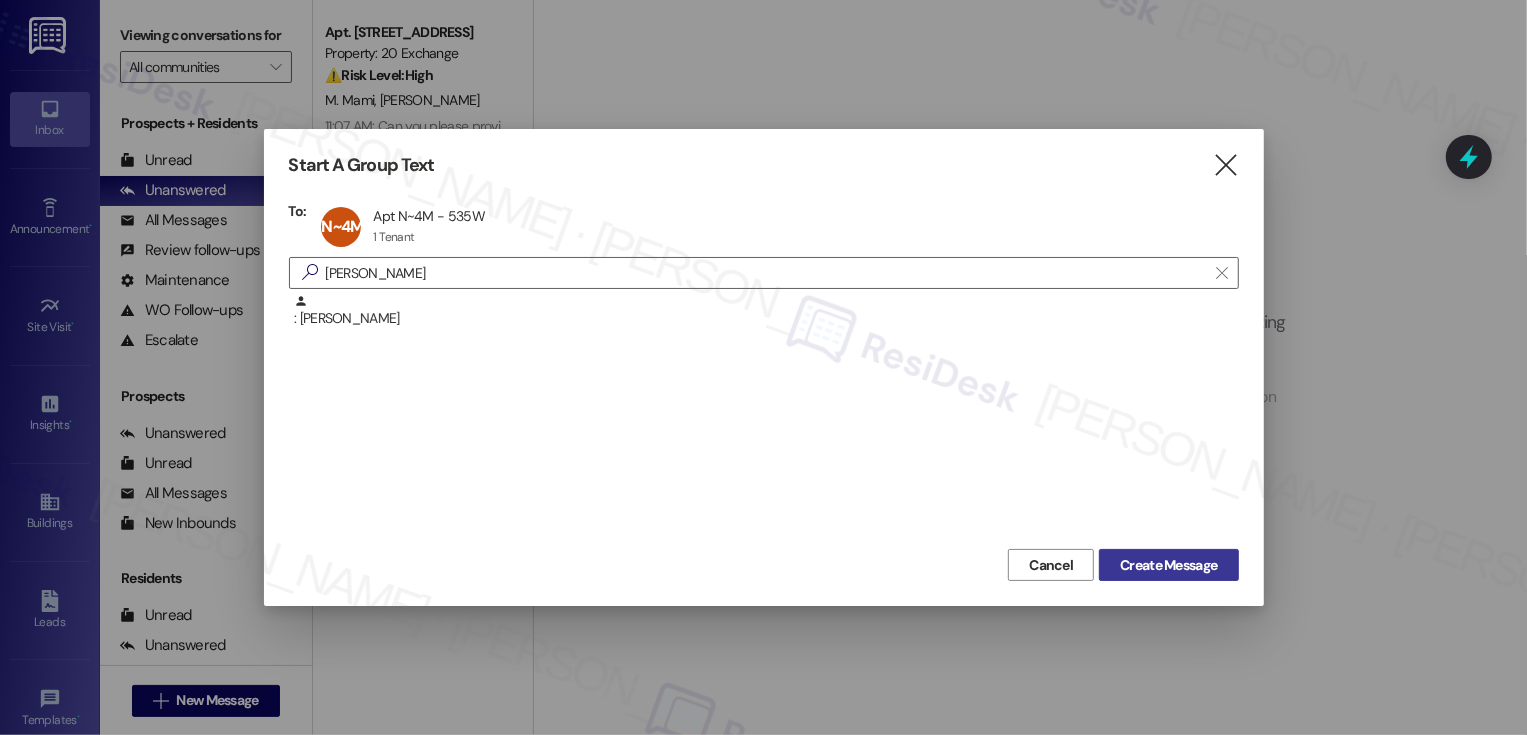 click on "Create Message" at bounding box center (1168, 565) 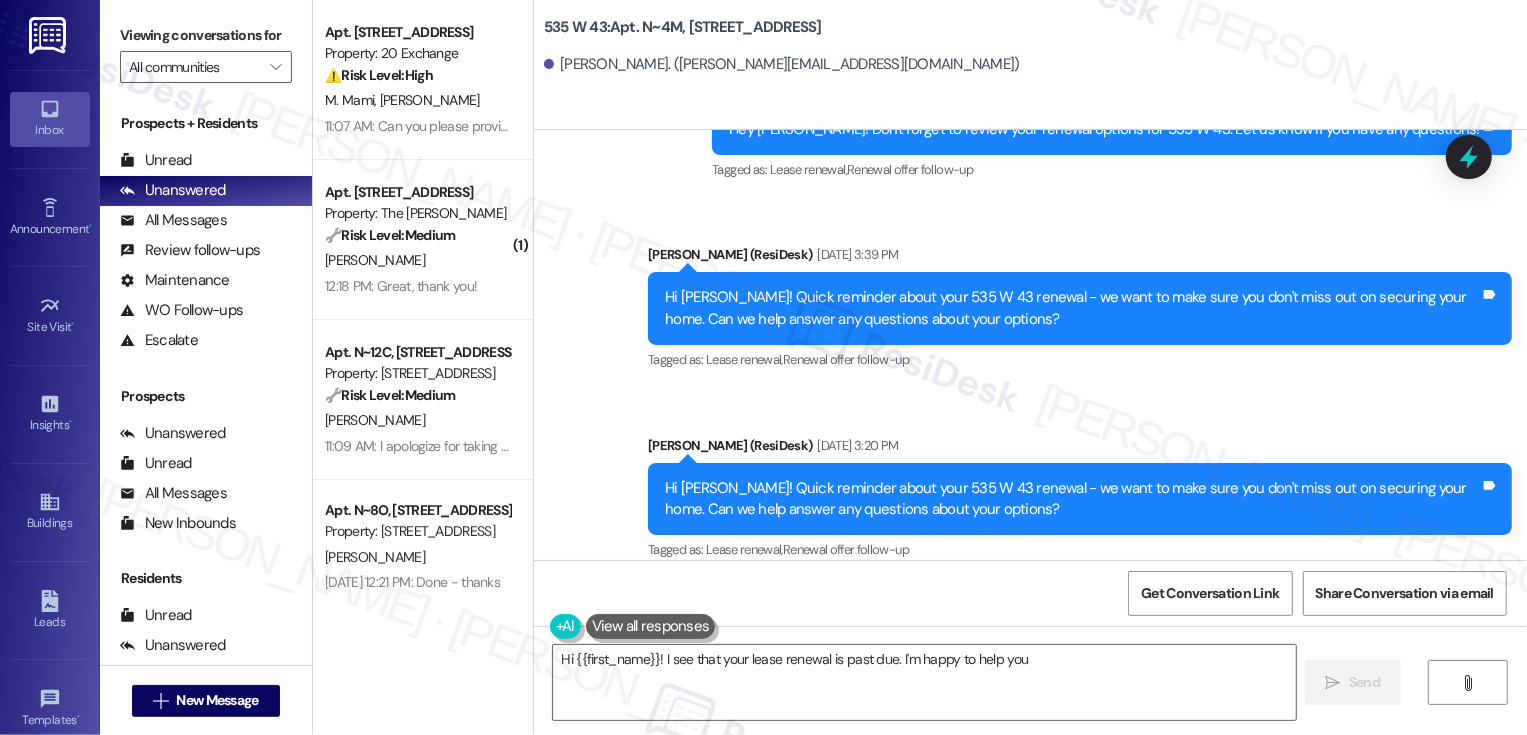 scroll, scrollTop: 5811, scrollLeft: 0, axis: vertical 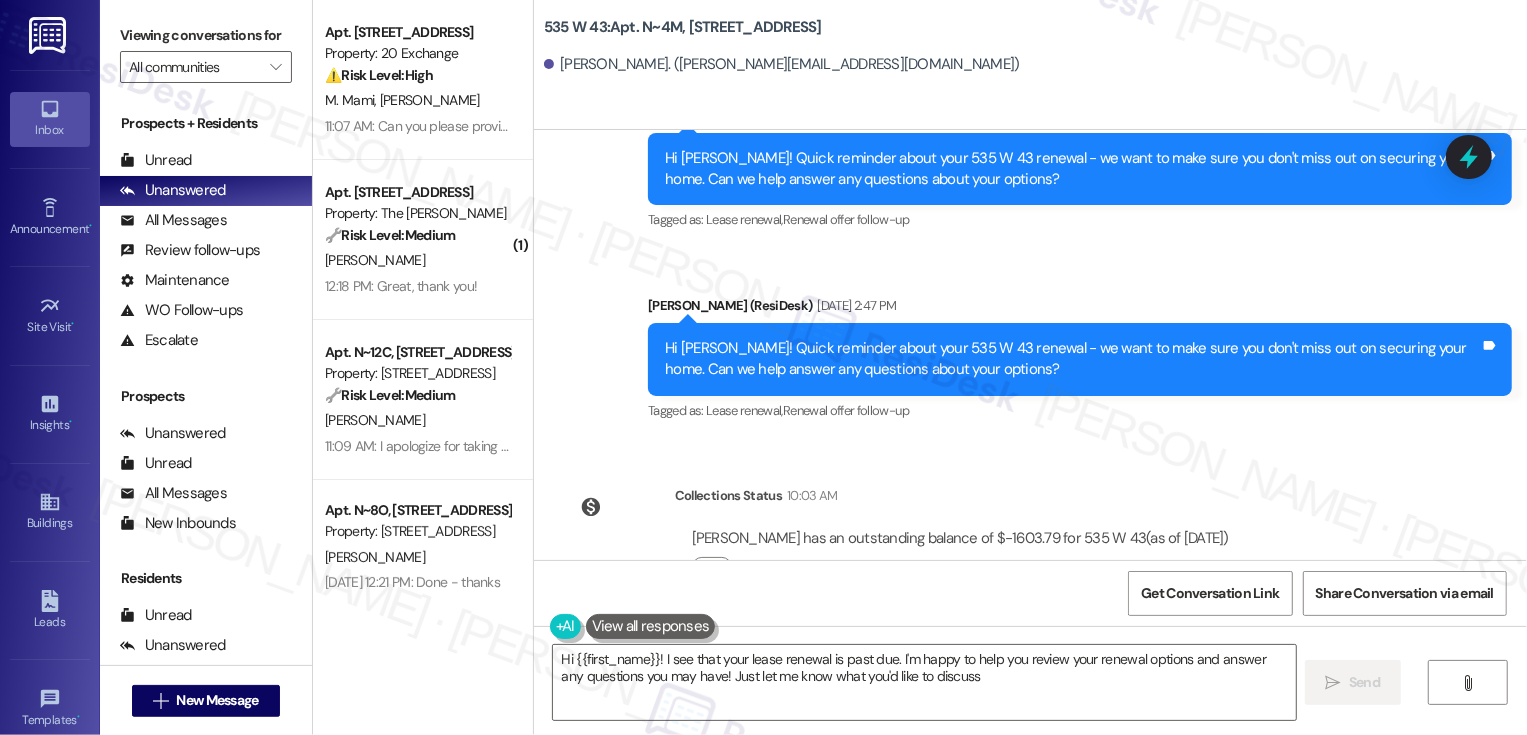 type on "Hi {{first_name}}! I see that your lease renewal is past due. I'm happy to help you review your renewal options and answer any questions you may have! Just let me know what you'd like to discuss." 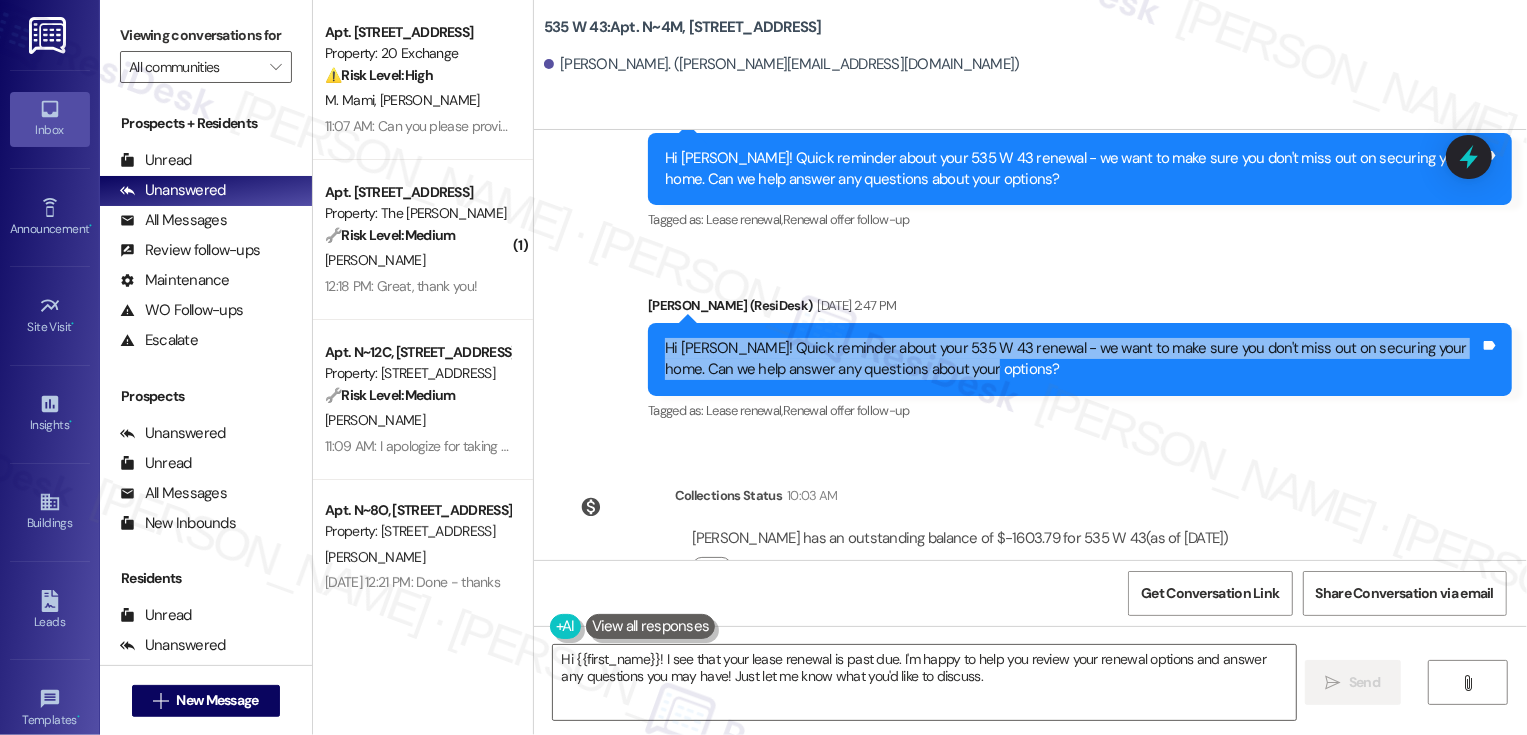drag, startPoint x: 647, startPoint y: 284, endPoint x: 1014, endPoint y: 293, distance: 367.11035 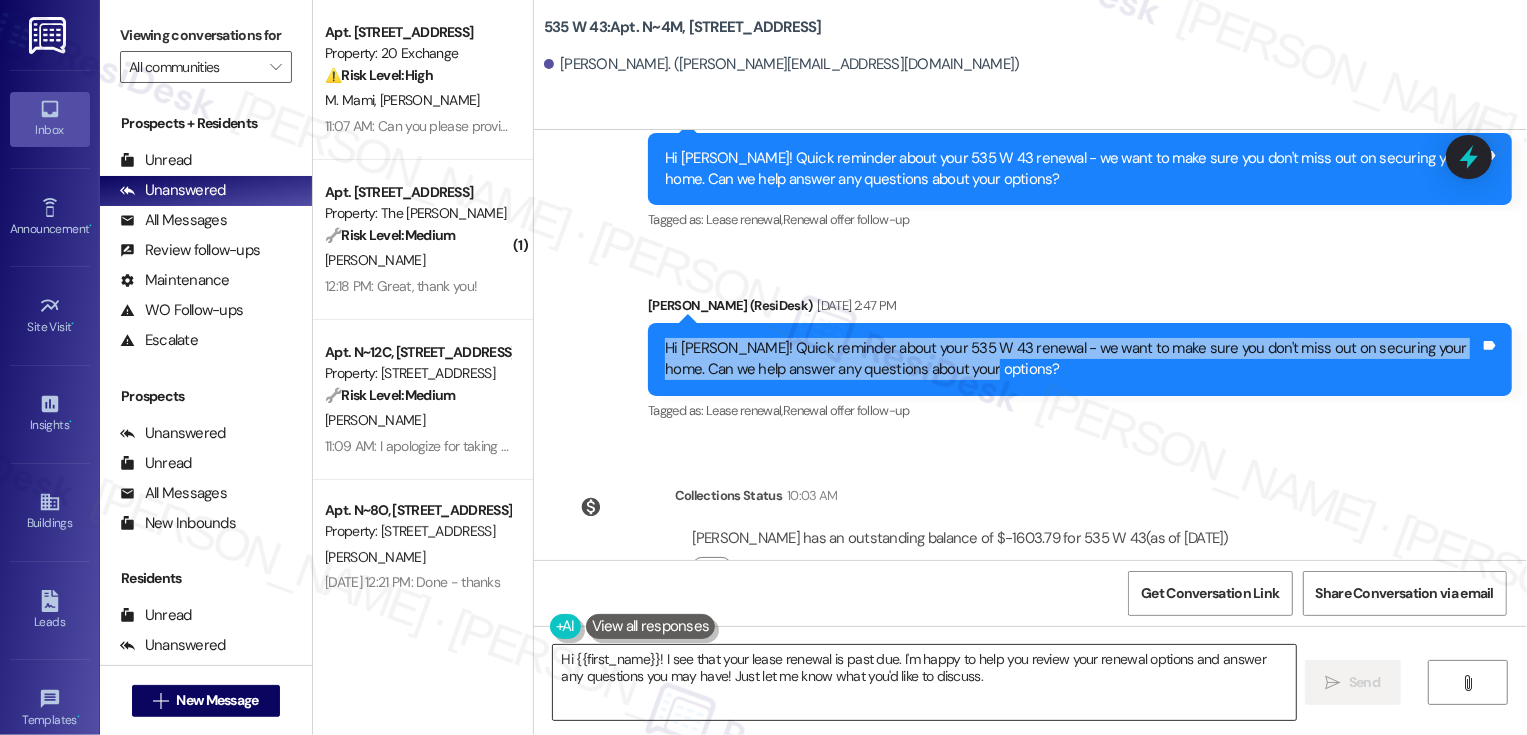 click on "Hi {{first_name}}! I see that your lease renewal is past due. I'm happy to help you review your renewal options and answer any questions you may have! Just let me know what you'd like to discuss." at bounding box center [924, 682] 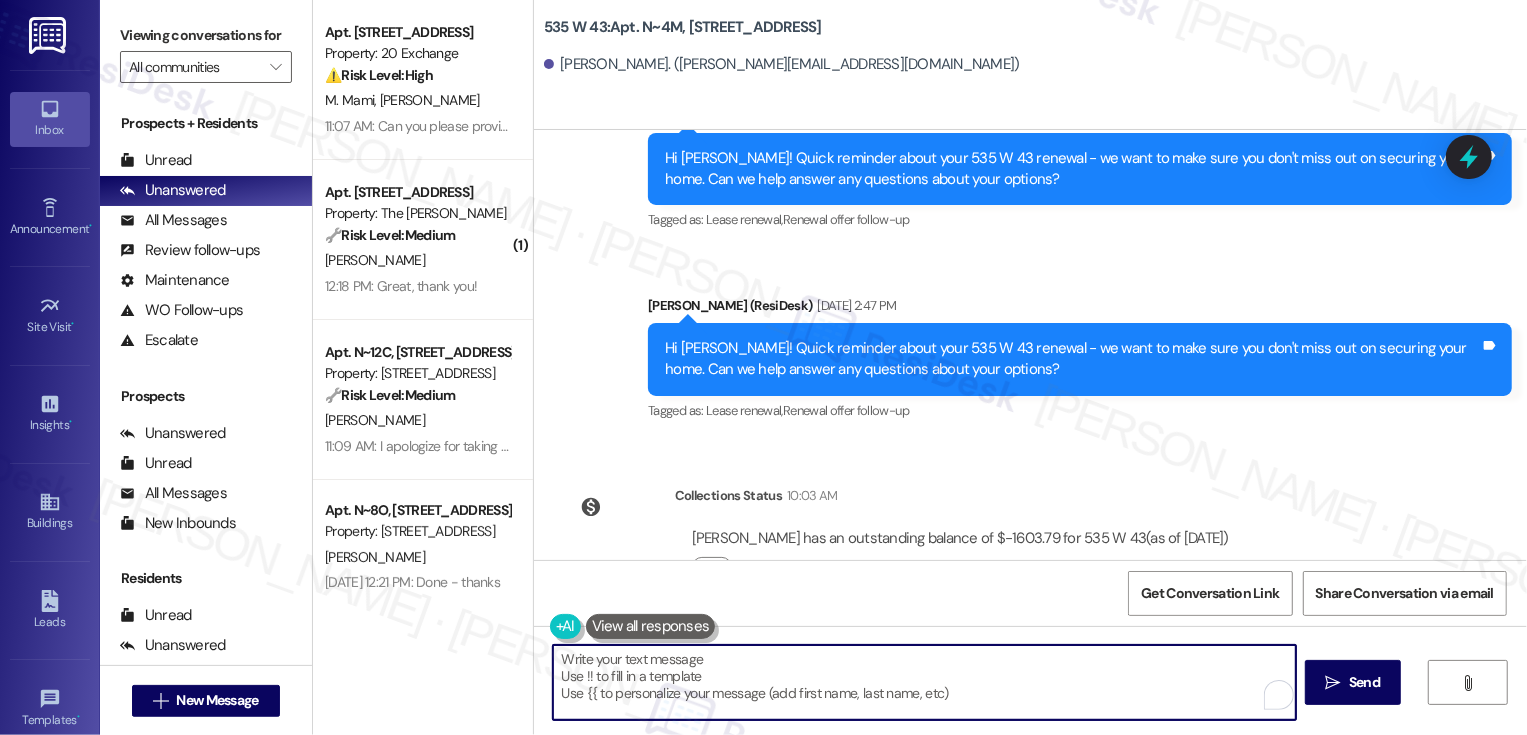 paste on "Hi [PERSON_NAME]! Quick reminder about your 535 W 43 renewal - we want to make sure you don't miss out on securing your home. Can we help answer any questions about your options?" 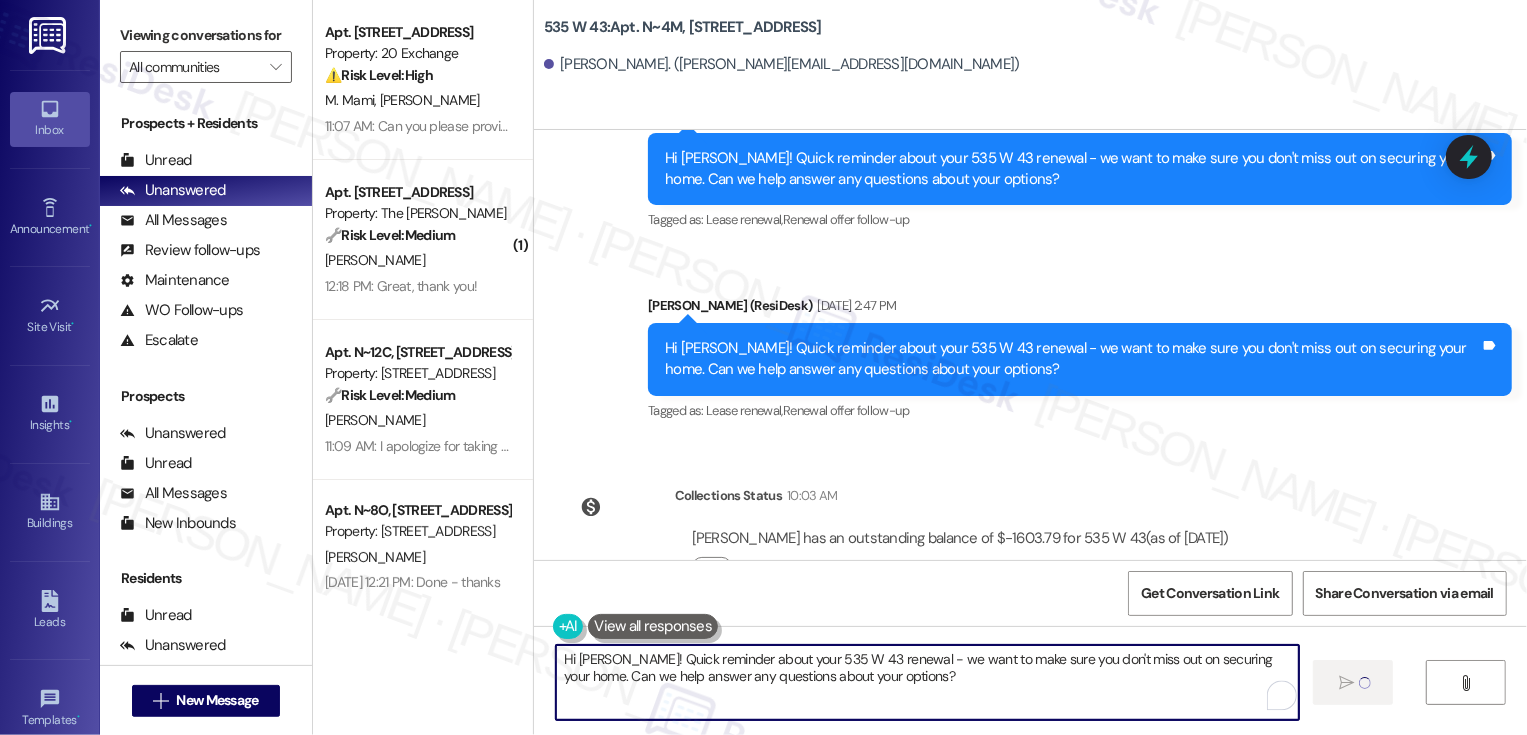 type on "Hi [PERSON_NAME]! Quick reminder about your 535 W 43 renewal - we want to make sure you don't miss out on securing your home. Can we help answer any questions about your options?" 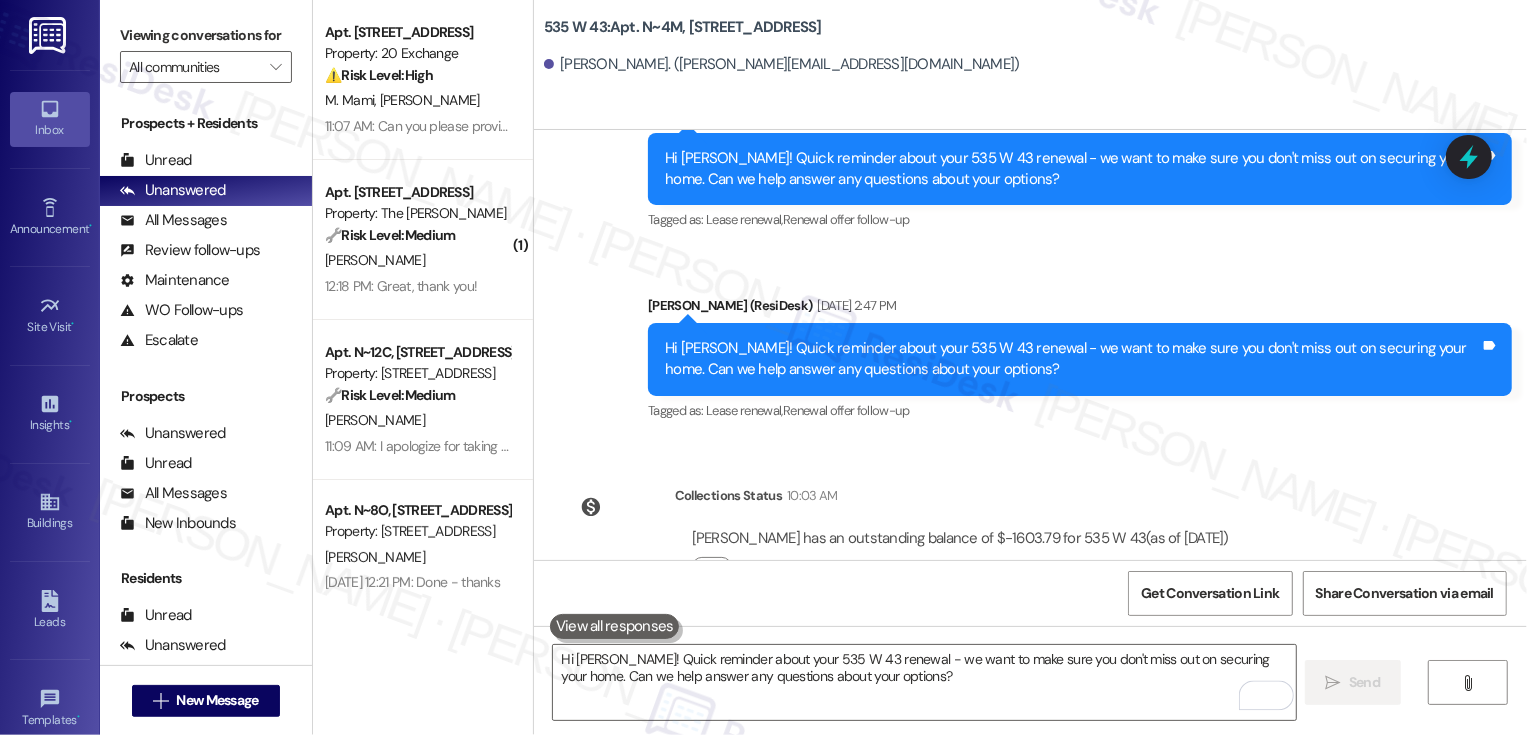 type 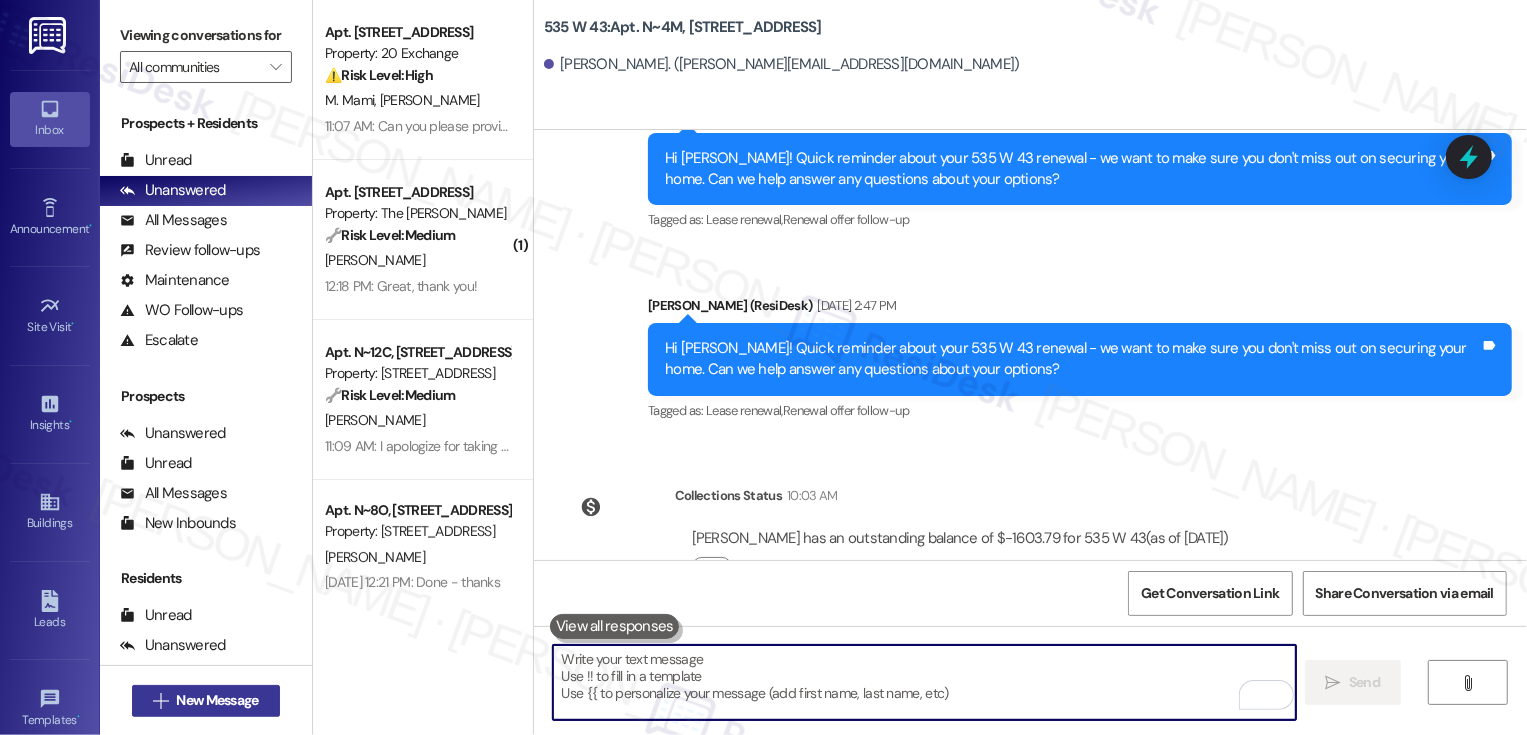 click on "New Message" at bounding box center [217, 700] 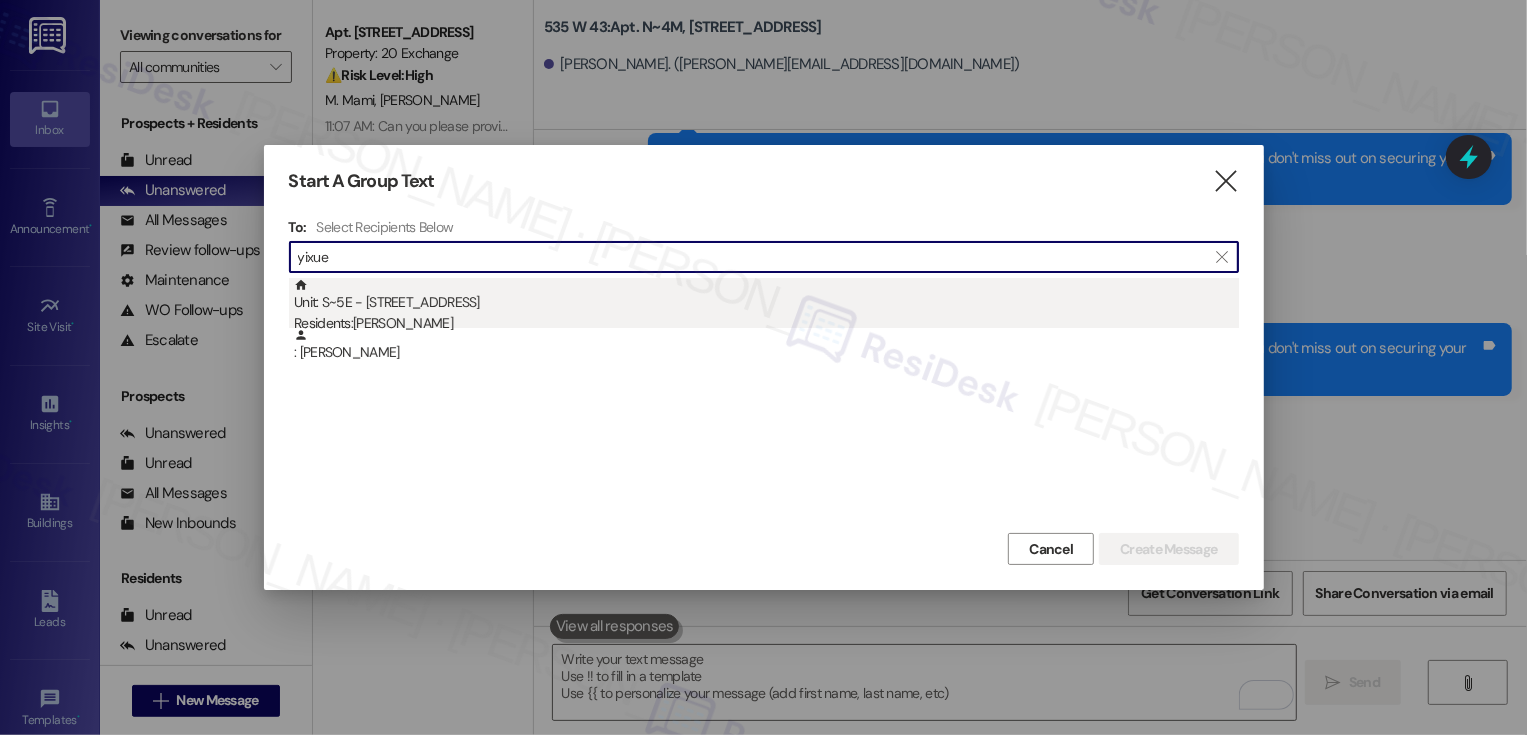 type on "yixue" 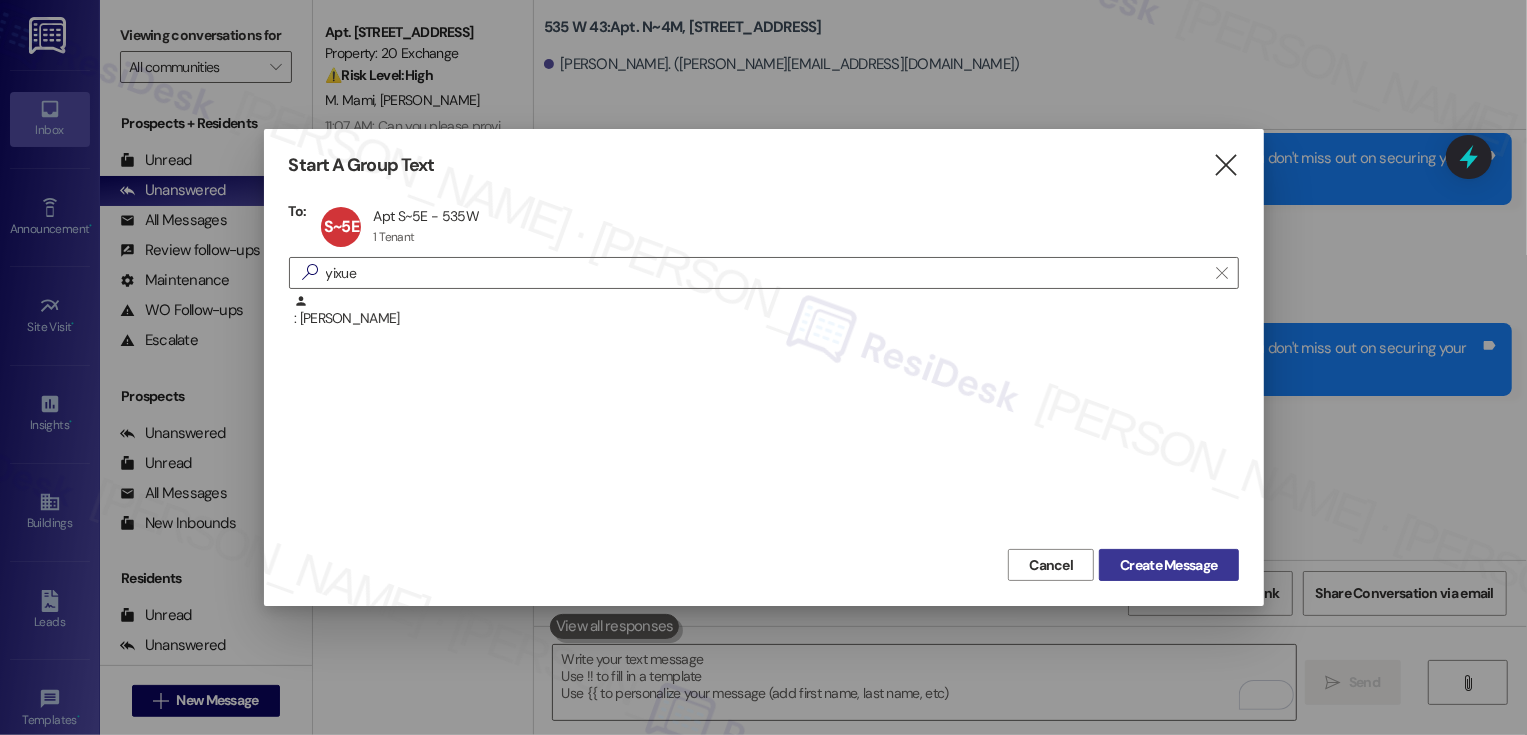 click on "Create Message" at bounding box center (1168, 565) 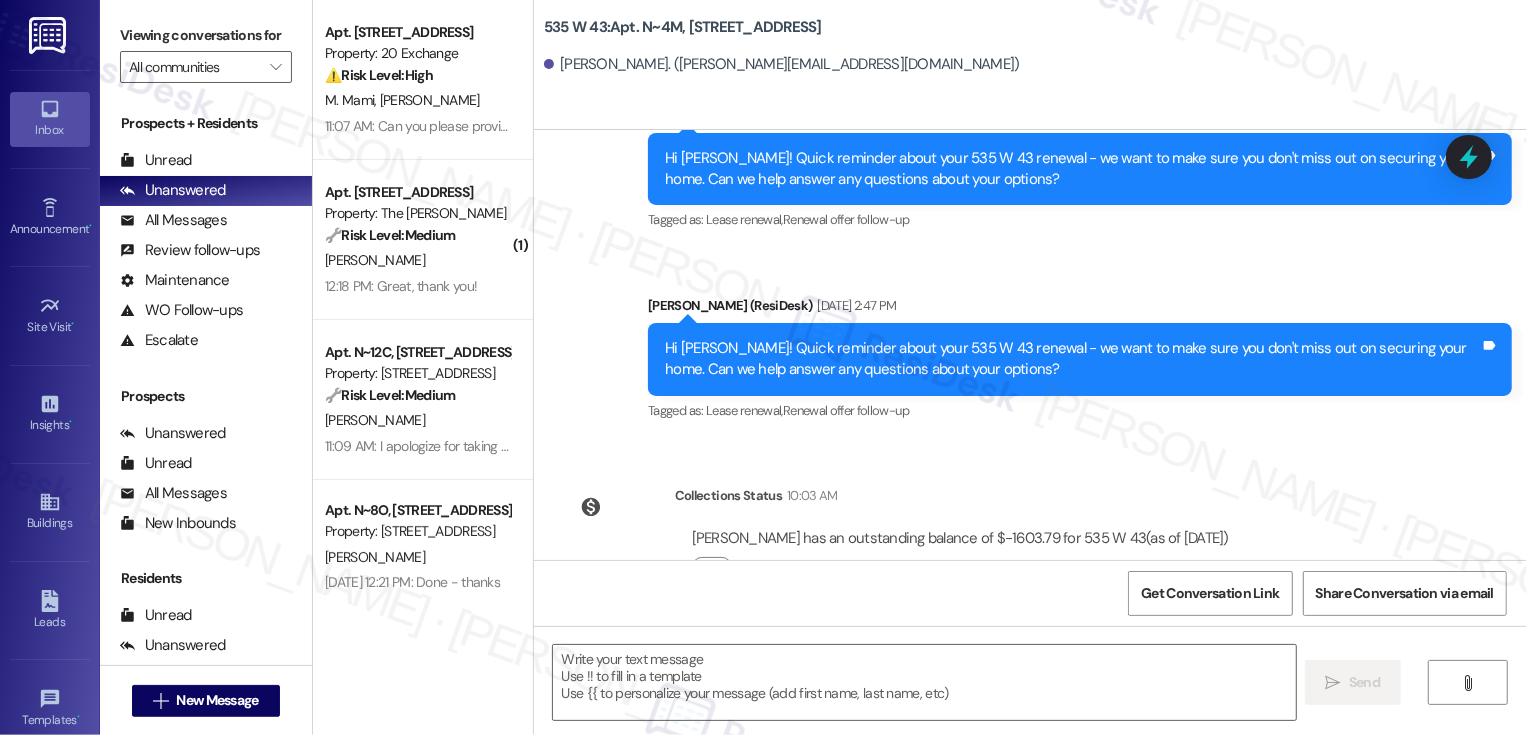 type on "Fetching suggested responses. Please feel free to read through the conversation in the meantime." 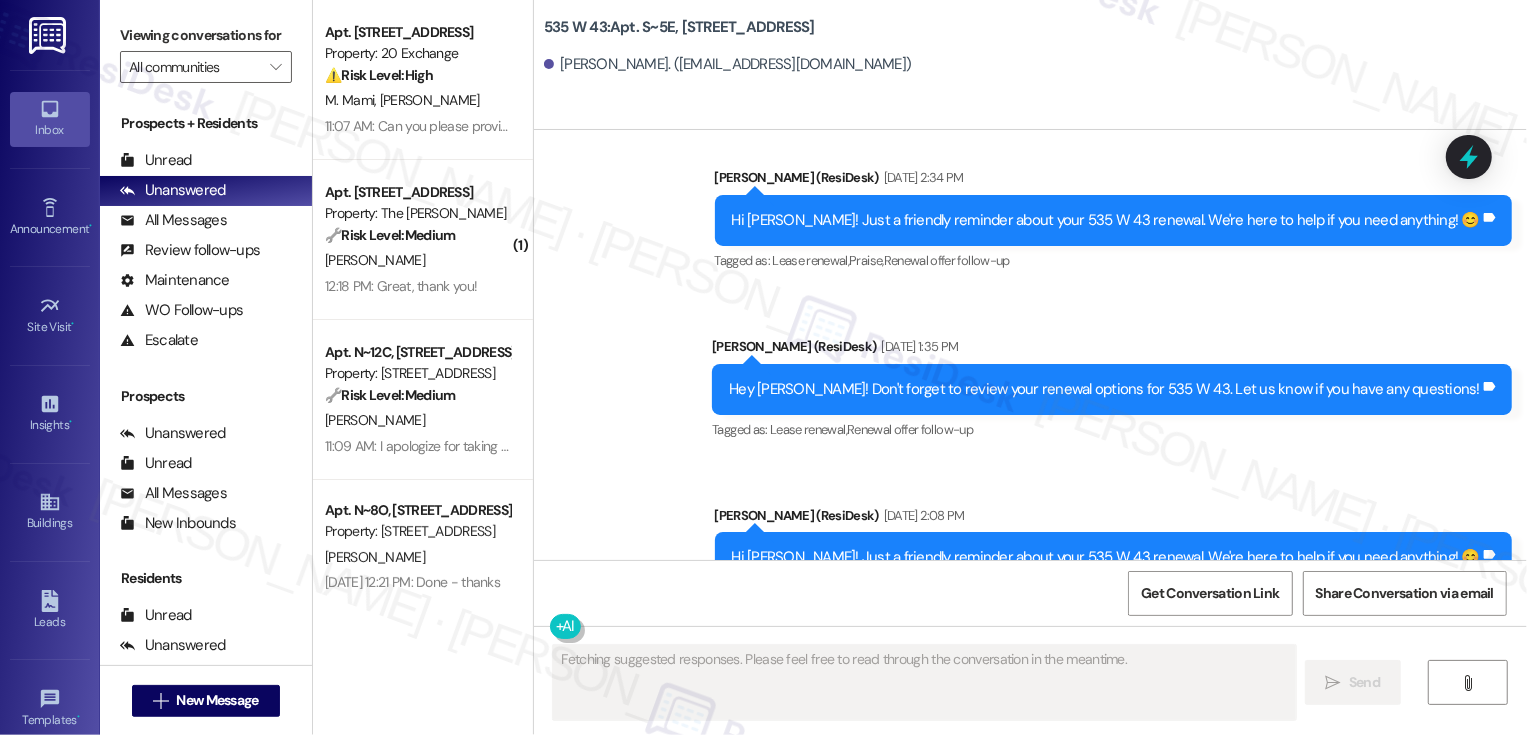 scroll, scrollTop: 7014, scrollLeft: 0, axis: vertical 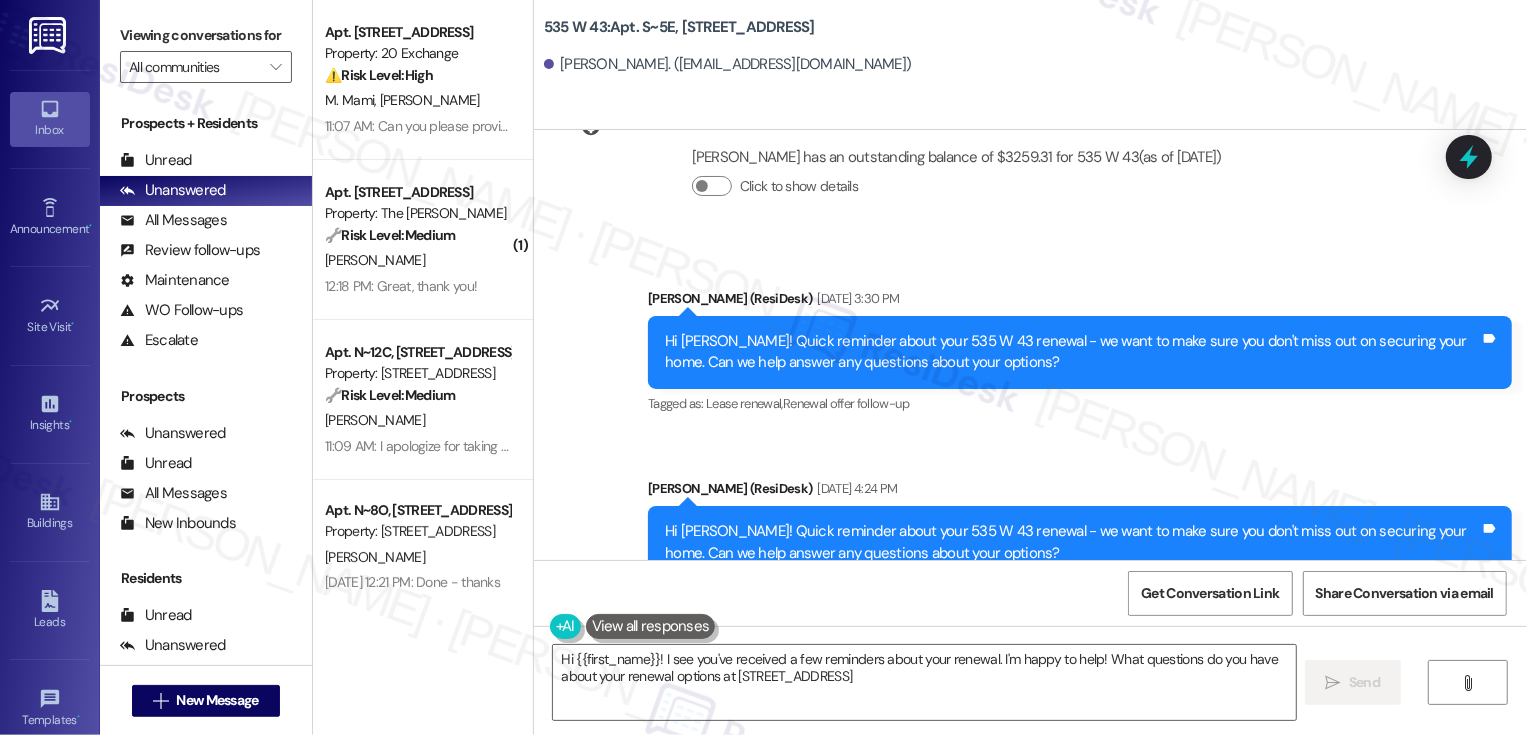 type on "Hi {{first_name}}! I see you've received a few reminders about your renewal. I'm happy to help! What questions do you have about your renewal options at [STREET_ADDRESS]?" 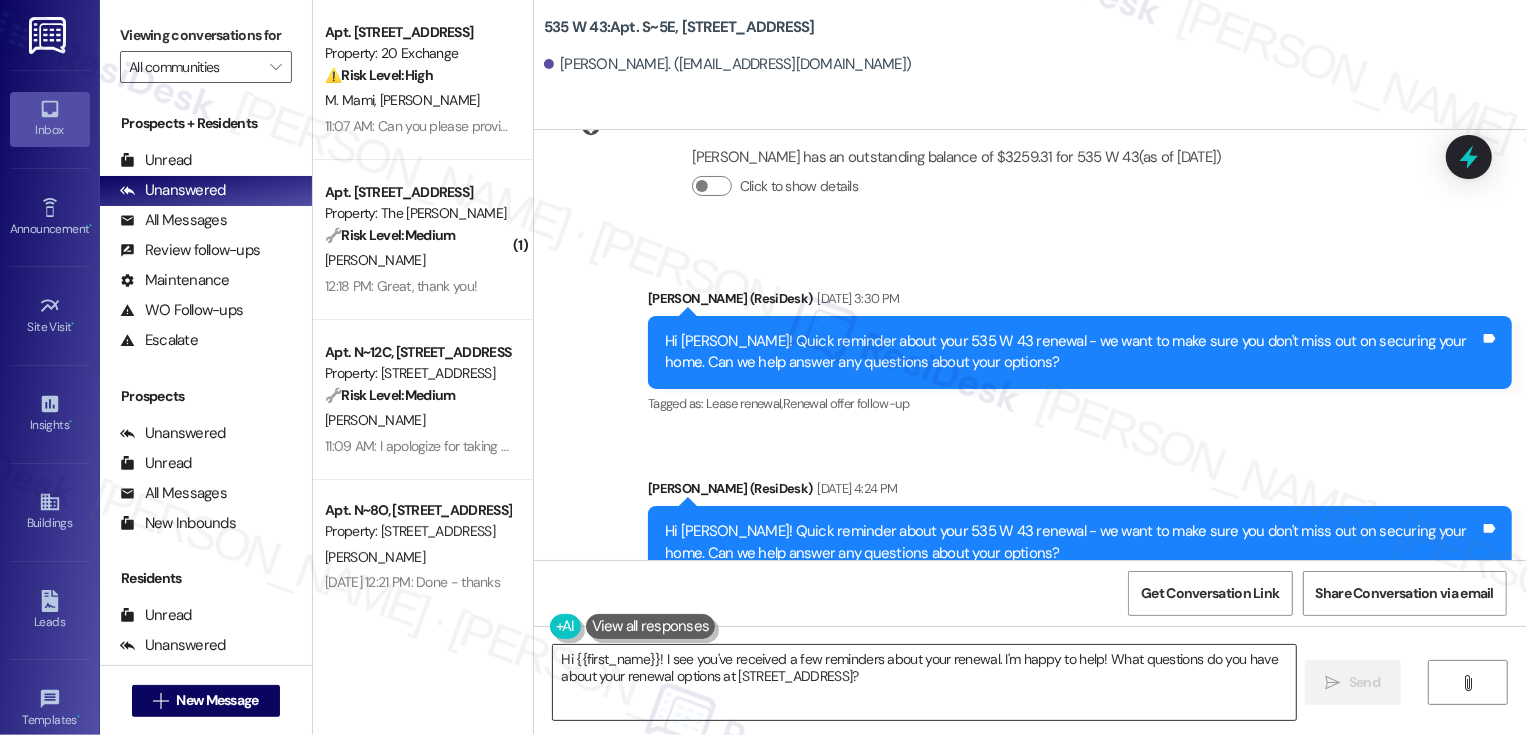 click on "Hi {{first_name}}! I see you've received a few reminders about your renewal. I'm happy to help! What questions do you have about your renewal options at [STREET_ADDRESS]?" at bounding box center [924, 682] 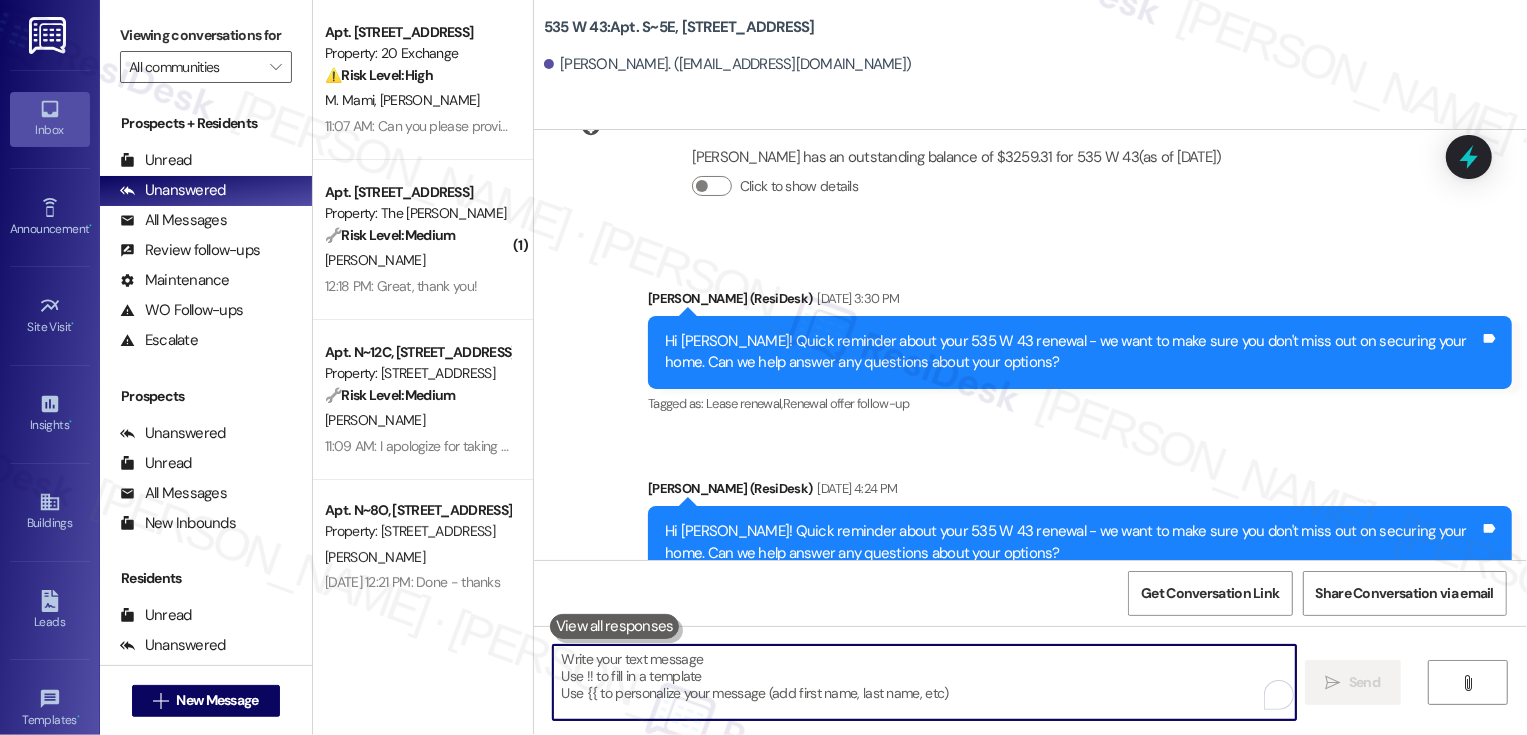 paste on "Hi [PERSON_NAME]! Quick reminder about your 535 W 43 renewal - we want to make sure you don't miss out on securing your home. Can we help answer any questions about your options?" 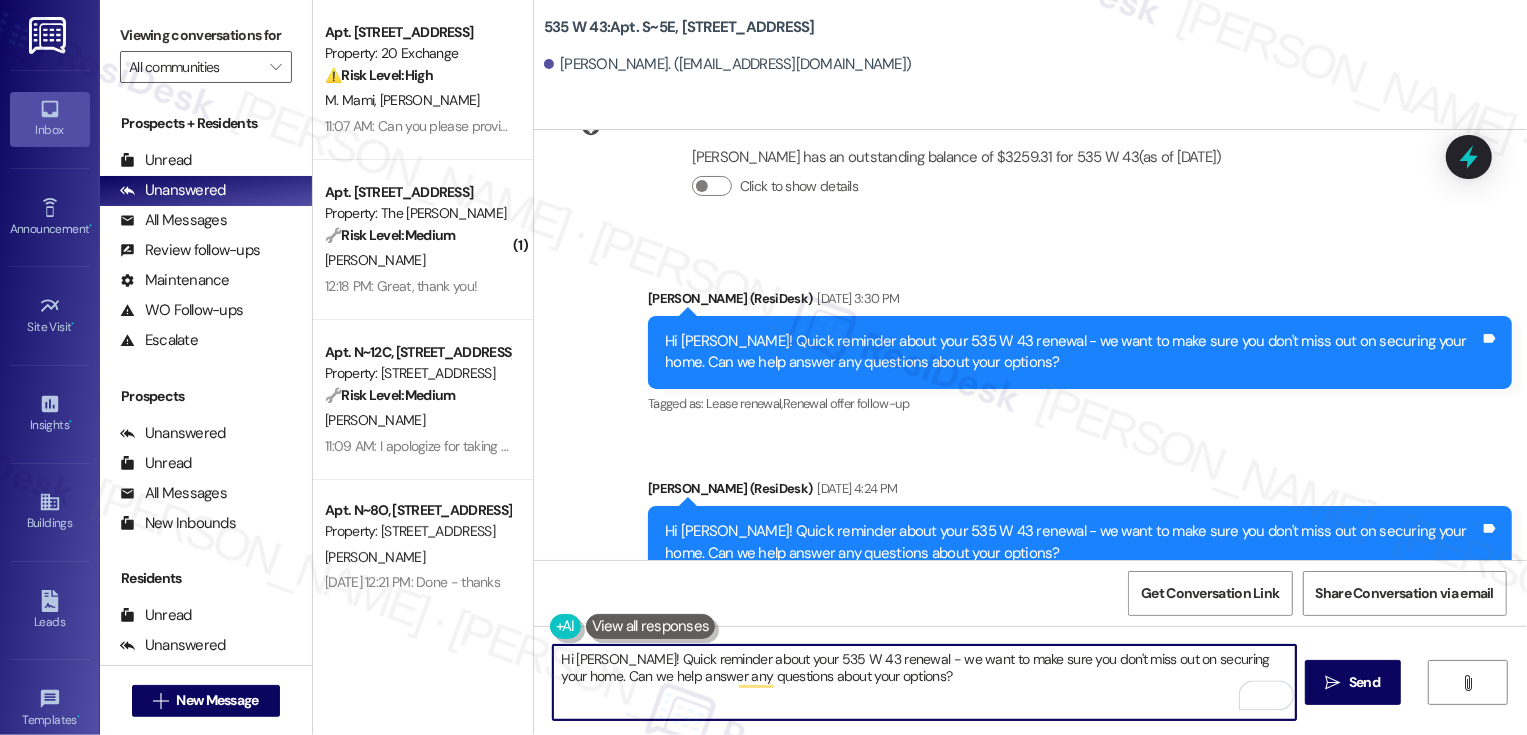 click on "[PERSON_NAME]. ([EMAIL_ADDRESS][DOMAIN_NAME])" at bounding box center [728, 64] 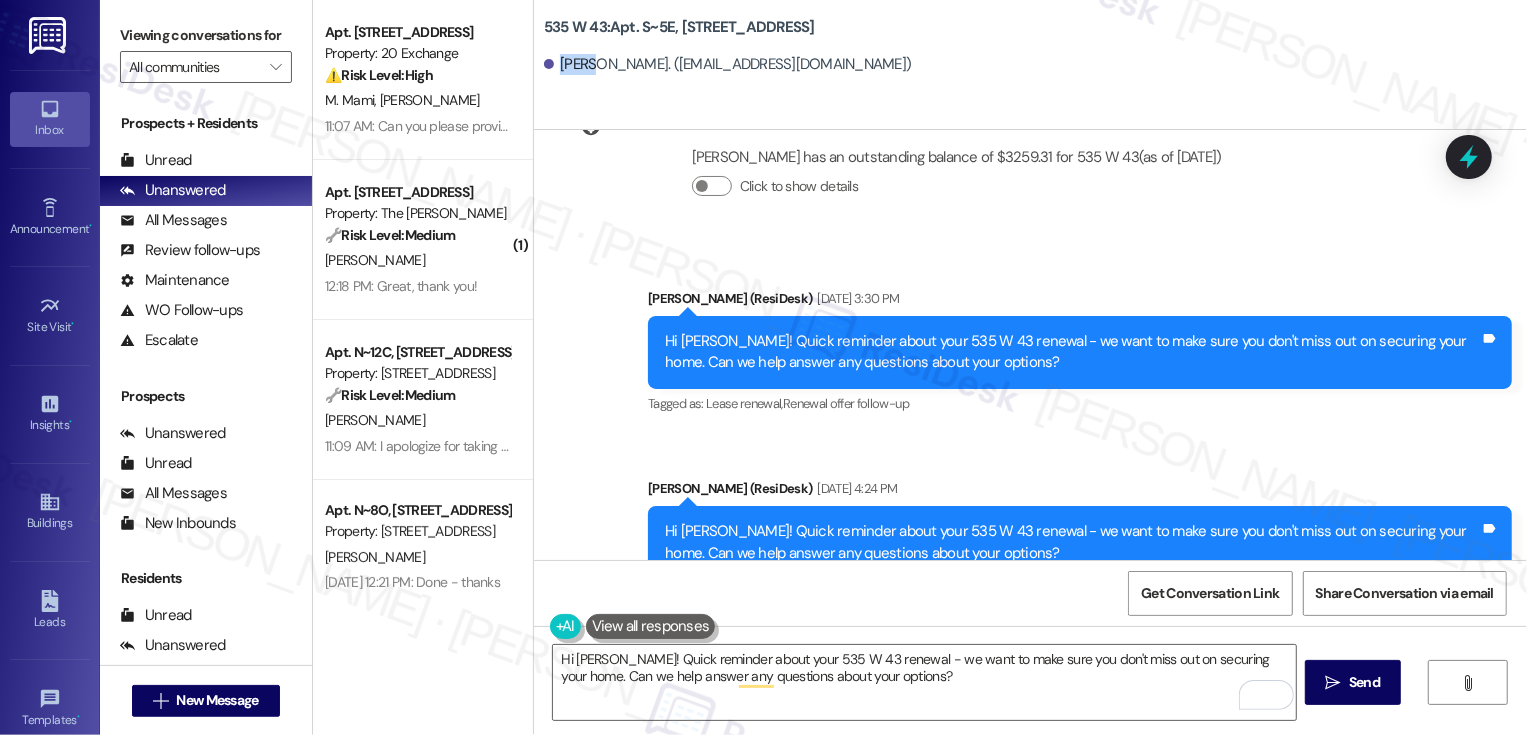 copy on "Yixue" 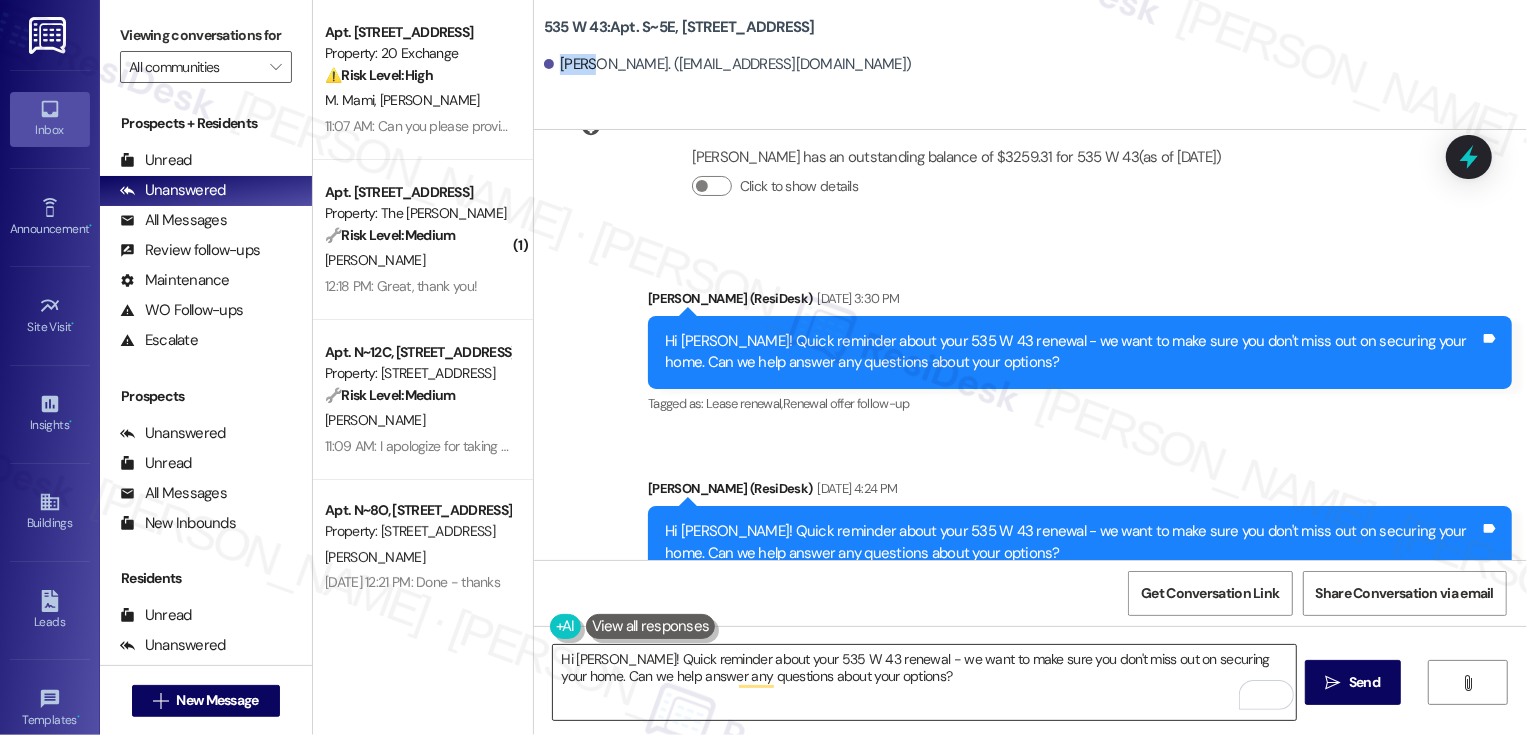 click on "Hi [PERSON_NAME]! Quick reminder about your 535 W 43 renewal - we want to make sure you don't miss out on securing your home. Can we help answer any questions about your options?" at bounding box center [924, 682] 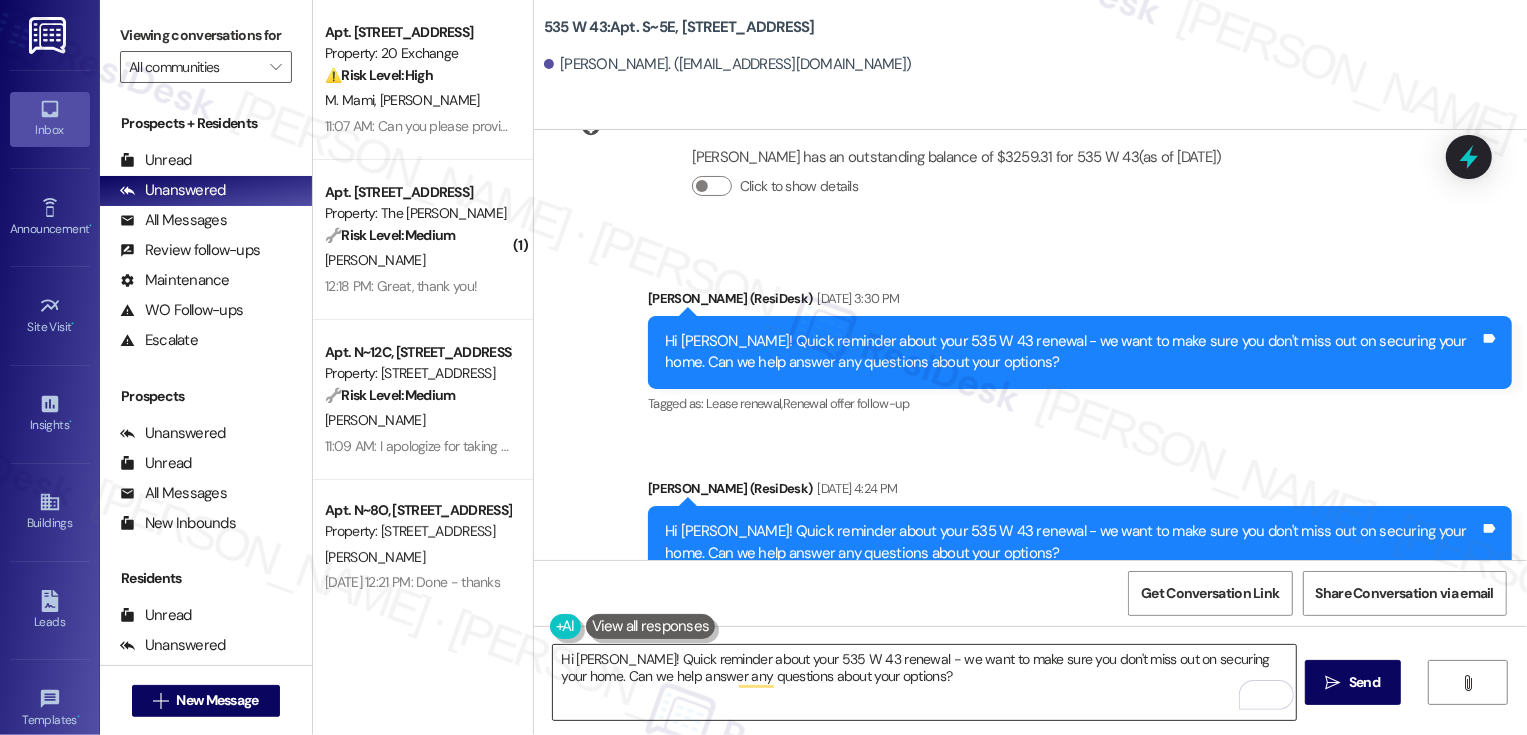 click on "Hi [PERSON_NAME]! Quick reminder about your 535 W 43 renewal - we want to make sure you don't miss out on securing your home. Can we help answer any questions about your options?" at bounding box center (924, 682) 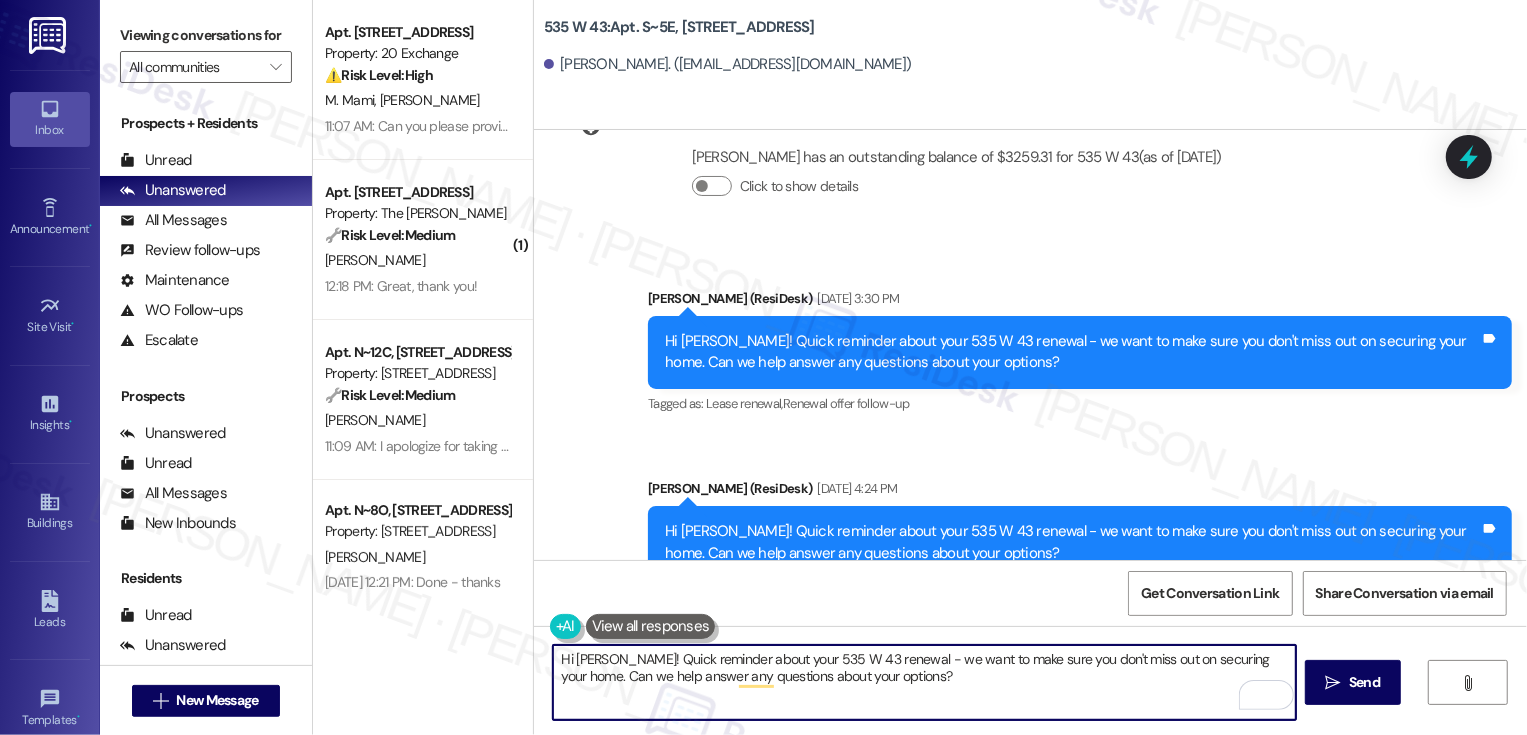 paste on "Yixue" 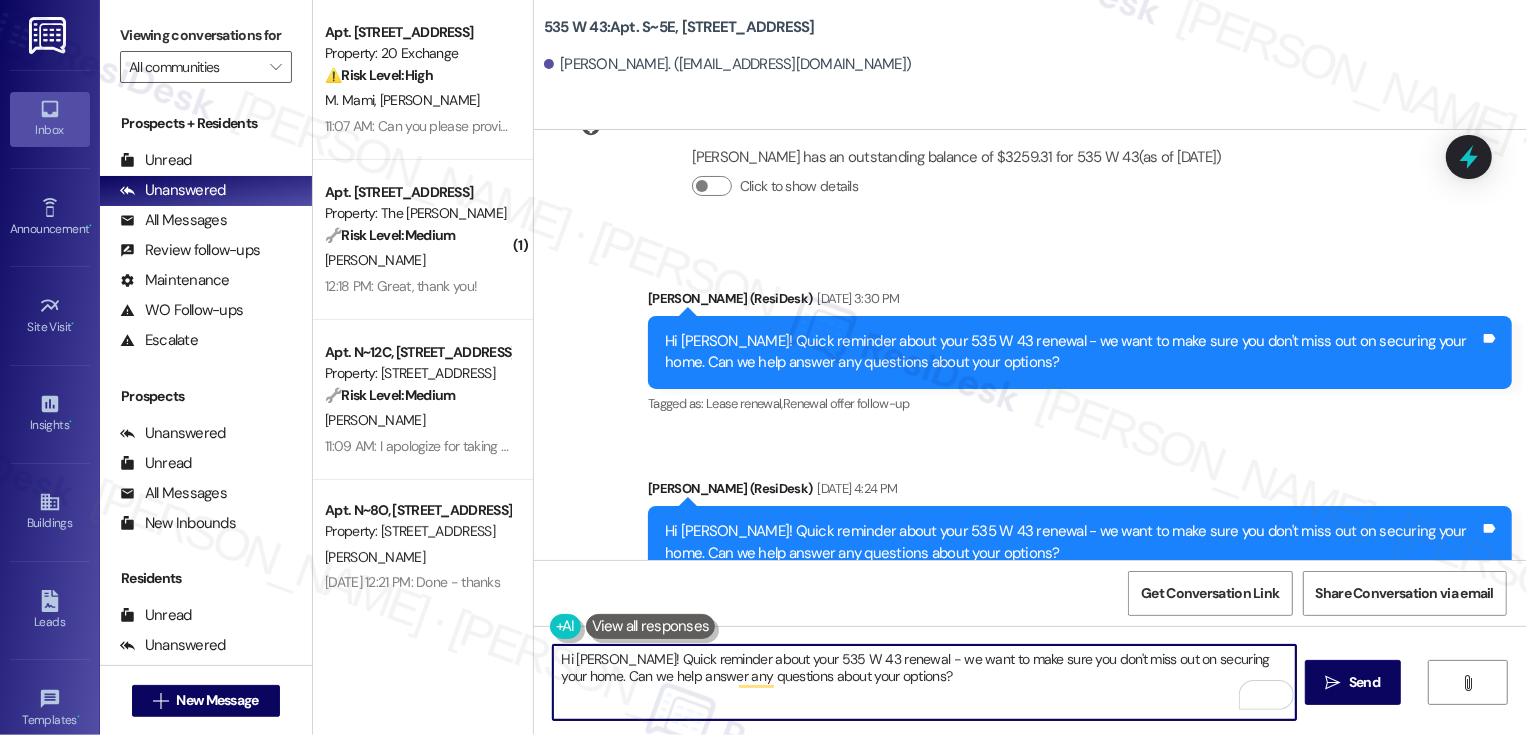 click on "Hi [PERSON_NAME]! Quick reminder about your 535 W 43 renewal - we want to make sure you don't miss out on securing your home. Can we help answer any questions about your options?" at bounding box center [924, 682] 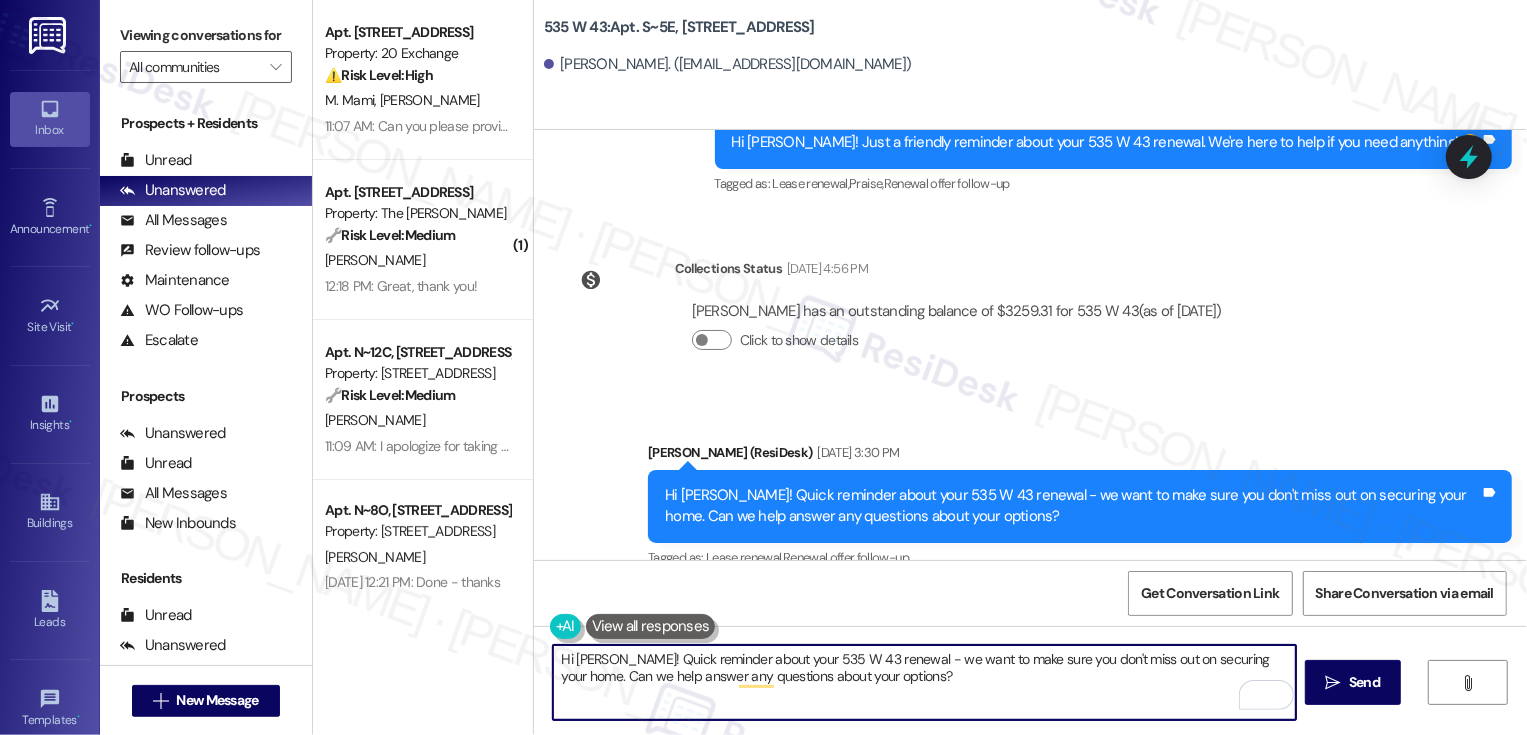 scroll, scrollTop: 7014, scrollLeft: 0, axis: vertical 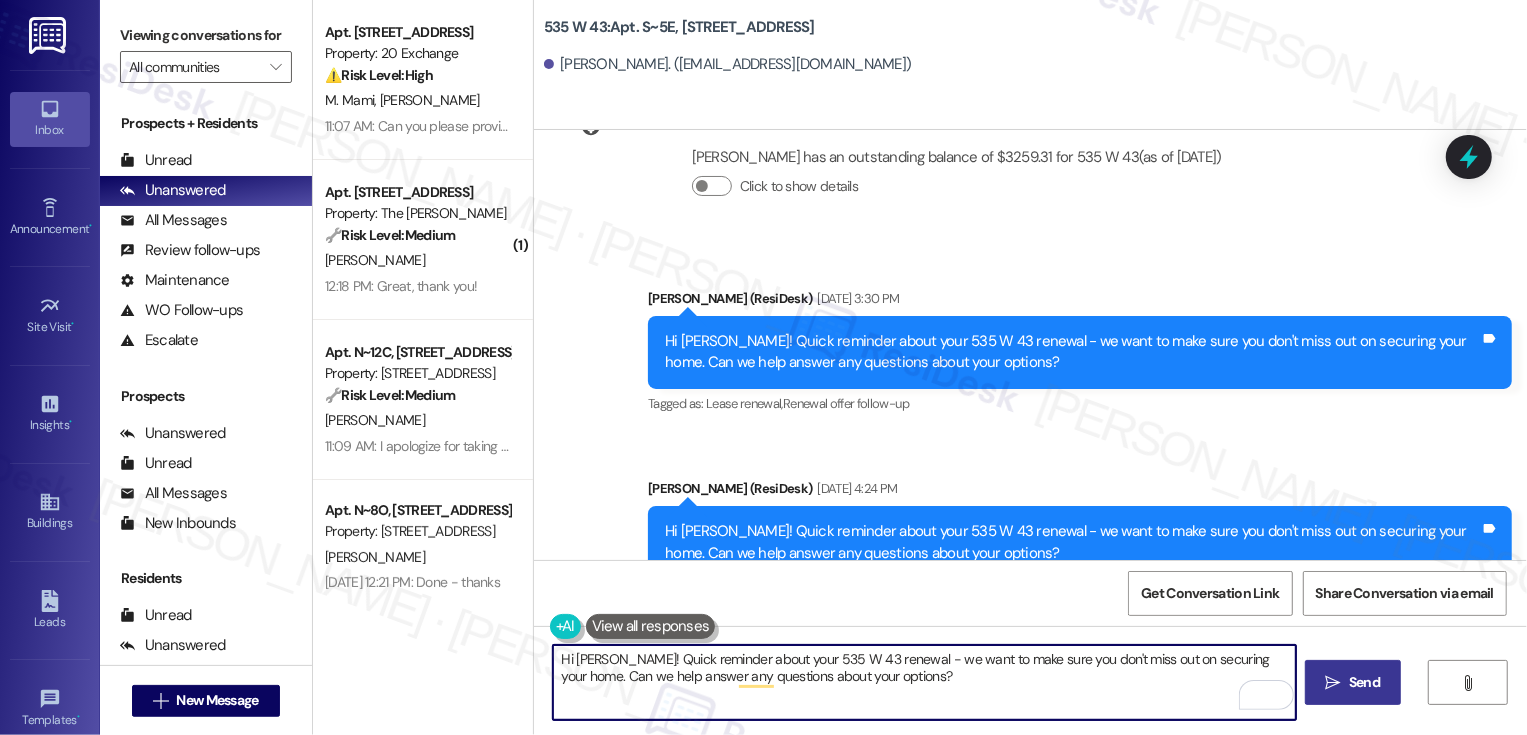 type on "Hi [PERSON_NAME]! Quick reminder about your 535 W 43 renewal - we want to make sure you don't miss out on securing your home. Can we help answer any questions about your options?" 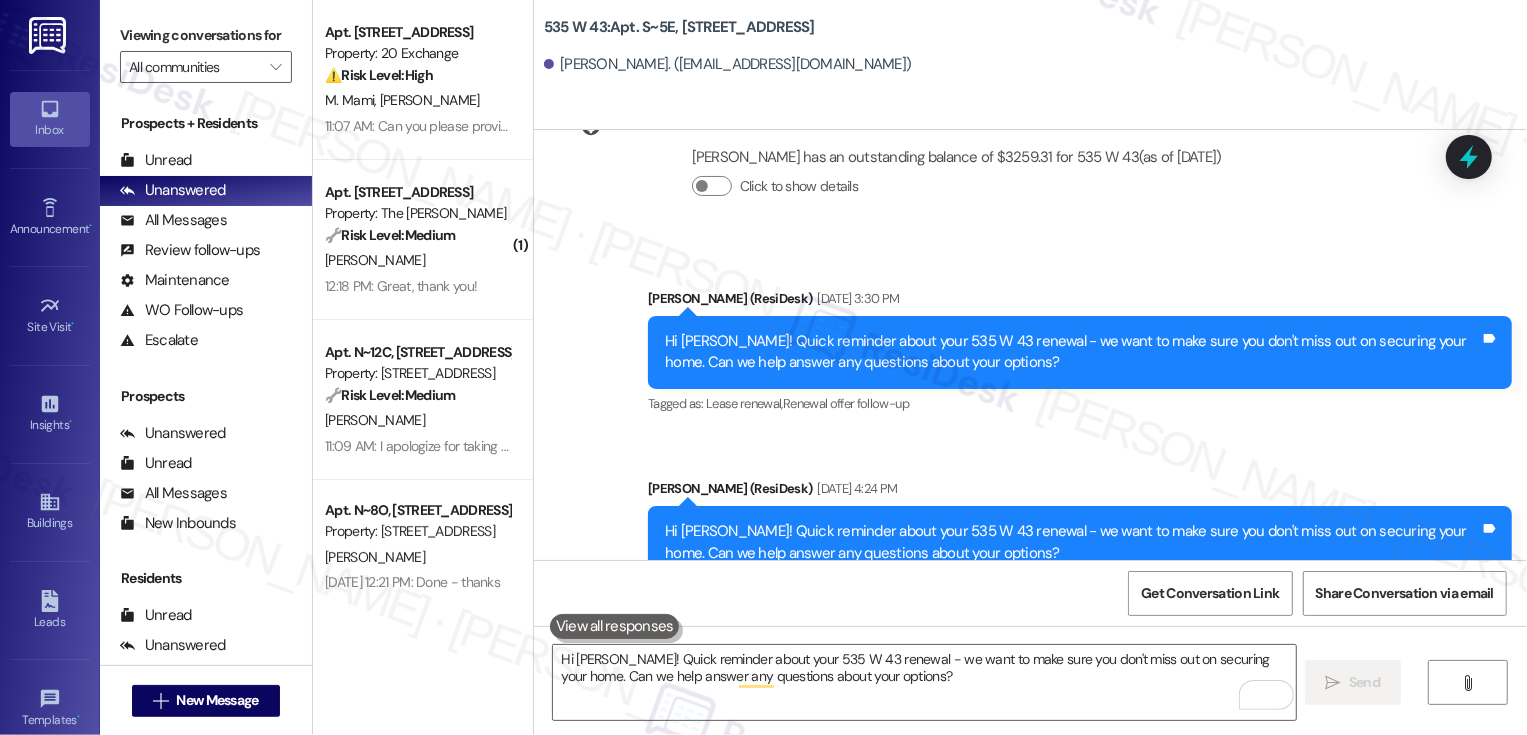type 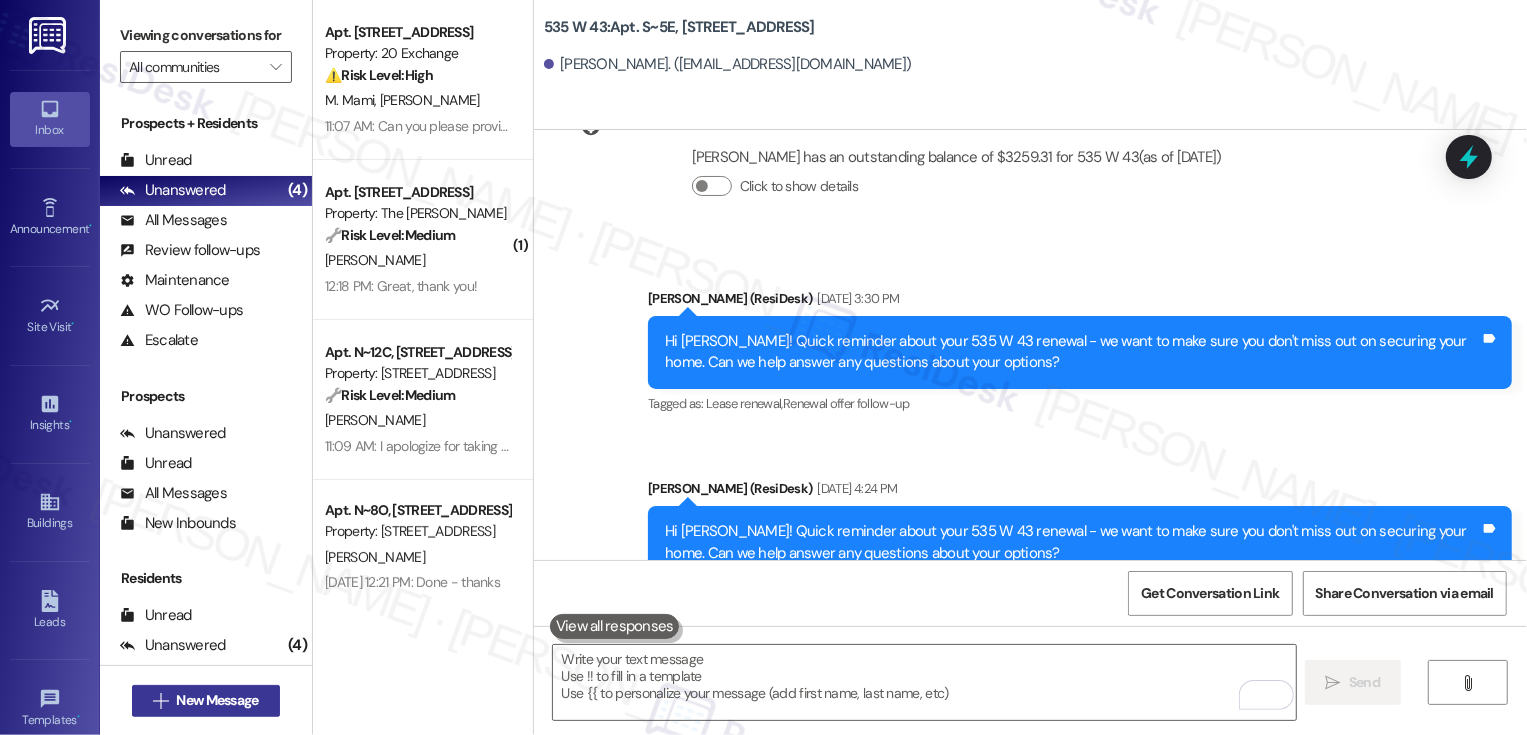 click on "New Message" at bounding box center [217, 700] 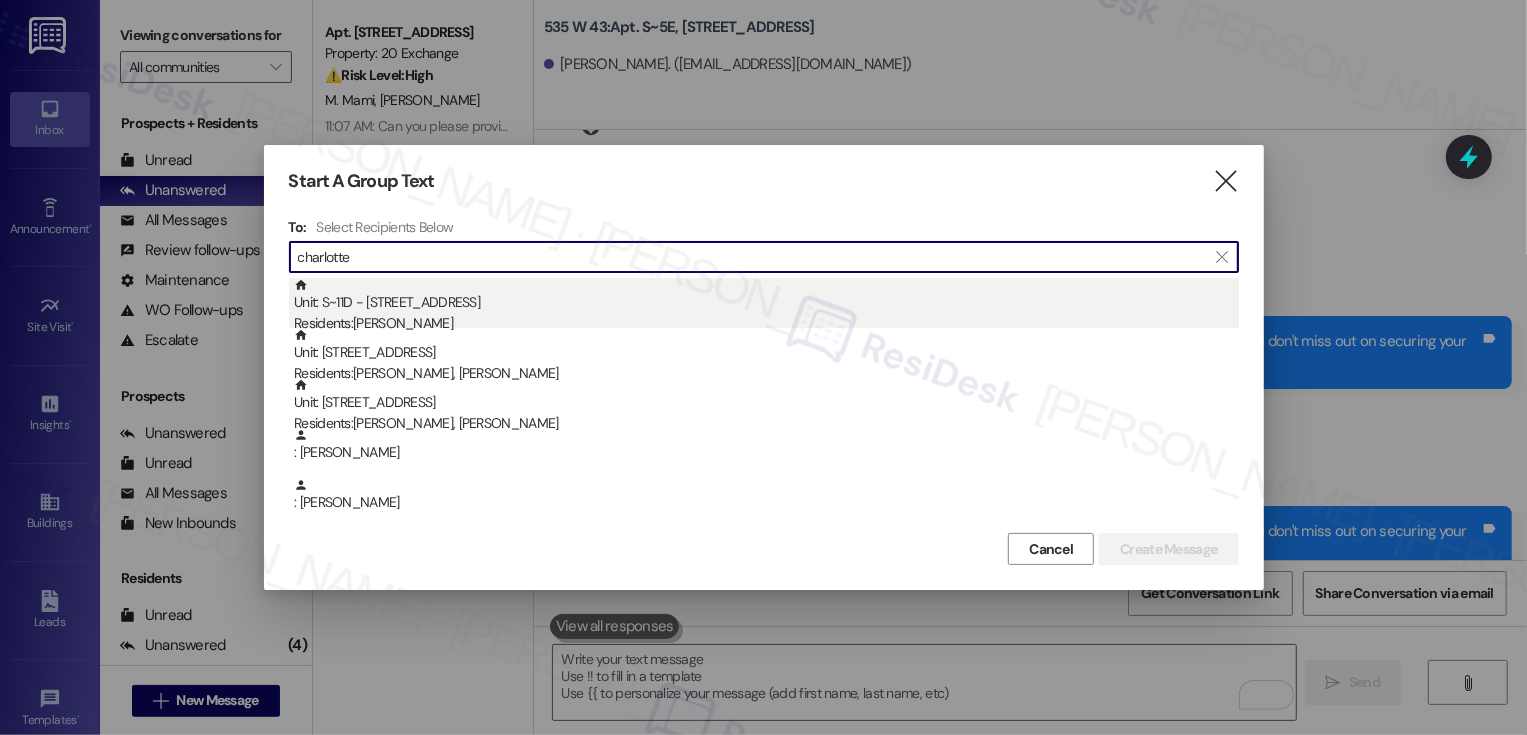 type on "charlotte" 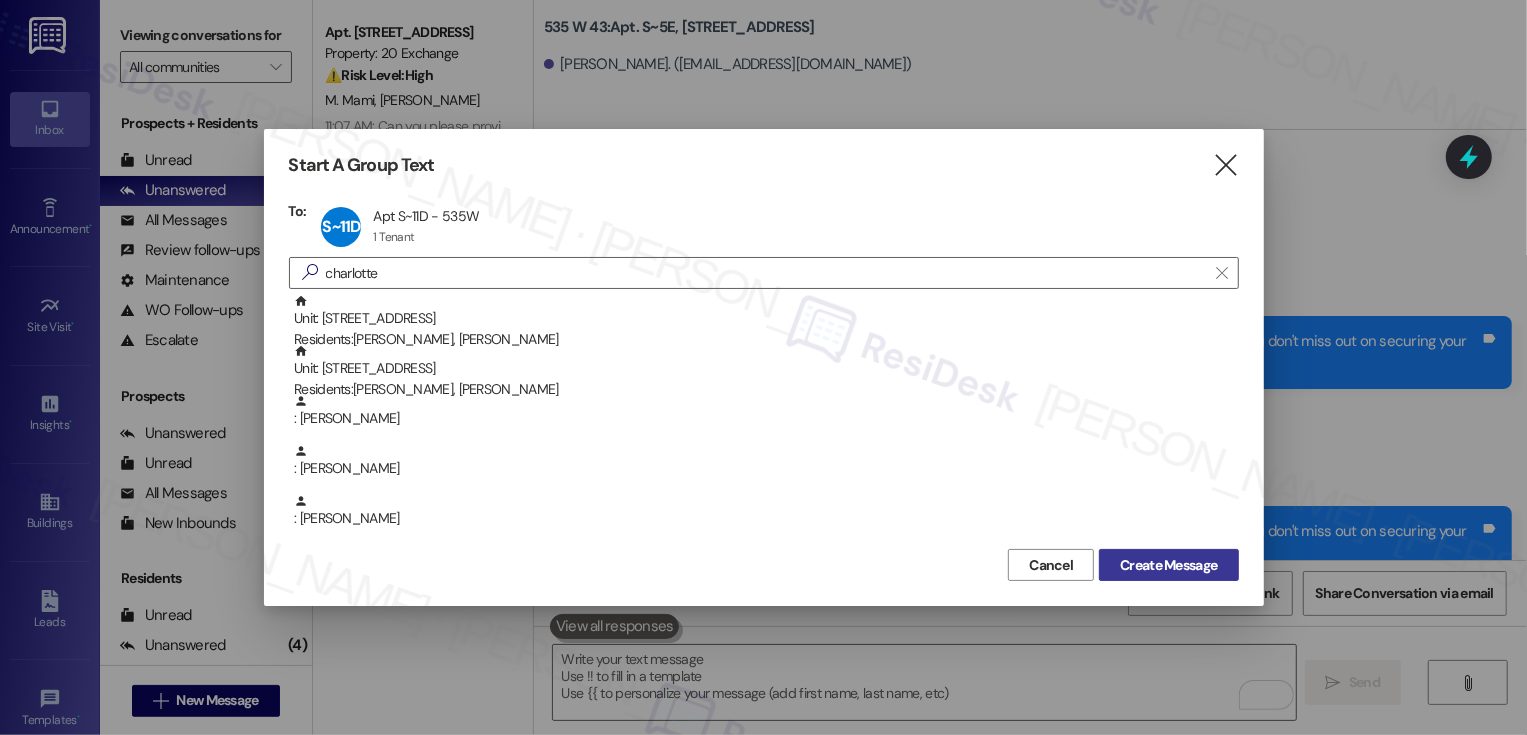 click on "Create Message" at bounding box center (1168, 565) 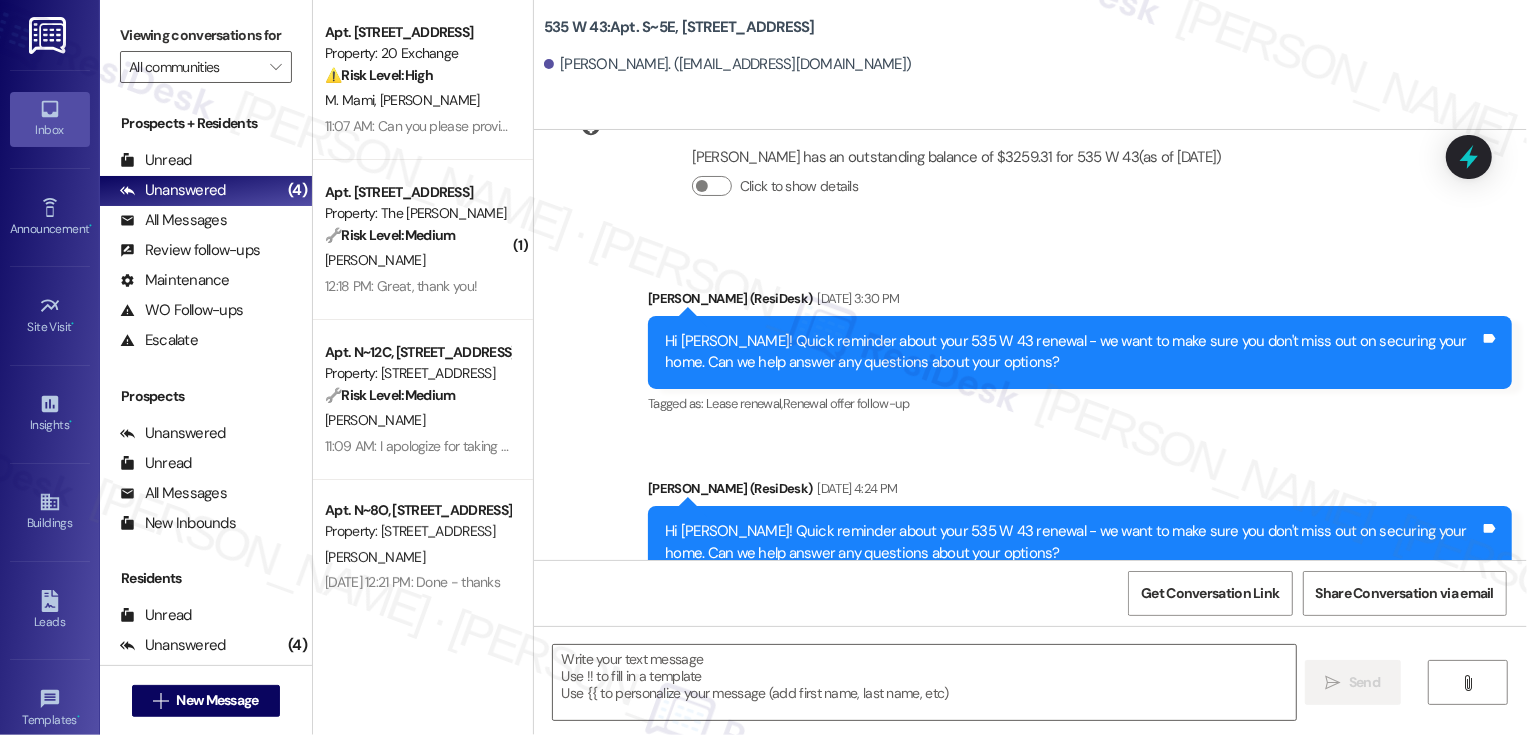 type on "Fetching suggested responses. Please feel free to read through the conversation in the meantime." 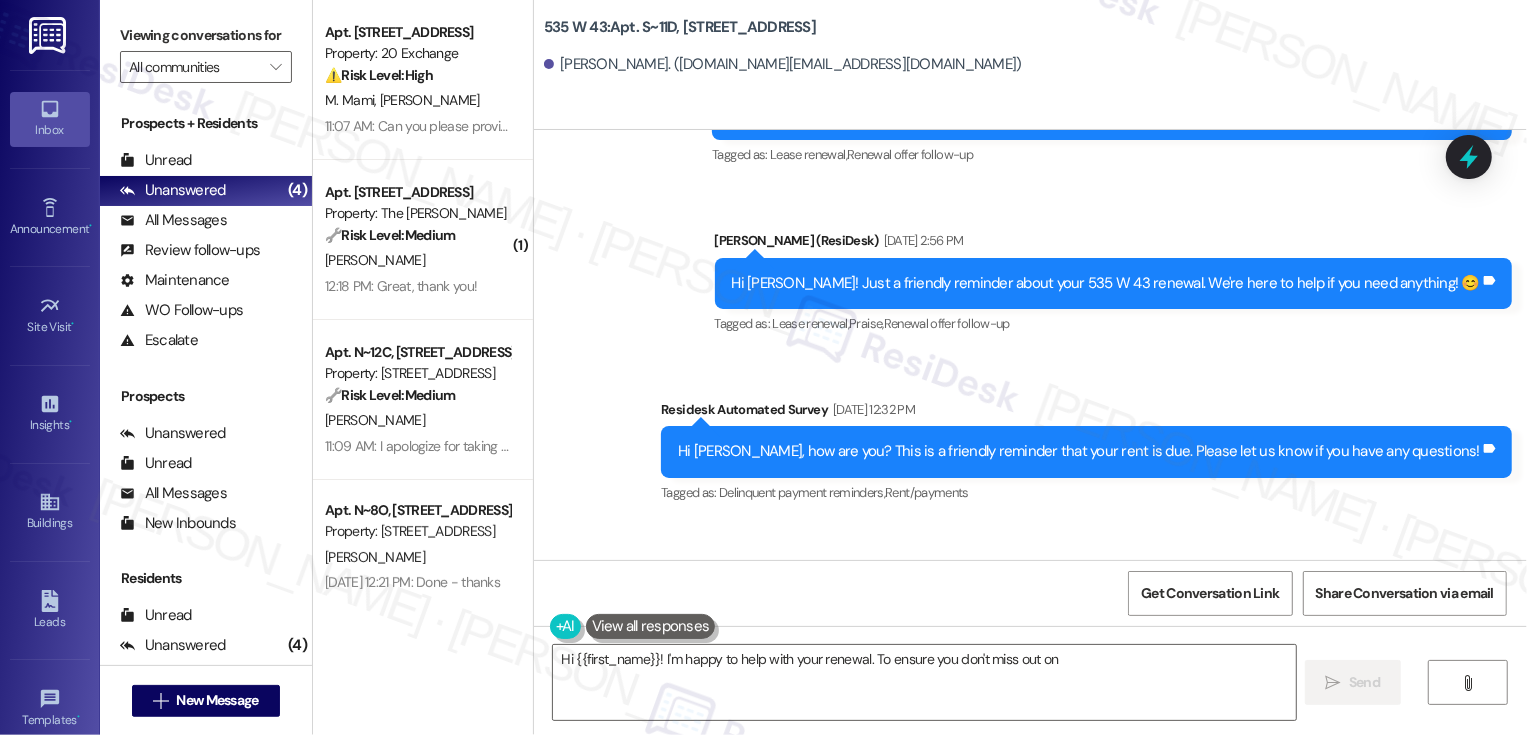 scroll, scrollTop: 12225, scrollLeft: 0, axis: vertical 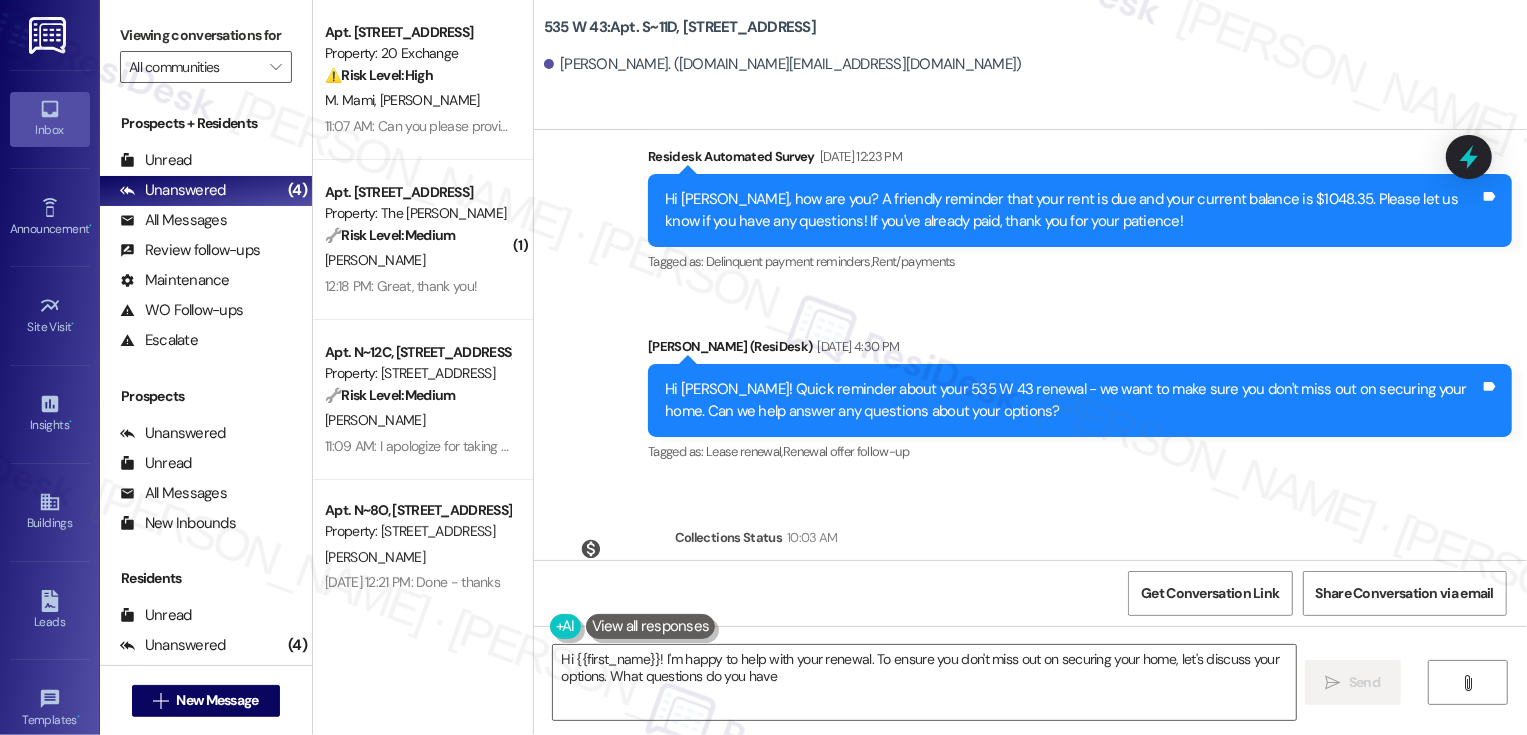 type on "Hi {{first_name}}! I'm happy to help with your renewal. To ensure you don't miss out on securing your home, let's discuss your options. What questions do you have?" 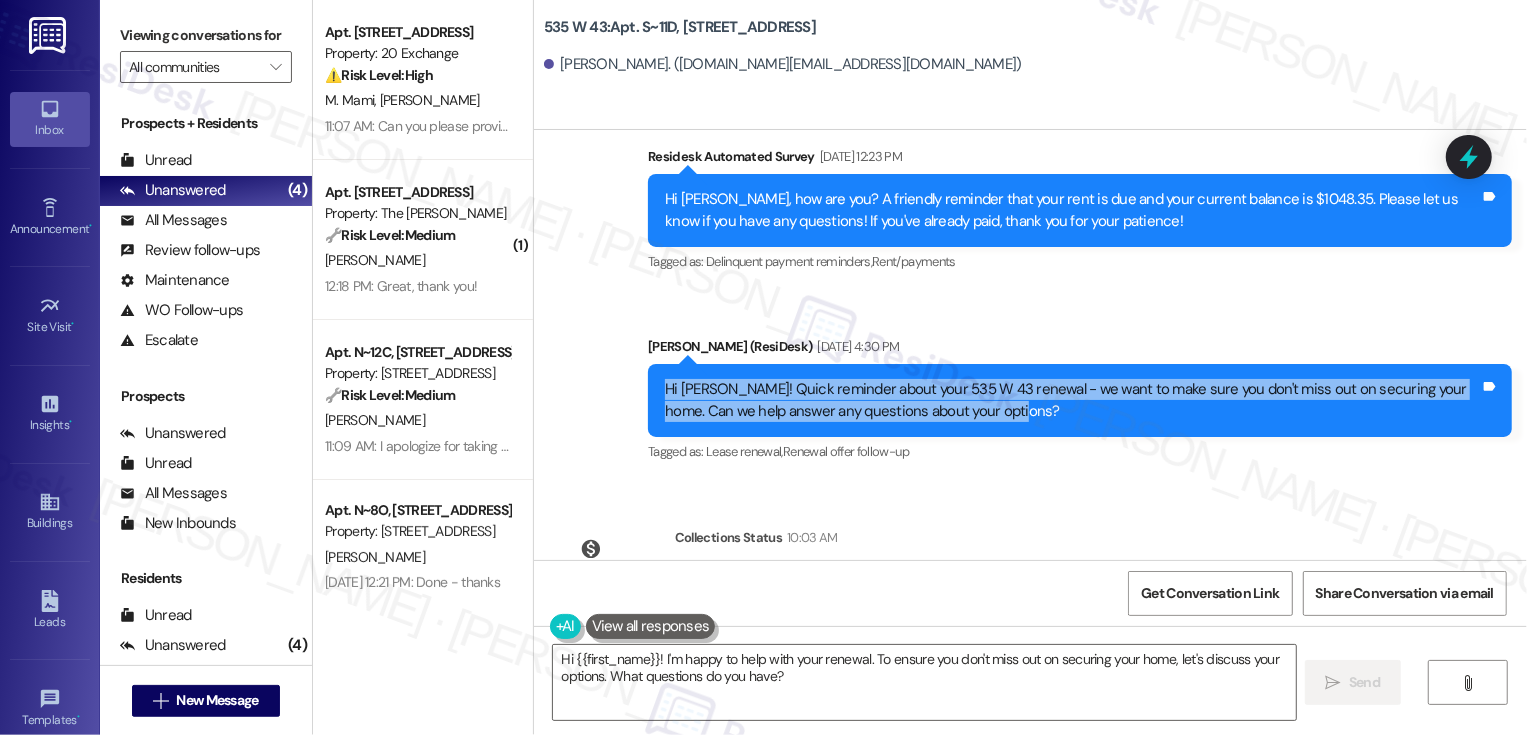 drag, startPoint x: 652, startPoint y: 283, endPoint x: 959, endPoint y: 307, distance: 307.93668 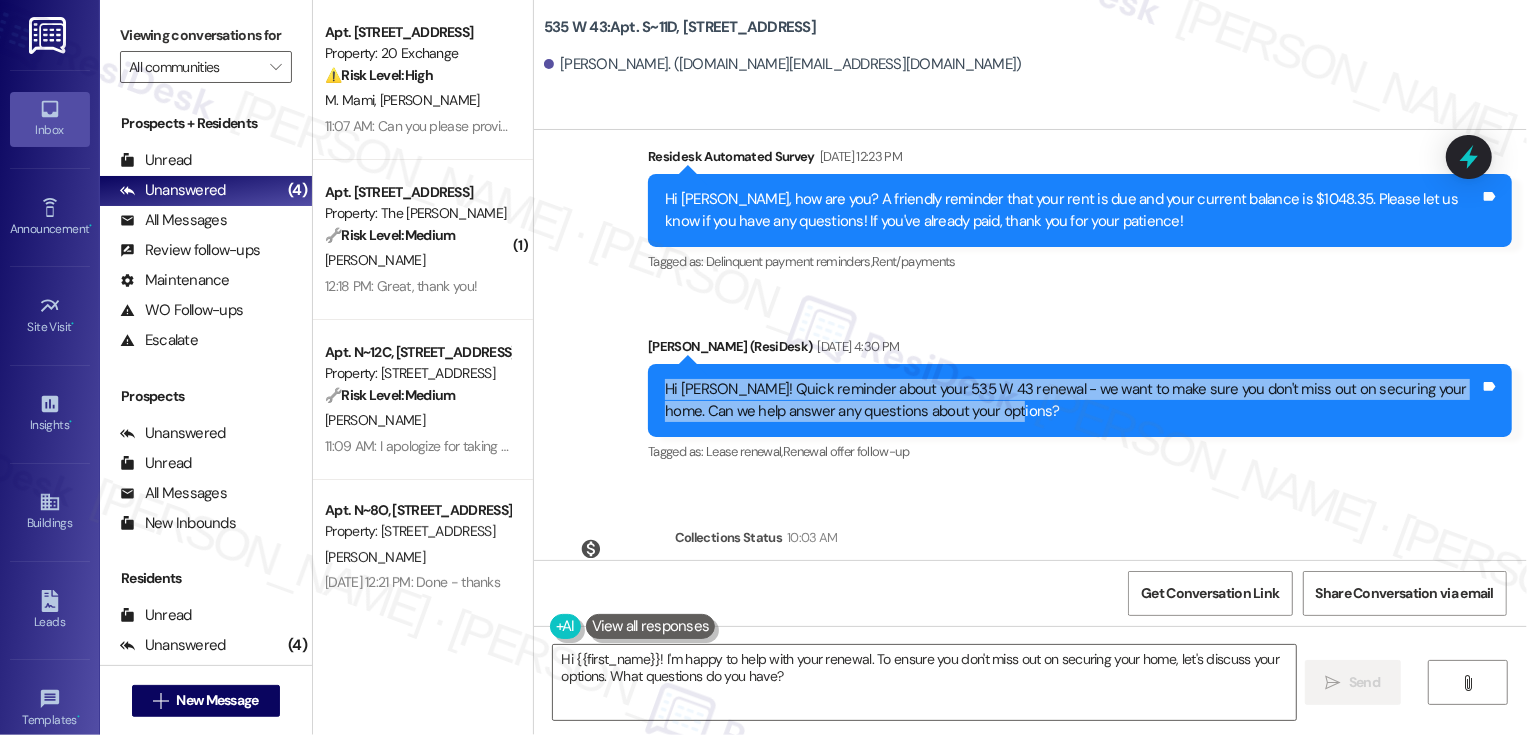 copy on "Hi [PERSON_NAME]! Quick reminder about your 535 W 43 renewal - we want to make sure you don't miss out on securing your home. Can we help answer any questions about your options" 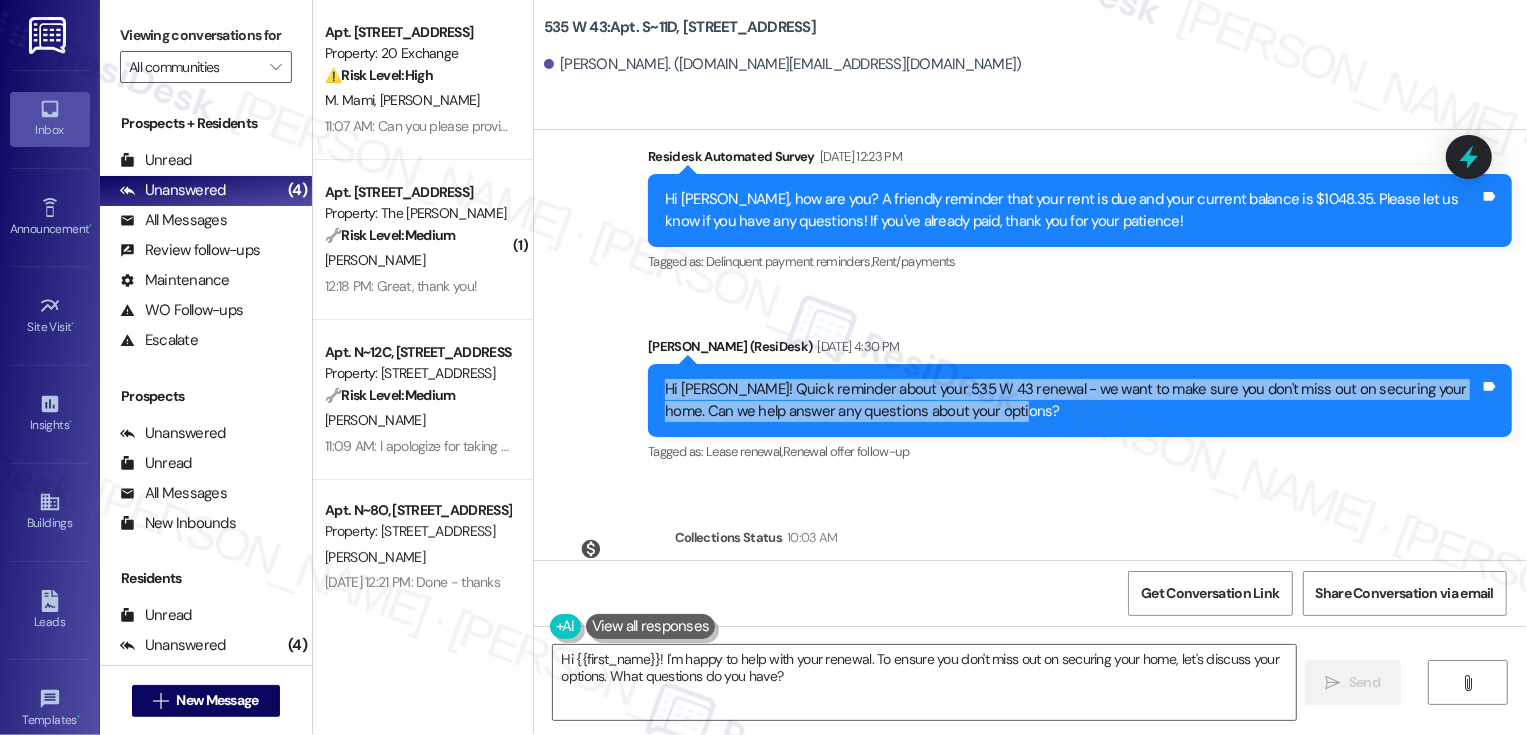 drag, startPoint x: 980, startPoint y: 312, endPoint x: 653, endPoint y: 283, distance: 328.28342 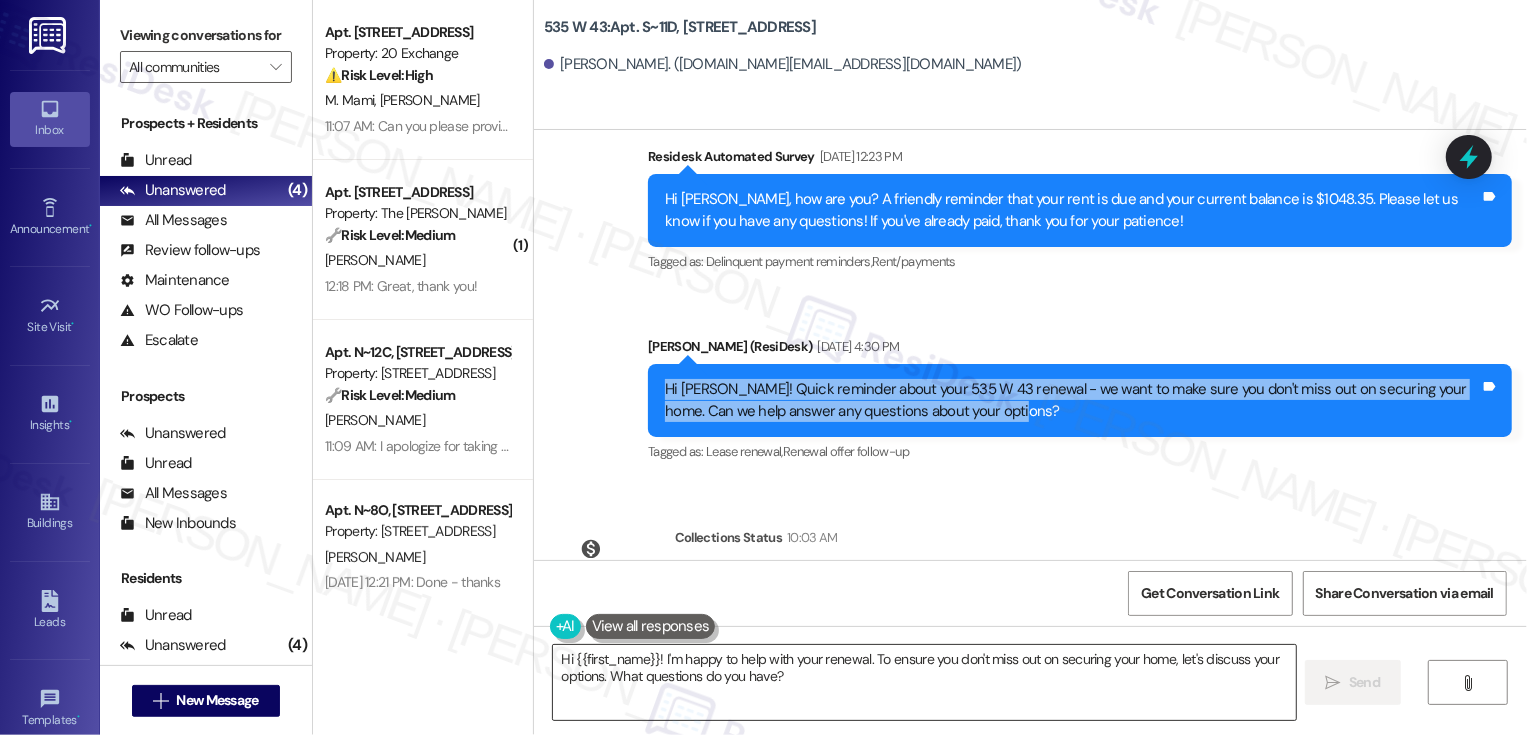 click on "Hi {{first_name}}! I'm happy to help with your renewal. To ensure you don't miss out on securing your home, let's discuss your options. What questions do you have?" at bounding box center (924, 682) 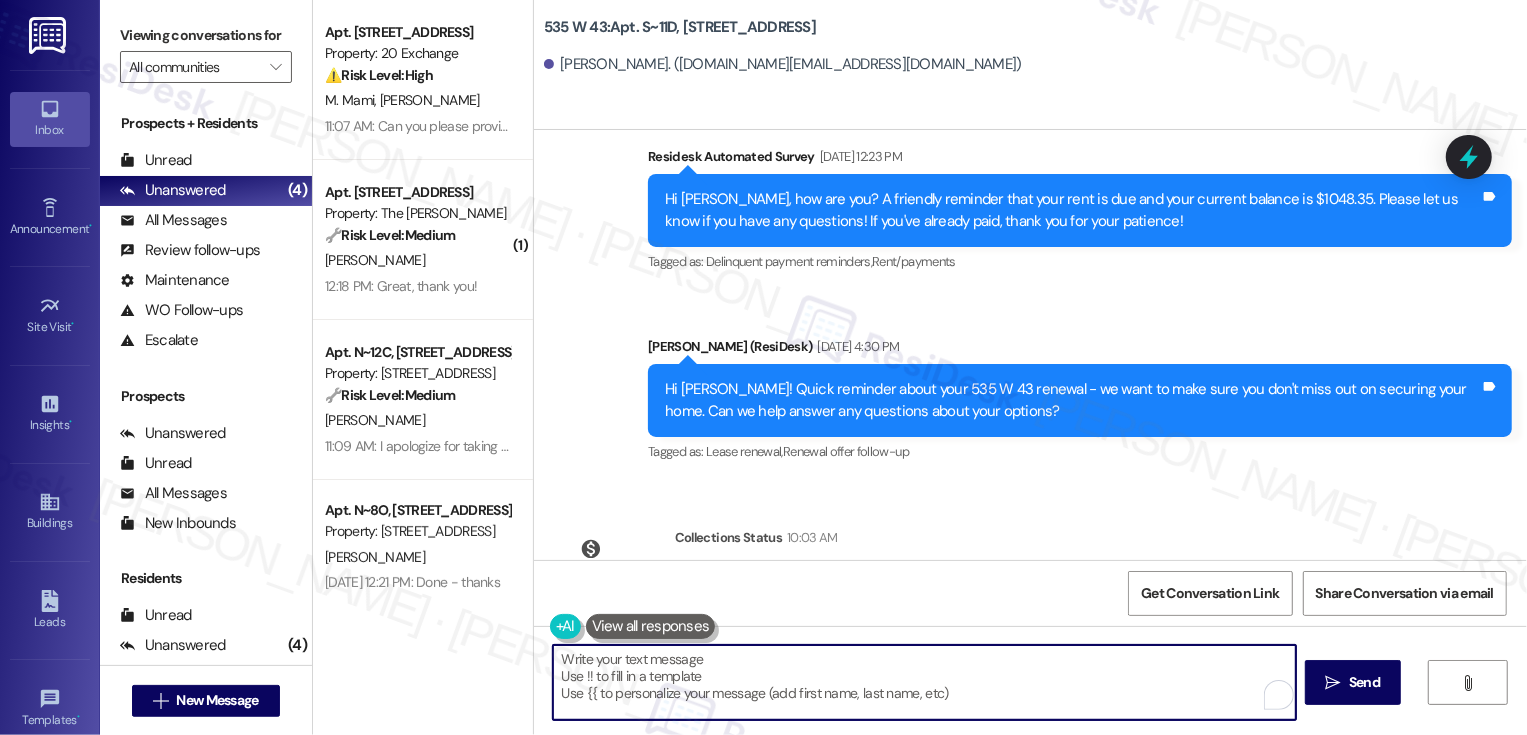 paste on "Hi [PERSON_NAME]! Quick reminder about your 535 W 43 renewal - we want to make sure you don't miss out on securing your home. Can we help answer any questions about your options?" 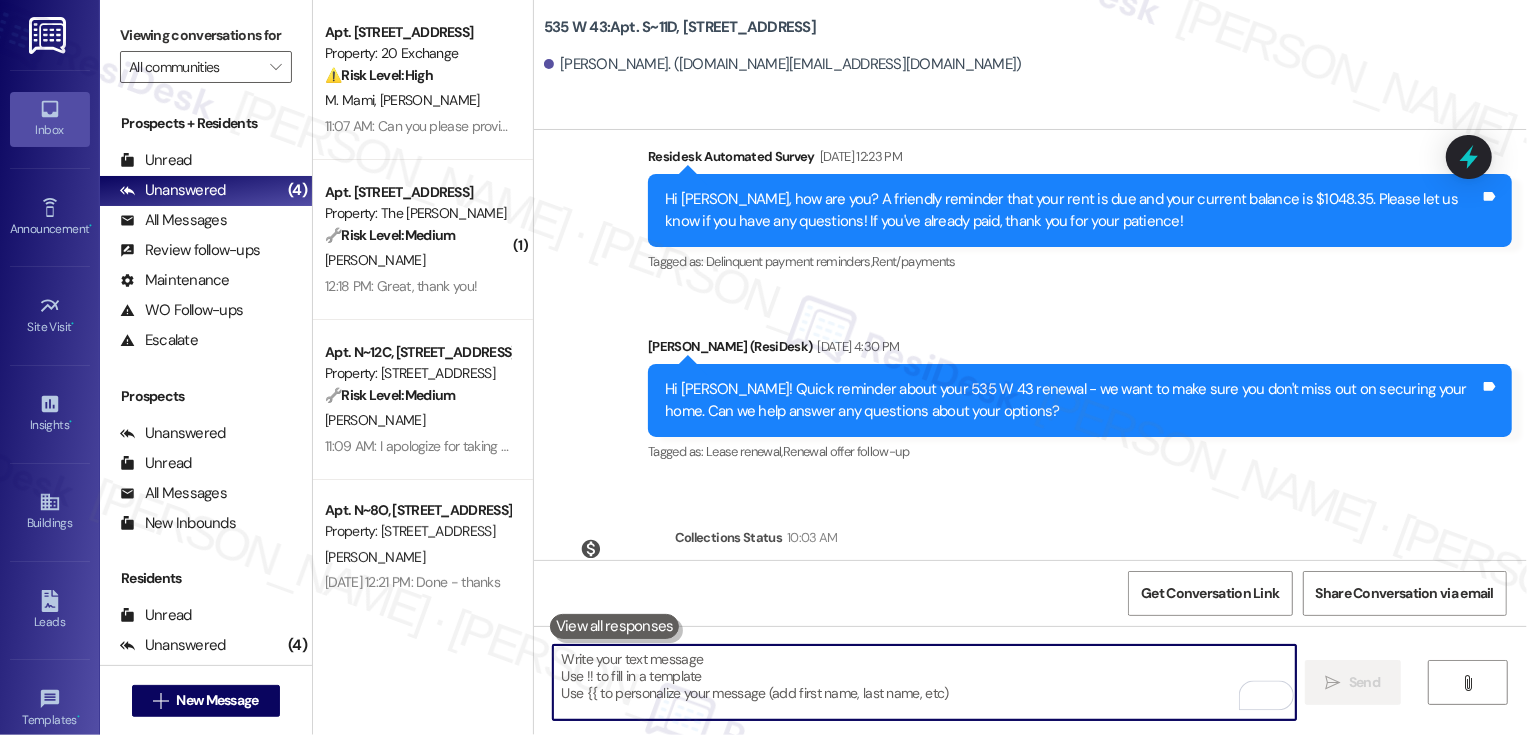 type 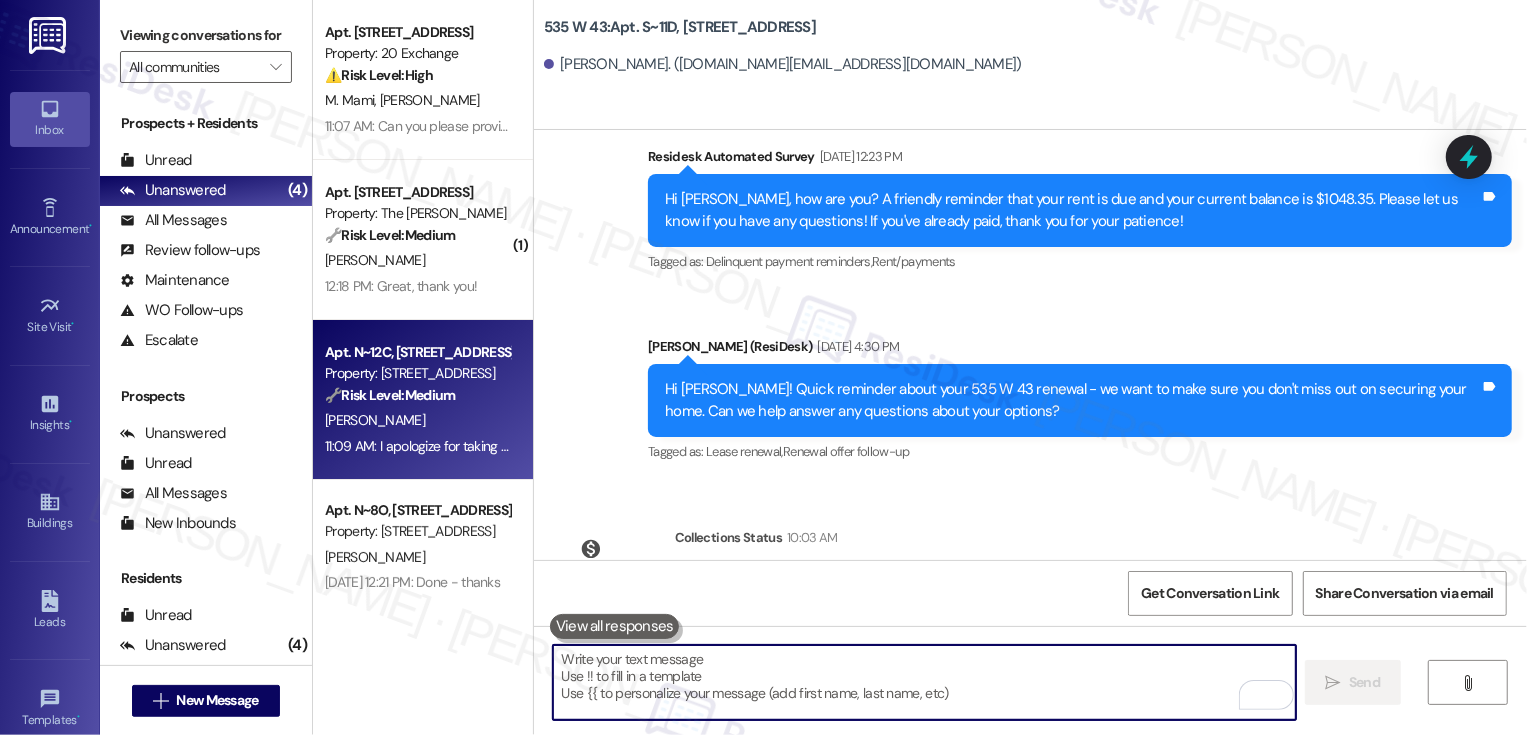 scroll, scrollTop: 46, scrollLeft: 0, axis: vertical 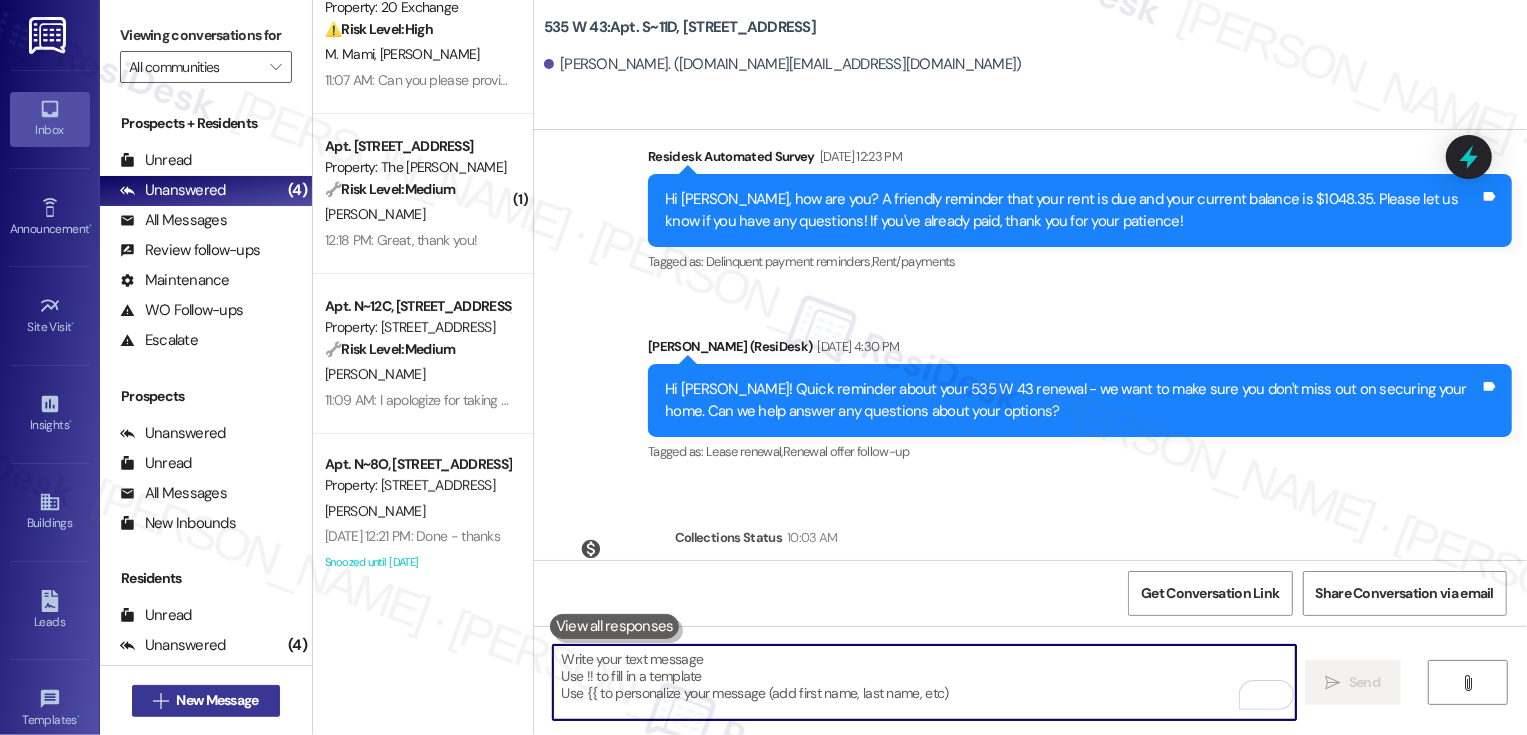 click on "New Message" at bounding box center (217, 700) 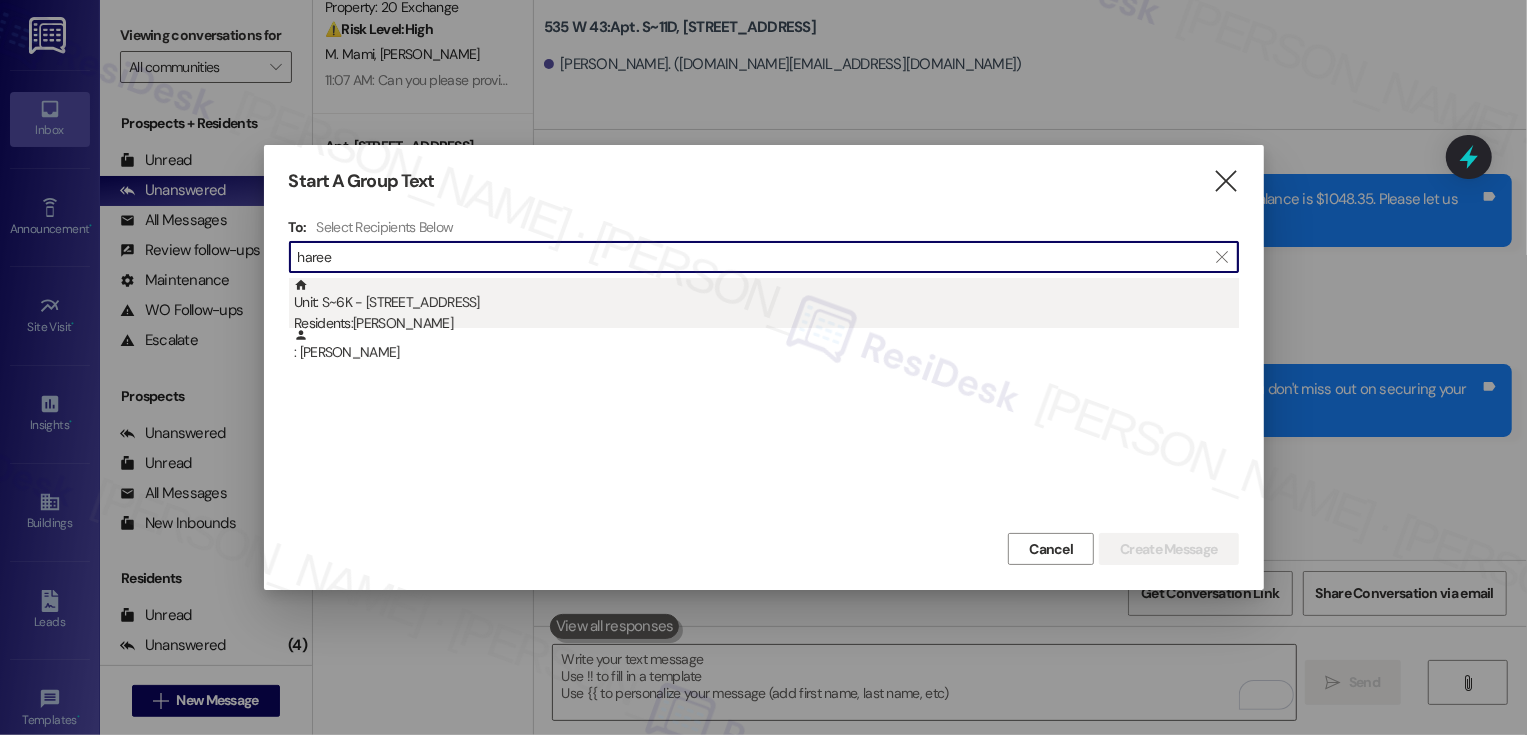 type on "haree" 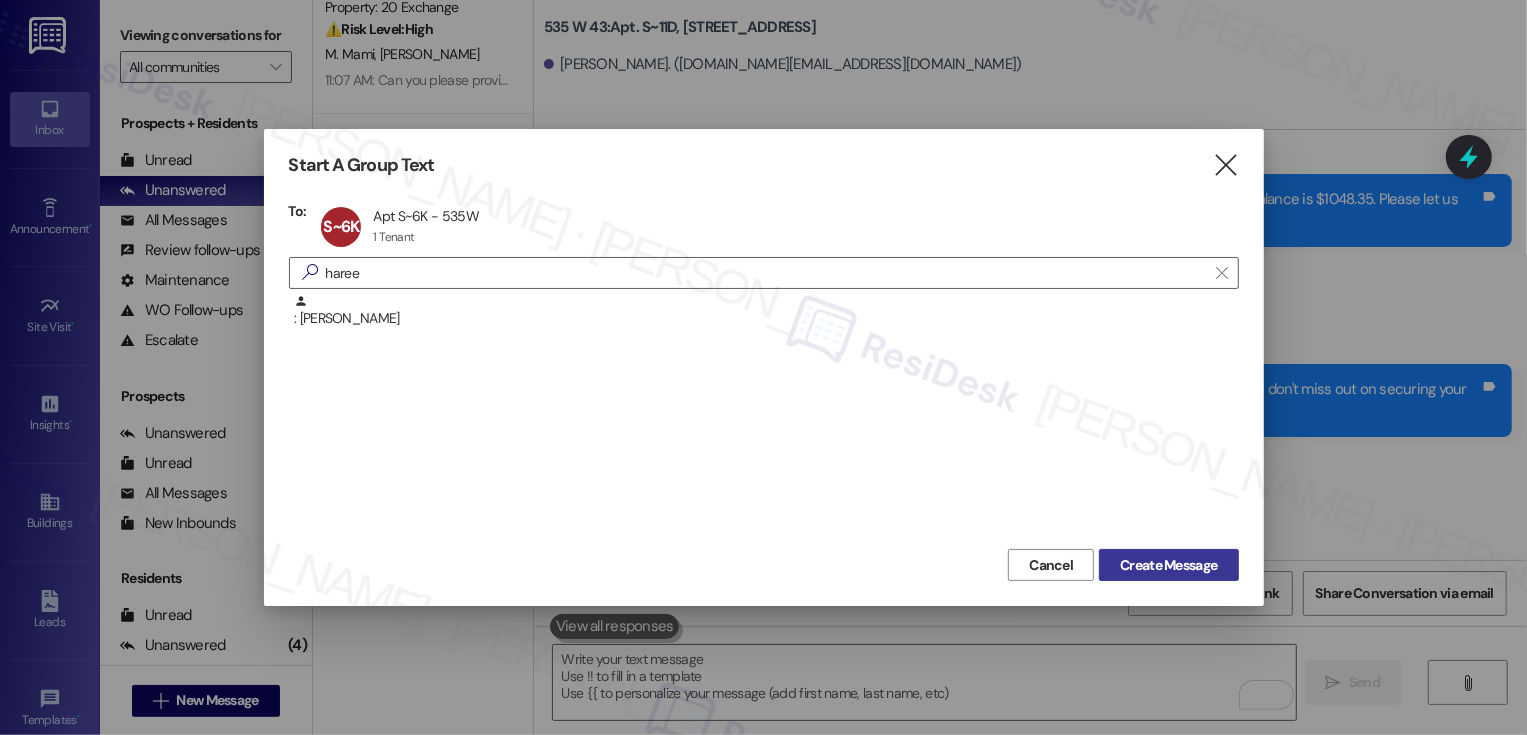 click on "Create Message" at bounding box center [1168, 565] 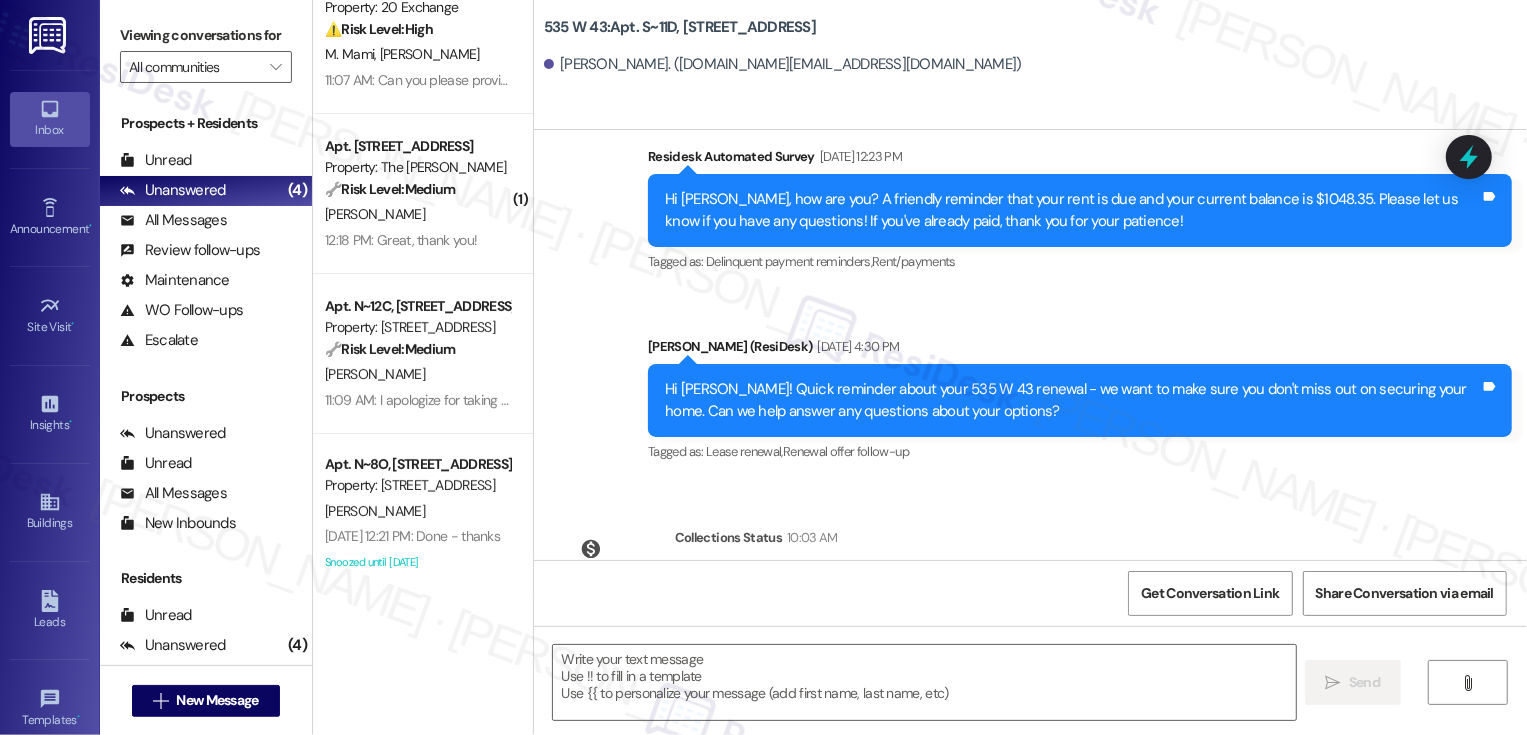 type on "Fetching suggested responses. Please feel free to read through the conversation in the meantime." 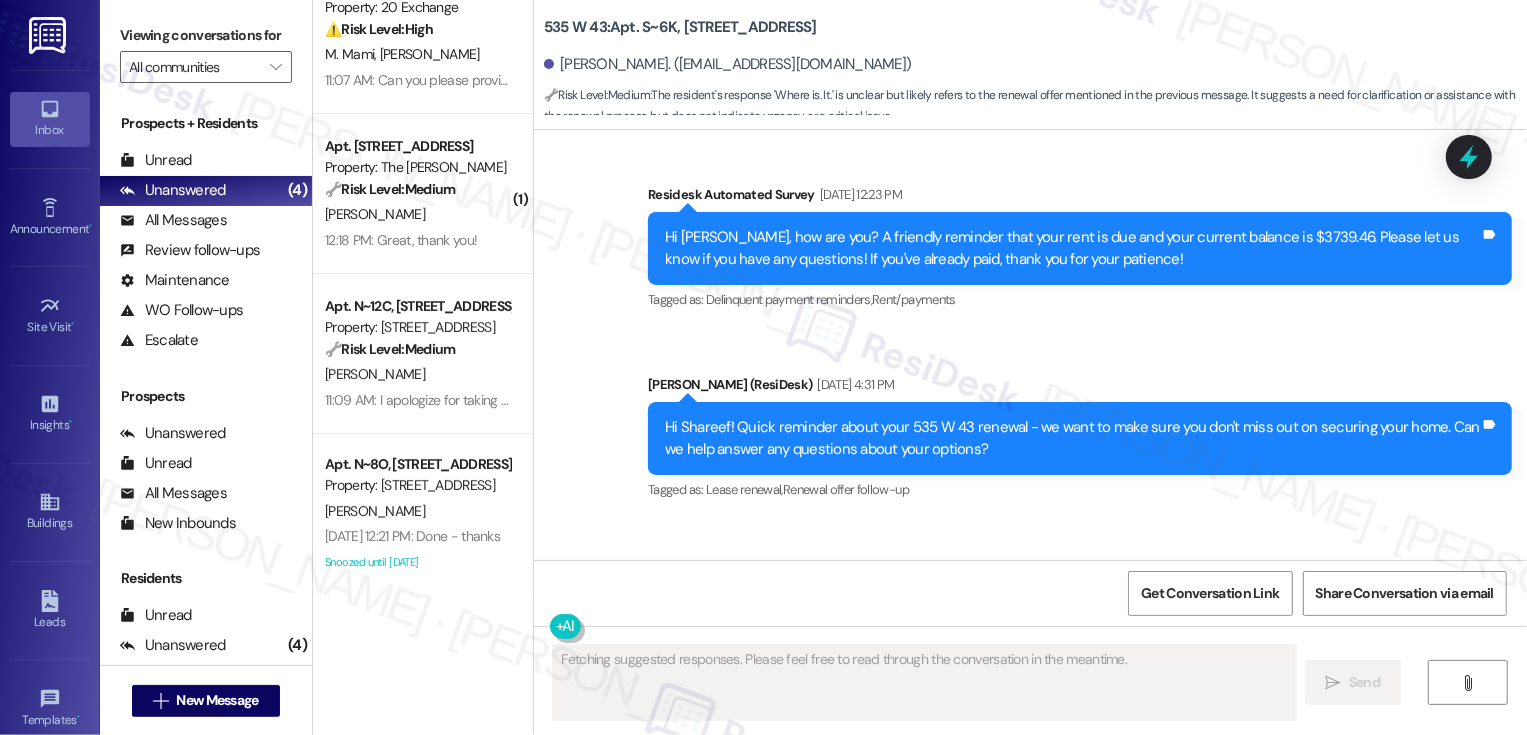 scroll, scrollTop: 16098, scrollLeft: 0, axis: vertical 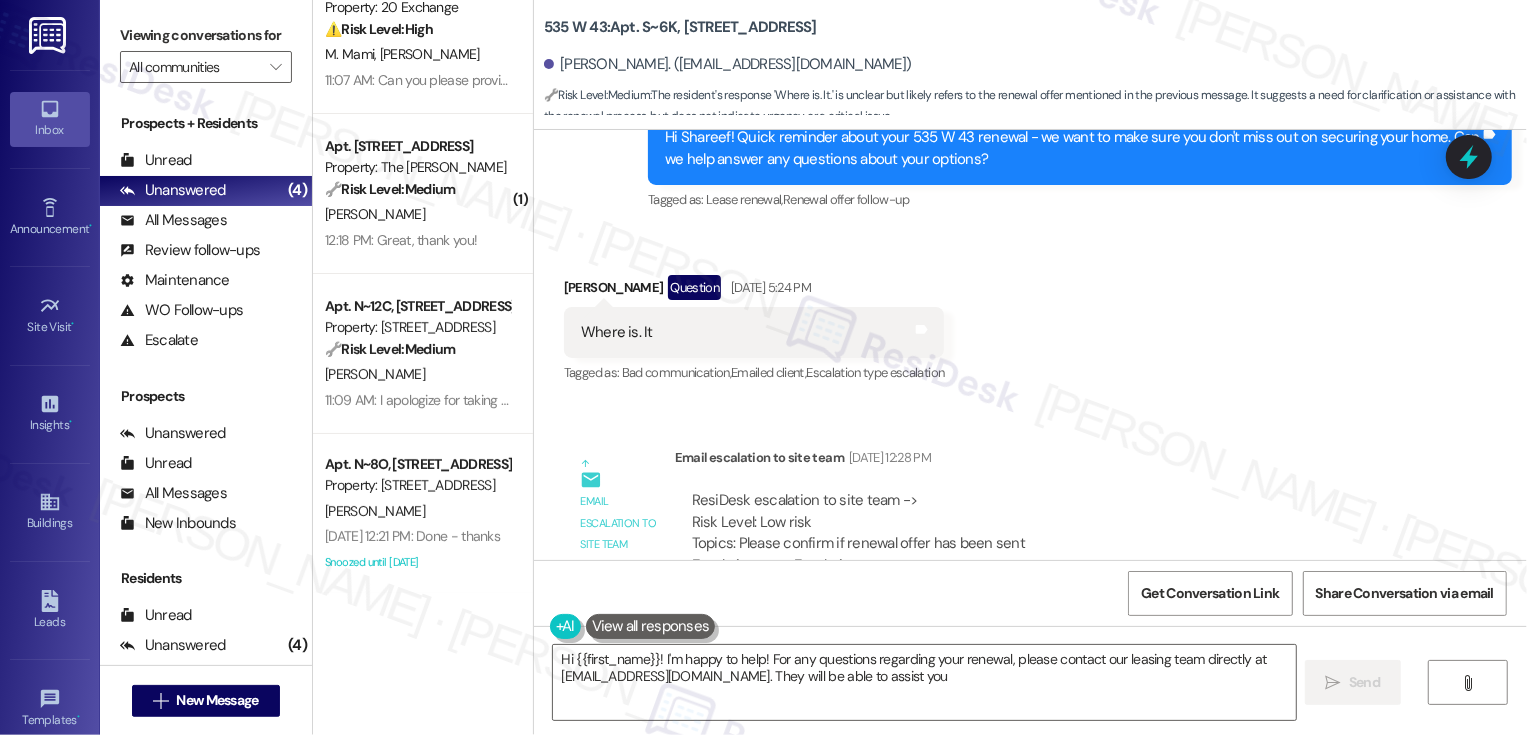 type on "Hi {{first_name}}! I'm happy to help! For any questions regarding your renewal, please contact our leasing team directly at [EMAIL_ADDRESS][DOMAIN_NAME]. They will be able to assist you!" 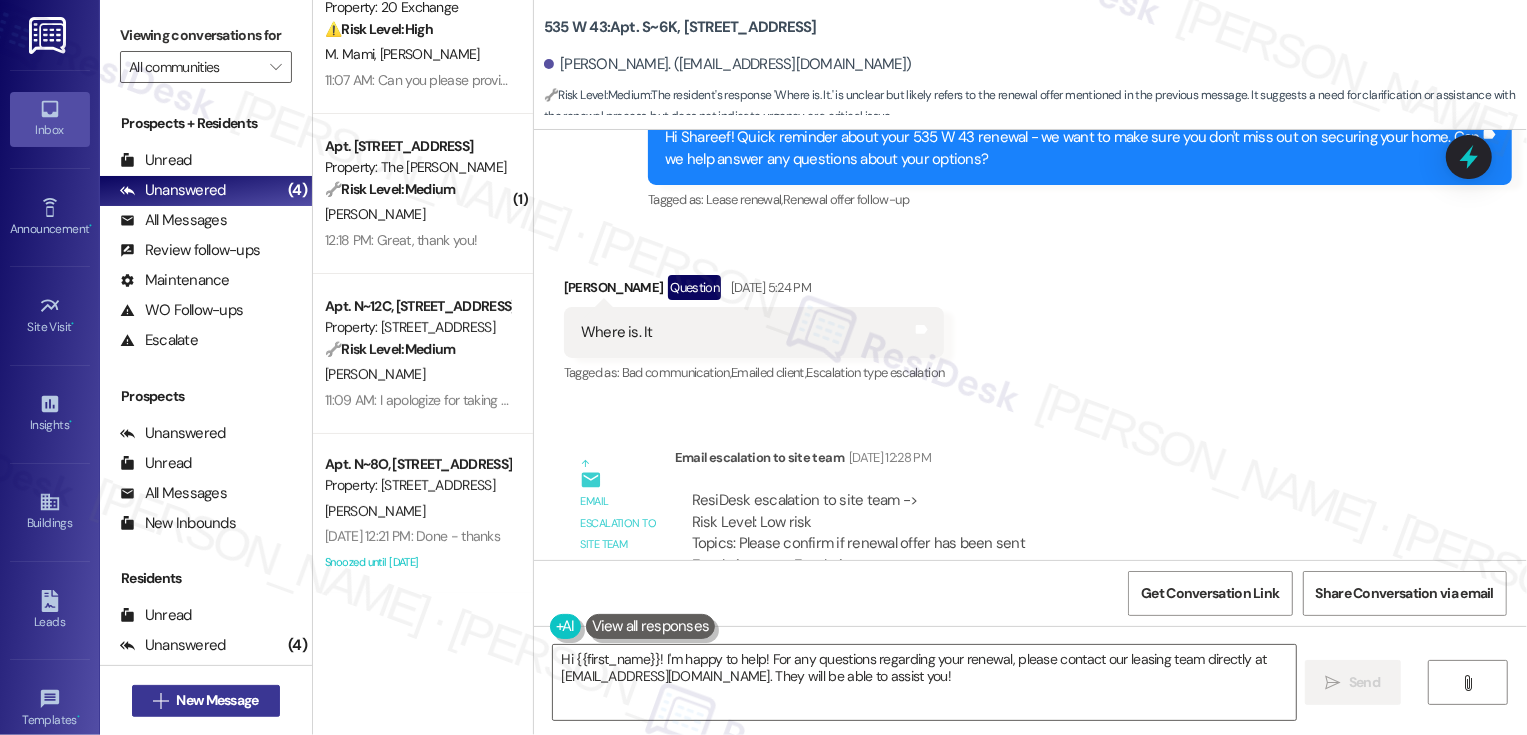 click on "New Message" at bounding box center (217, 700) 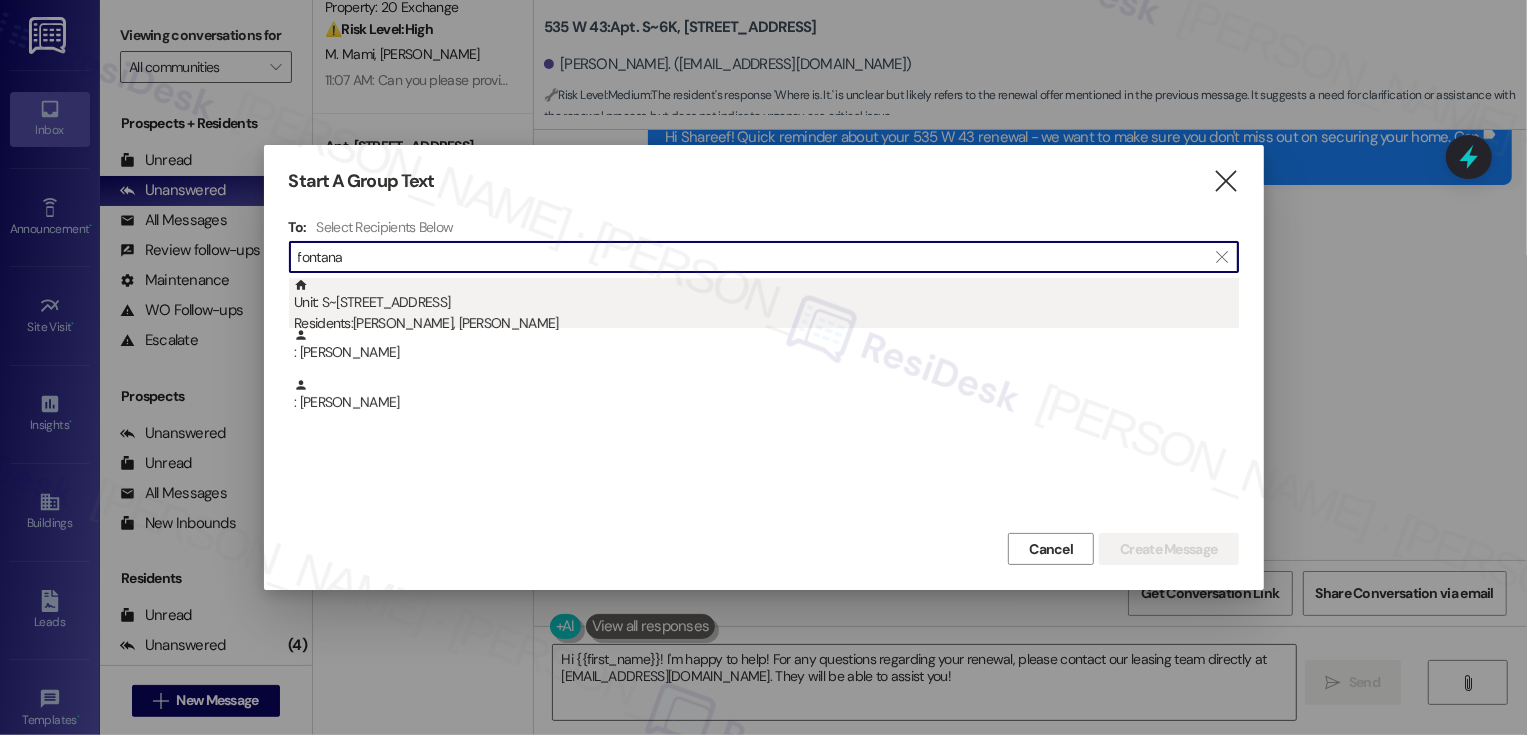 type on "fontana" 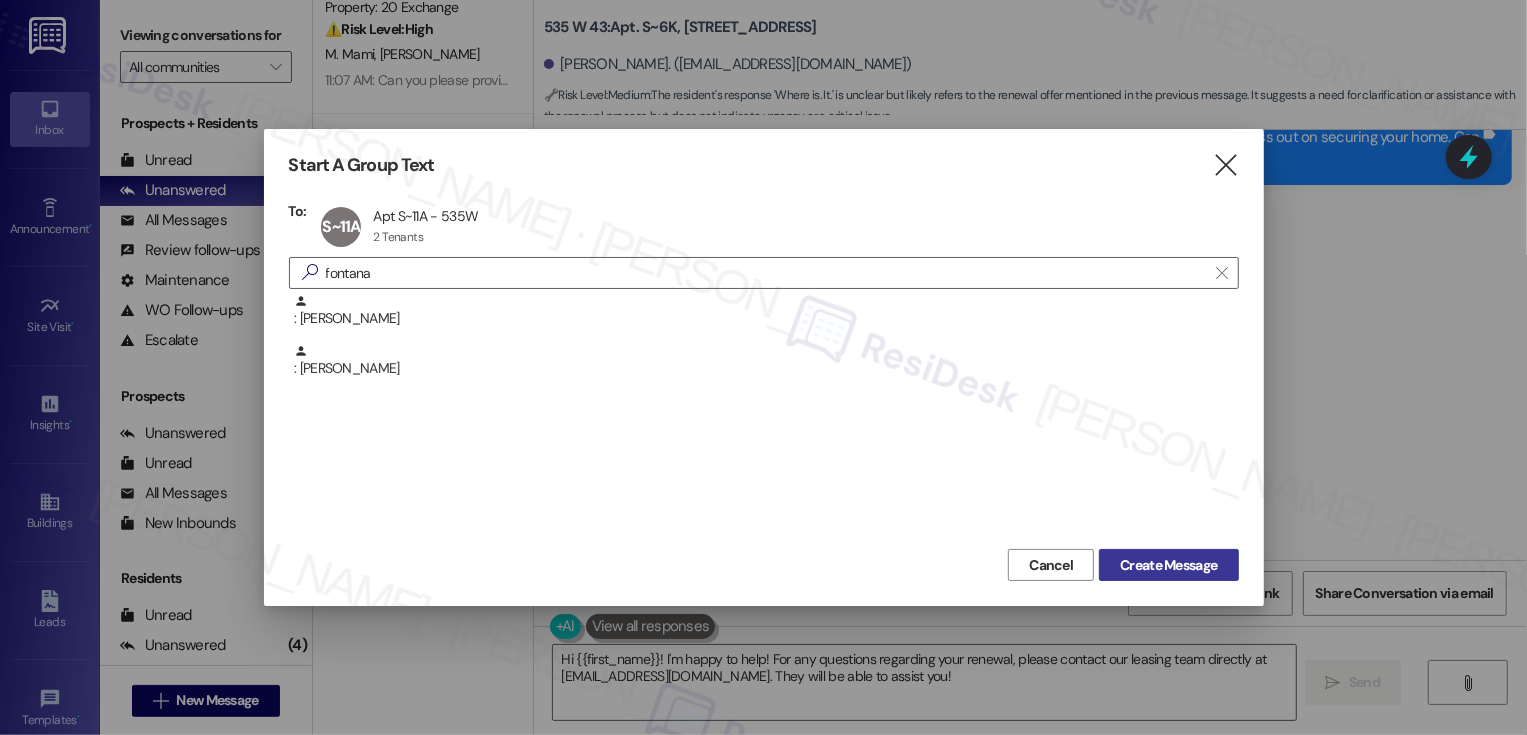 click on "Create Message" at bounding box center (1168, 565) 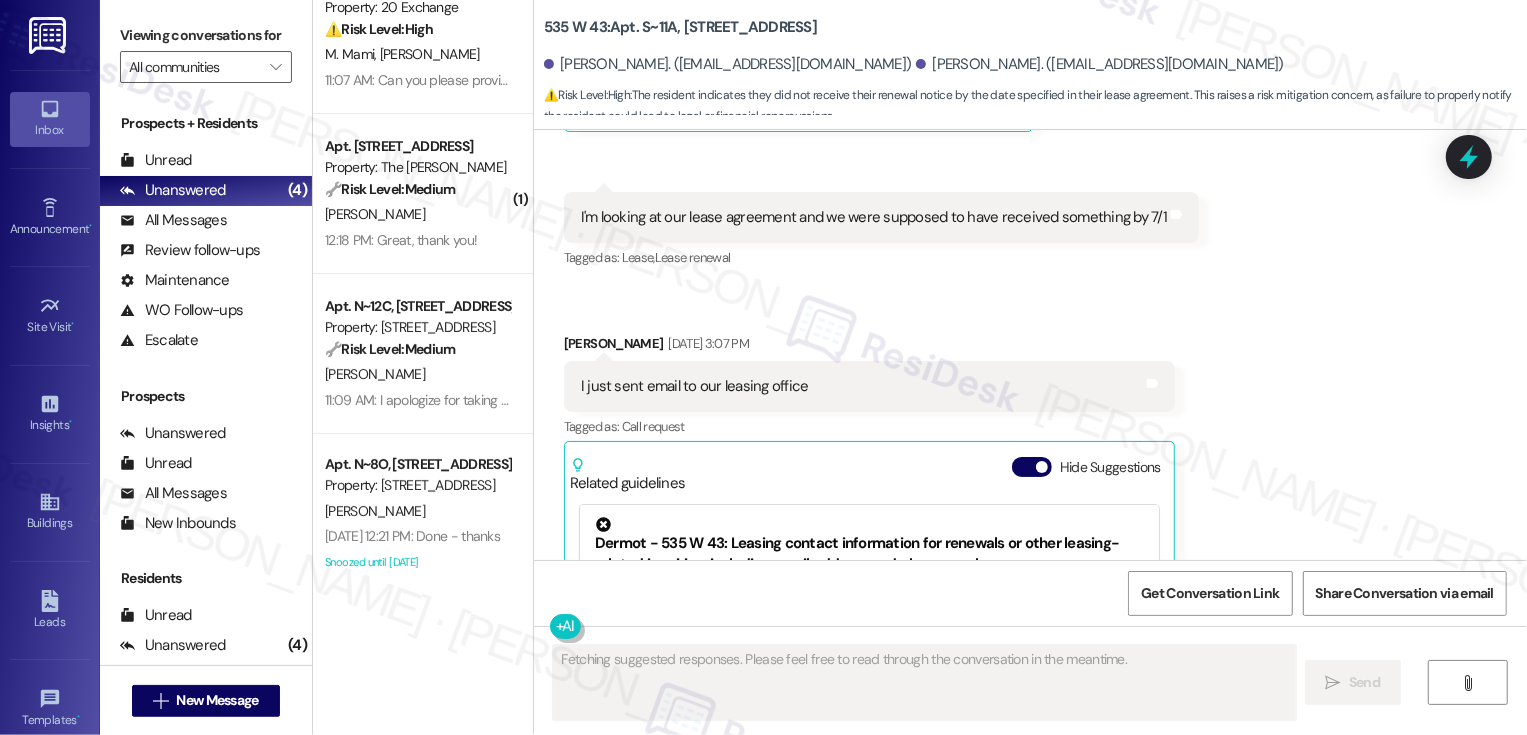 scroll, scrollTop: 6296, scrollLeft: 0, axis: vertical 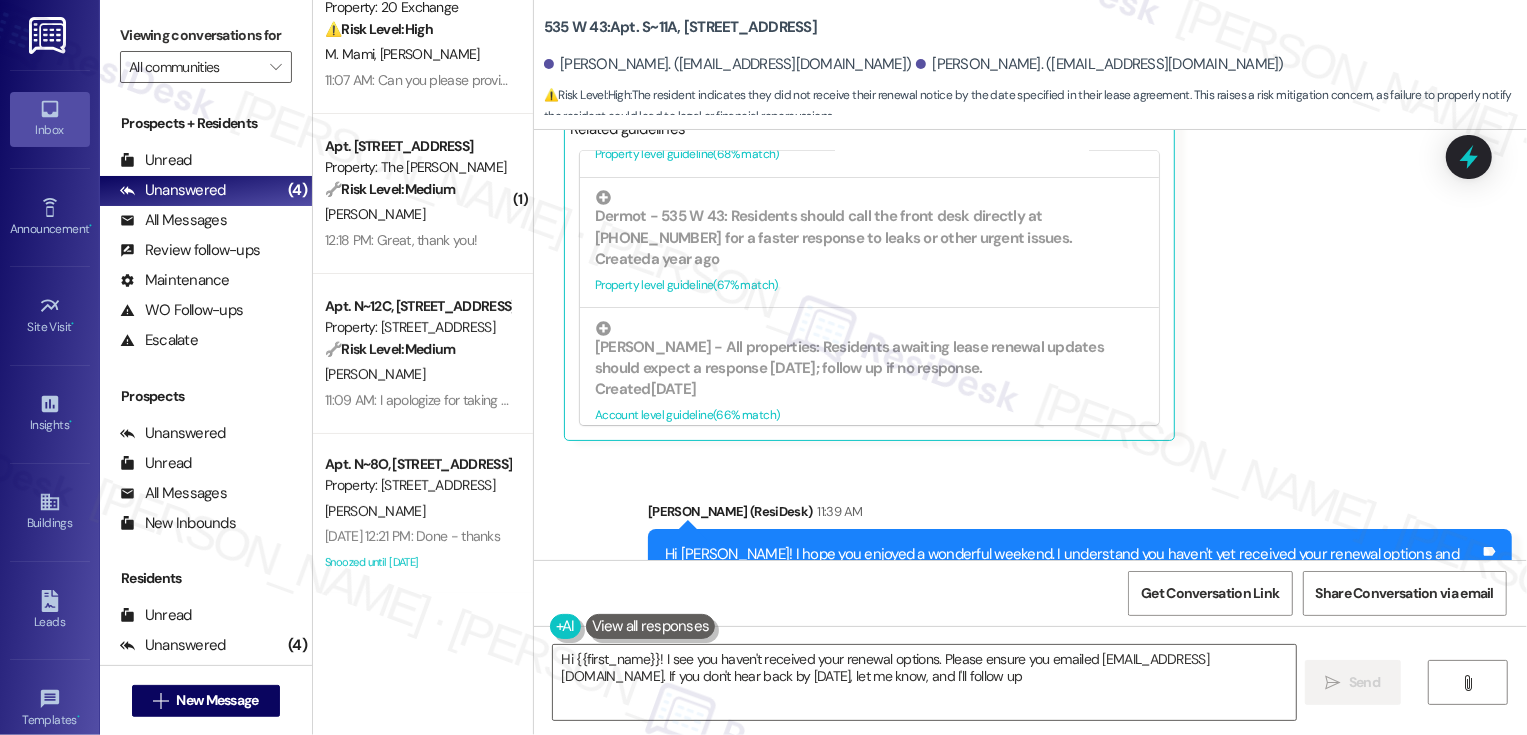 type on "Hi {{first_name}}! I see you haven't received your renewal options. Please ensure you emailed [EMAIL_ADDRESS][DOMAIN_NAME]. If you don't hear back by [DATE], let me know, and I'll follow up!" 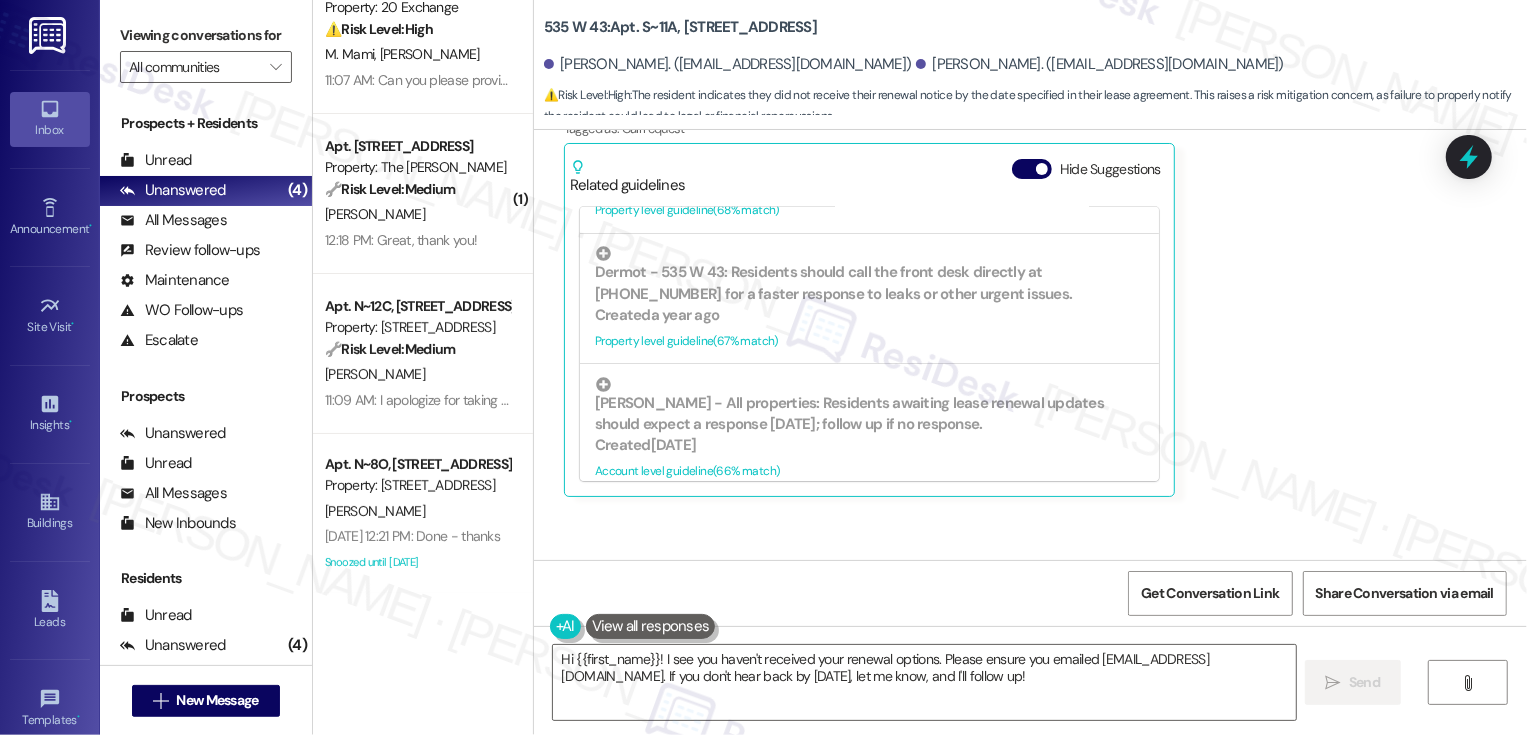 scroll, scrollTop: 6346, scrollLeft: 0, axis: vertical 